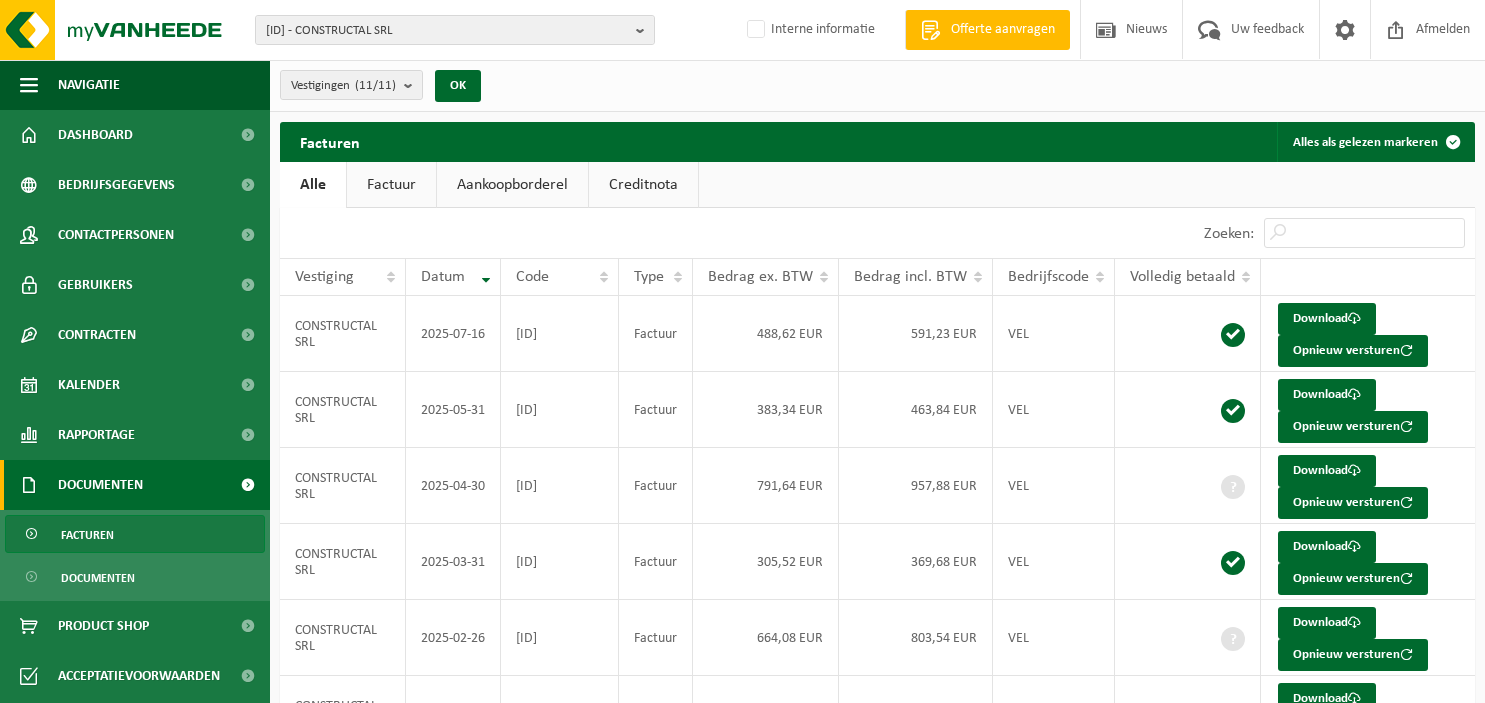 scroll, scrollTop: 0, scrollLeft: 0, axis: both 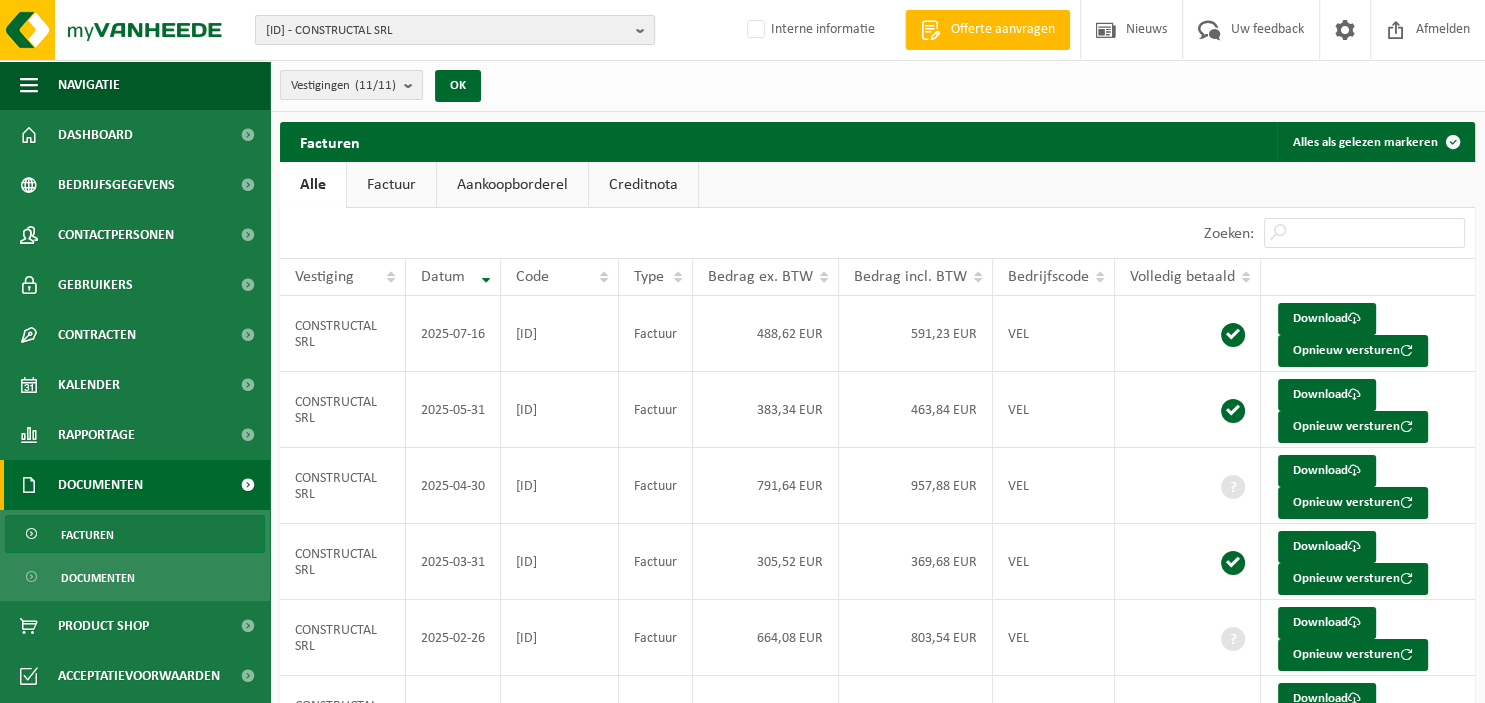 click at bounding box center [645, 30] 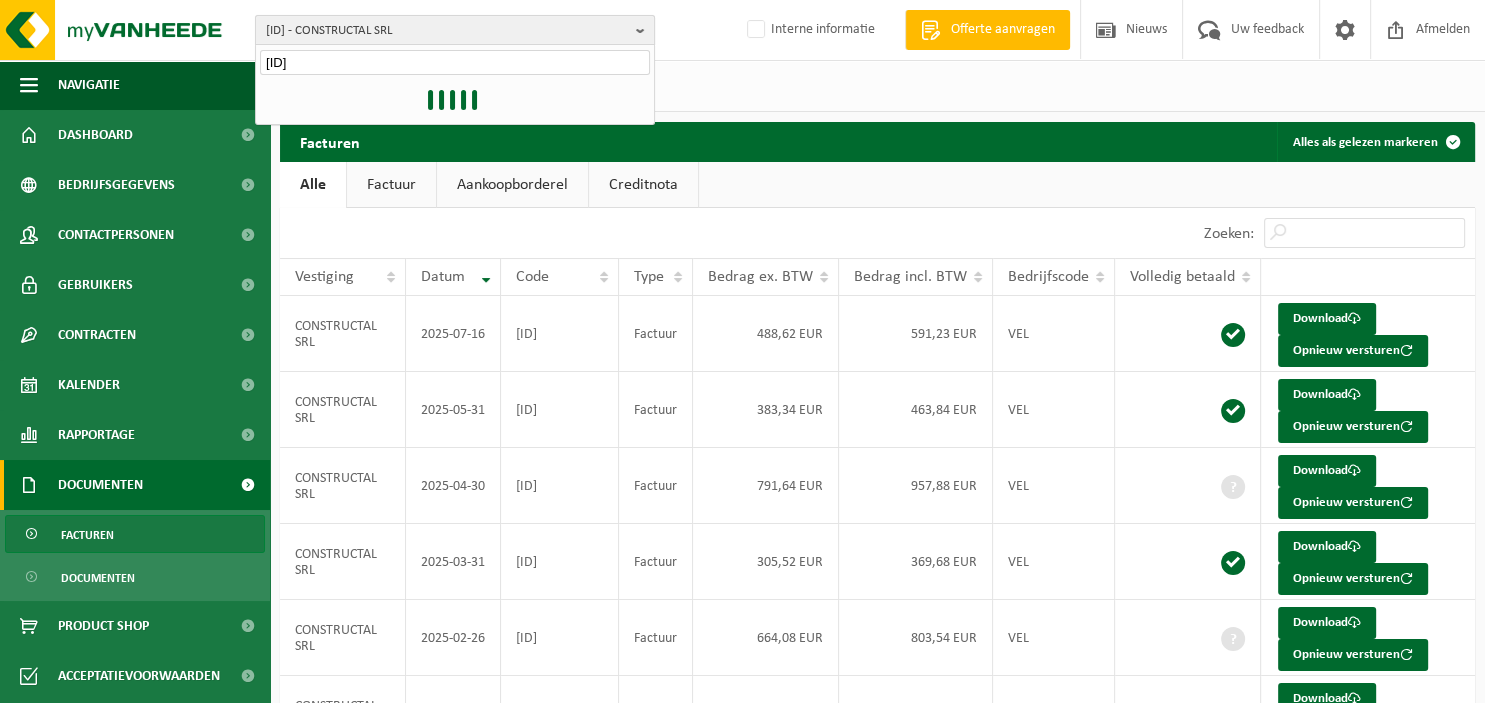 type on "10-961453" 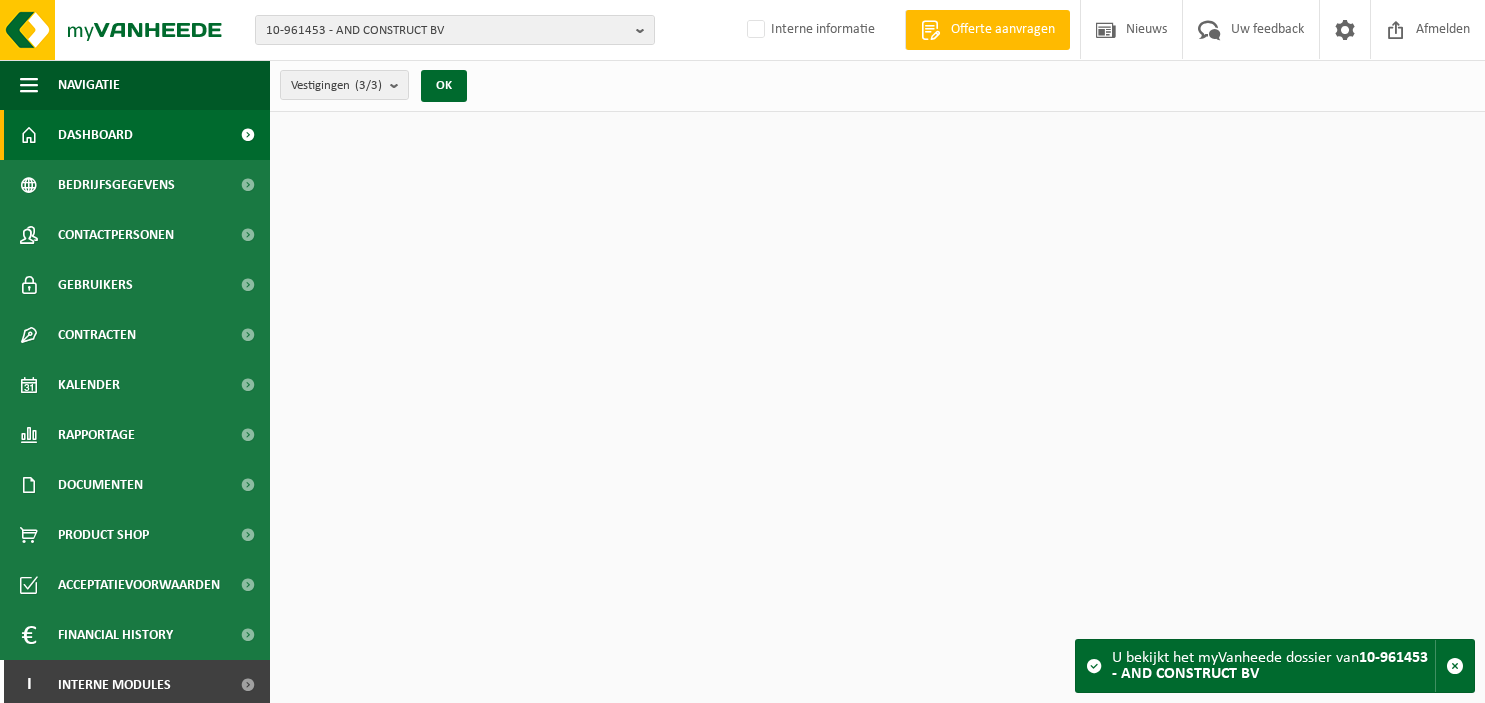 scroll, scrollTop: 0, scrollLeft: 0, axis: both 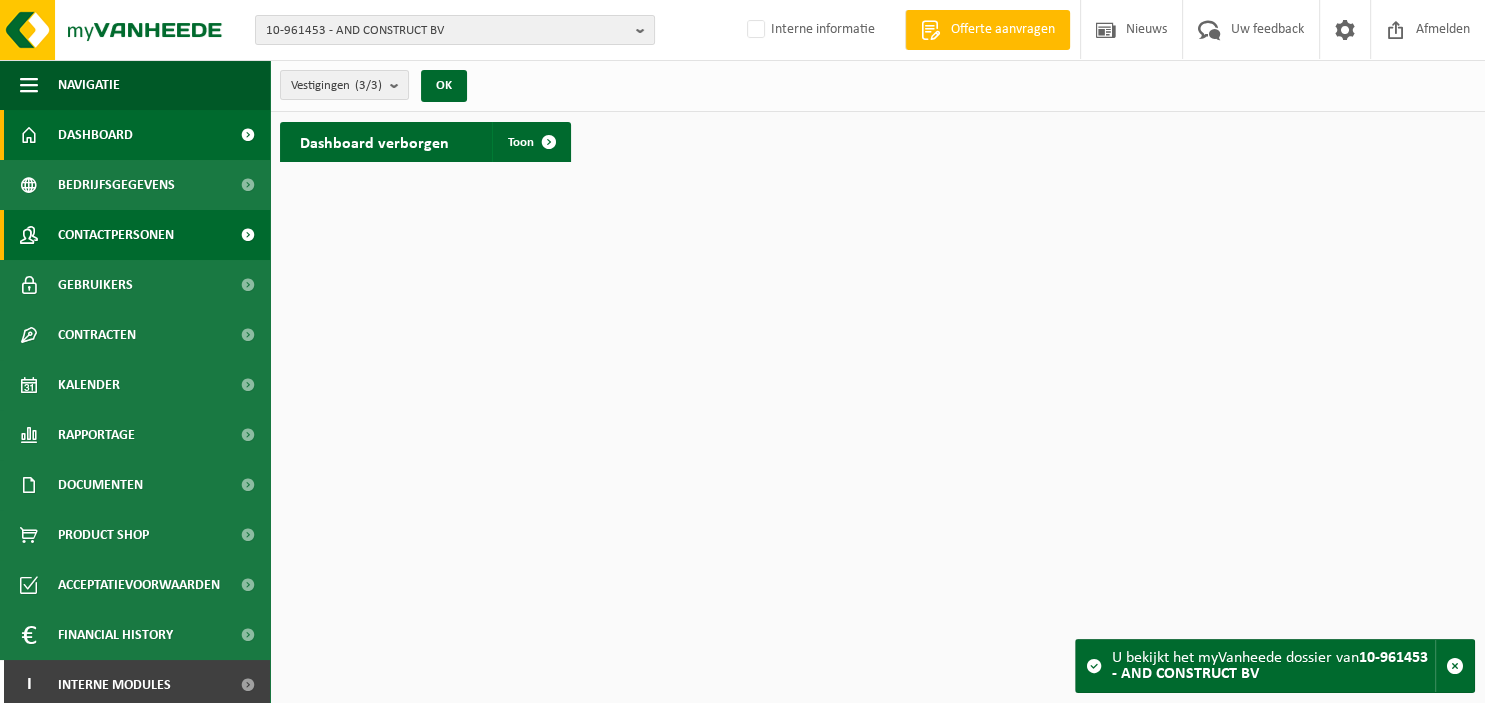 click on "Contactpersonen" at bounding box center [116, 235] 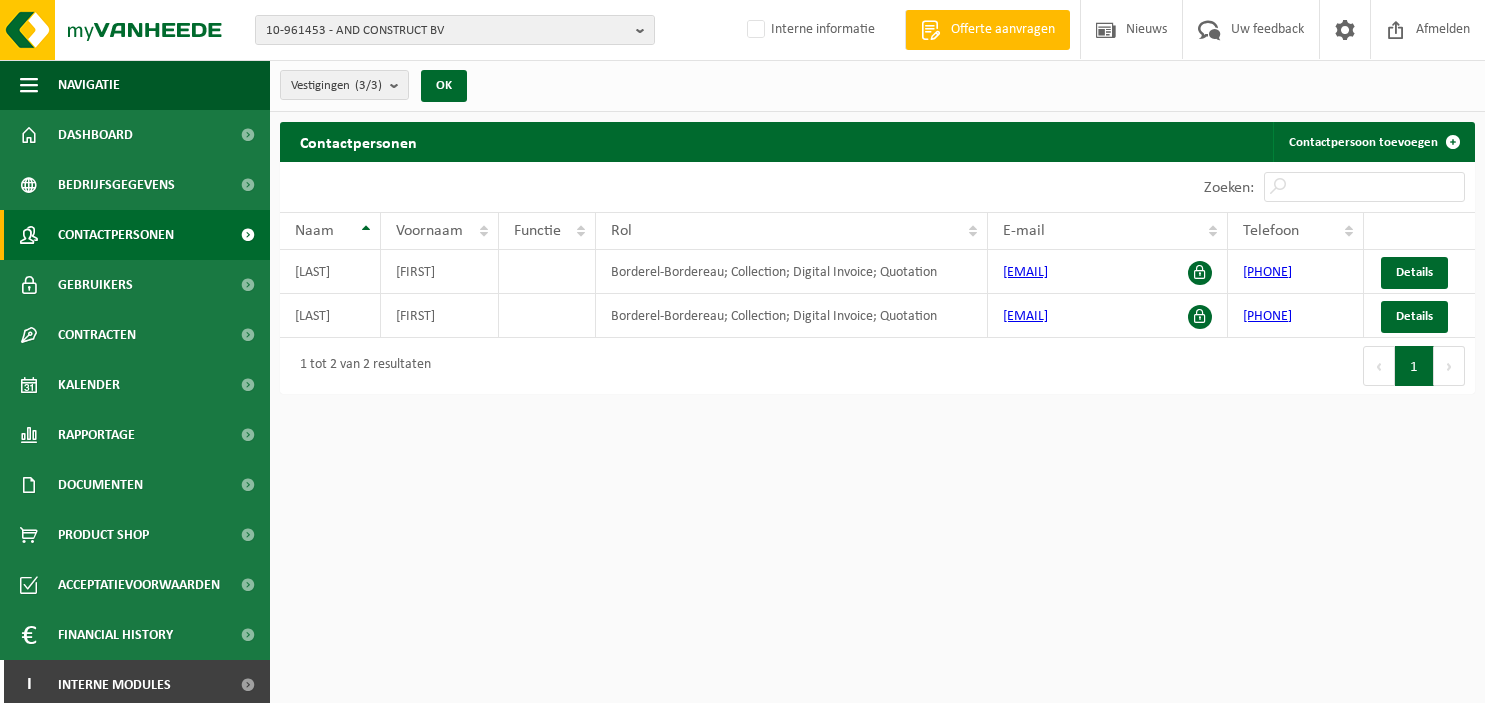 scroll, scrollTop: 0, scrollLeft: 0, axis: both 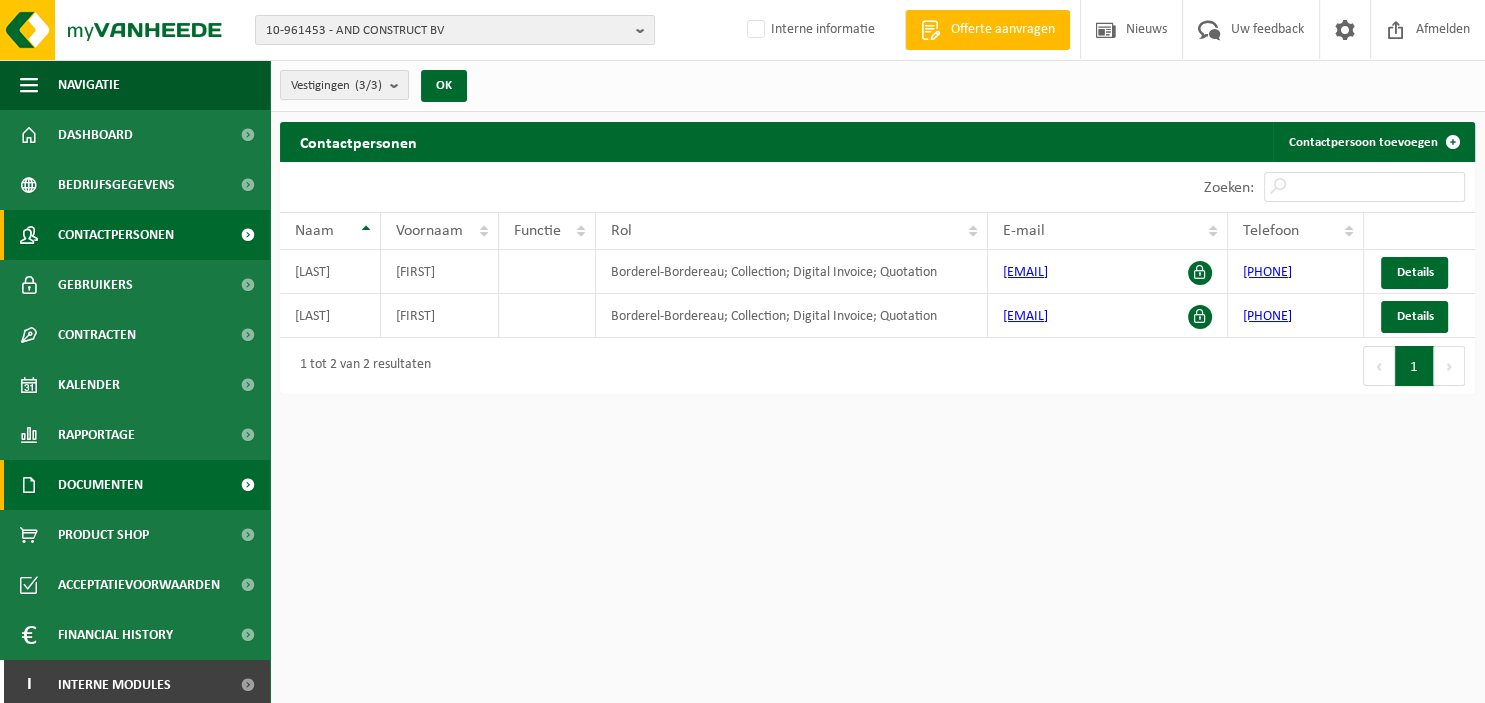 click on "Documenten" at bounding box center [135, 485] 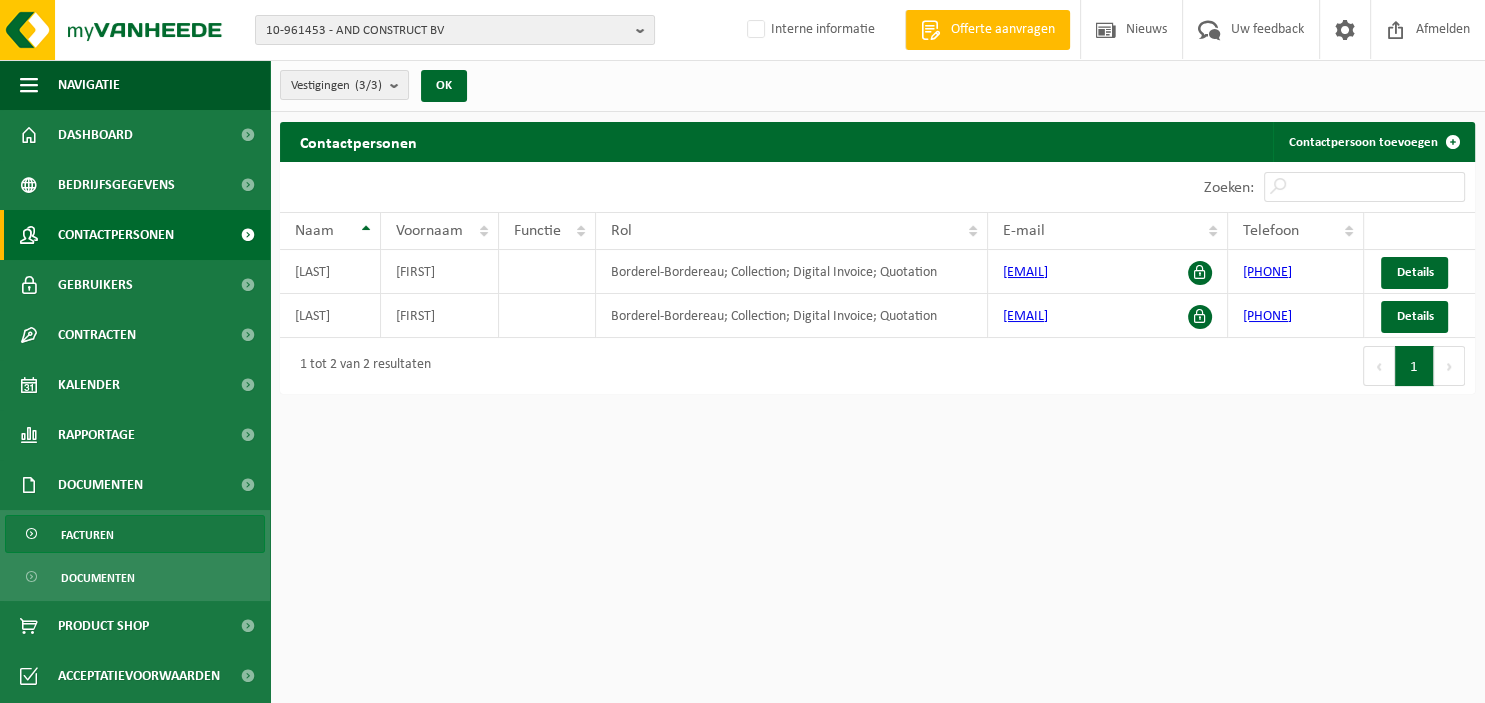 click on "Facturen" at bounding box center [135, 534] 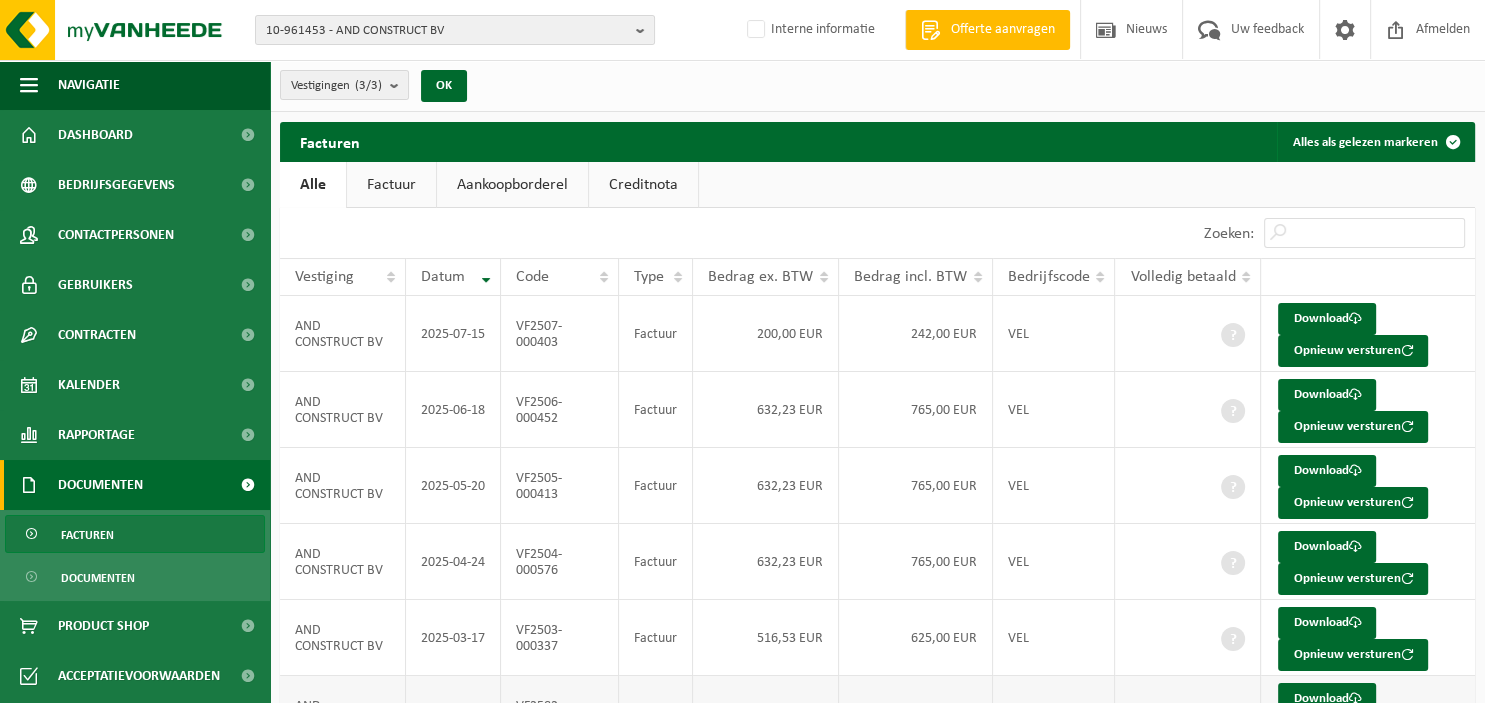 scroll, scrollTop: 184, scrollLeft: 0, axis: vertical 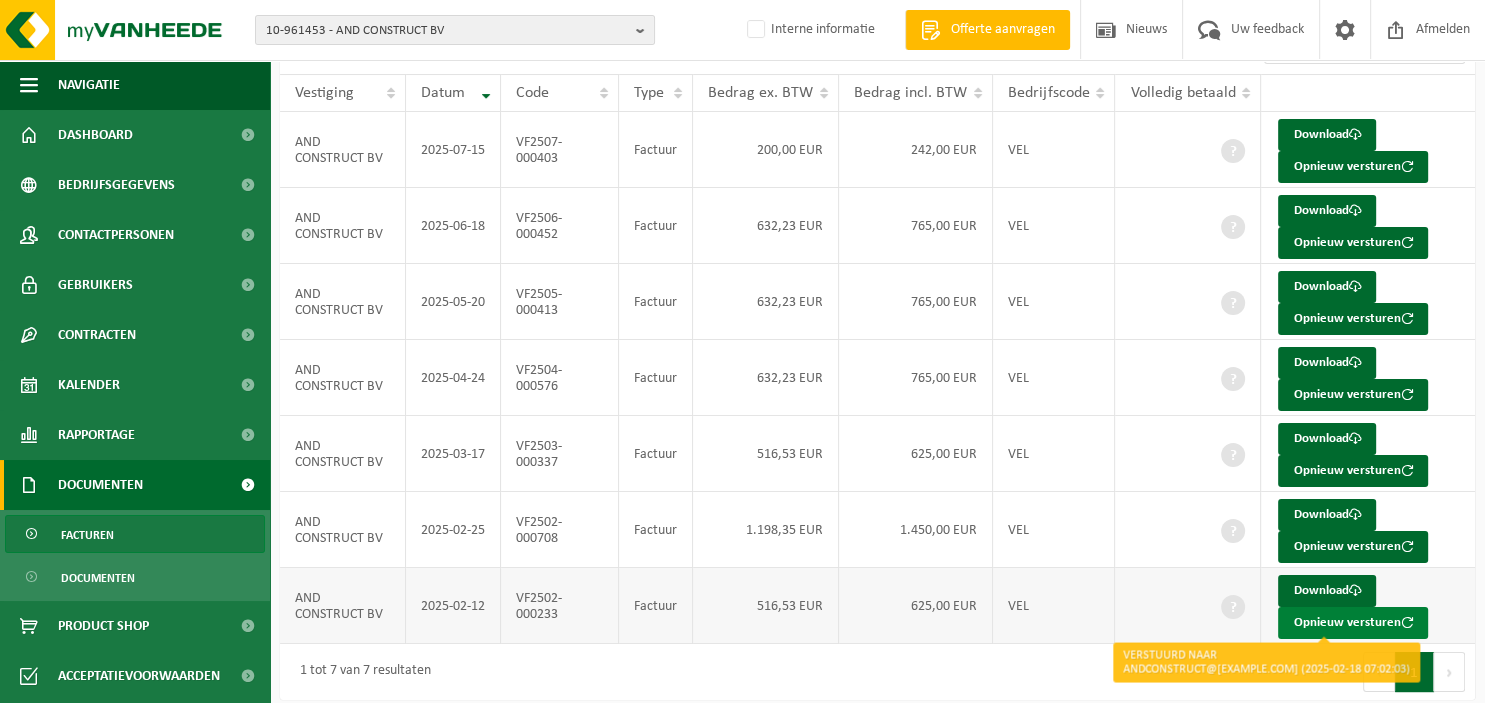 click on "Opnieuw versturen" at bounding box center (1353, 623) 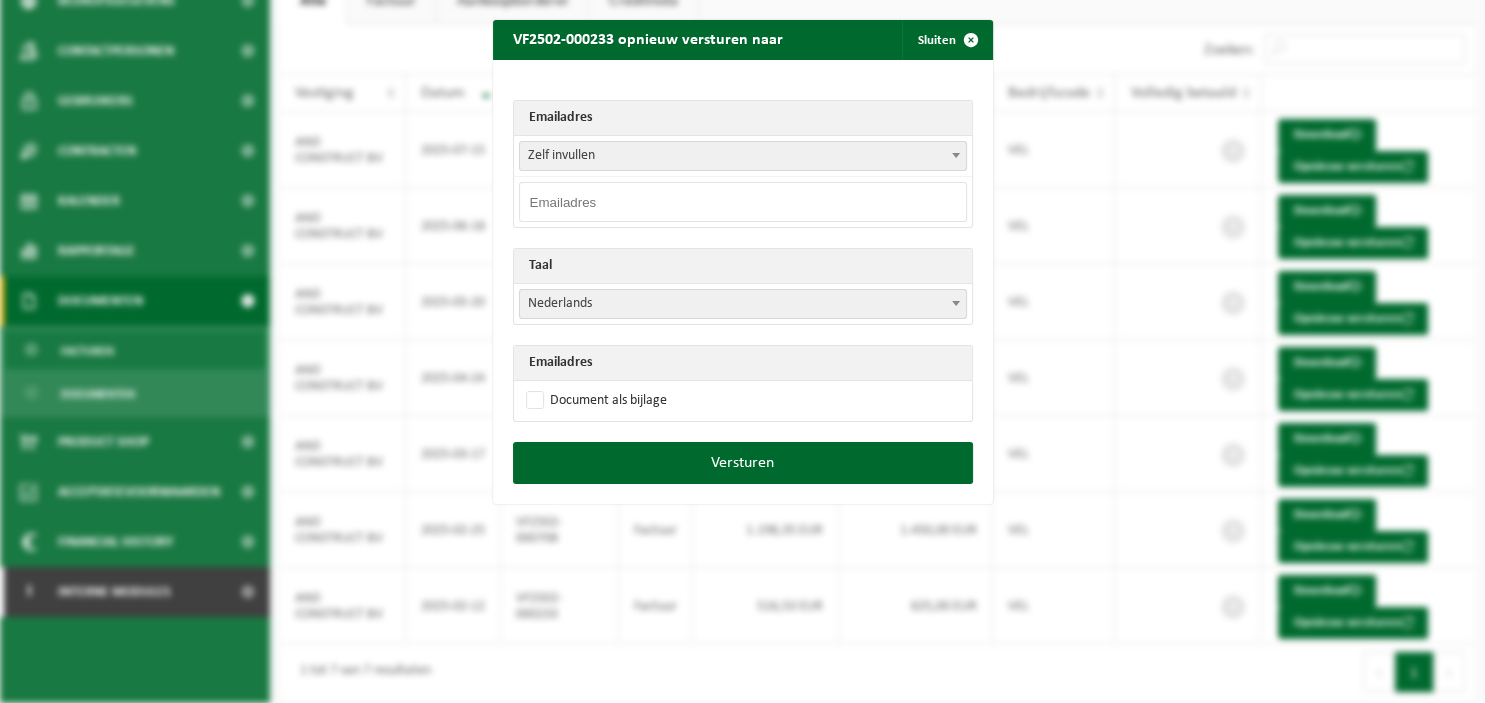 click at bounding box center [956, 155] 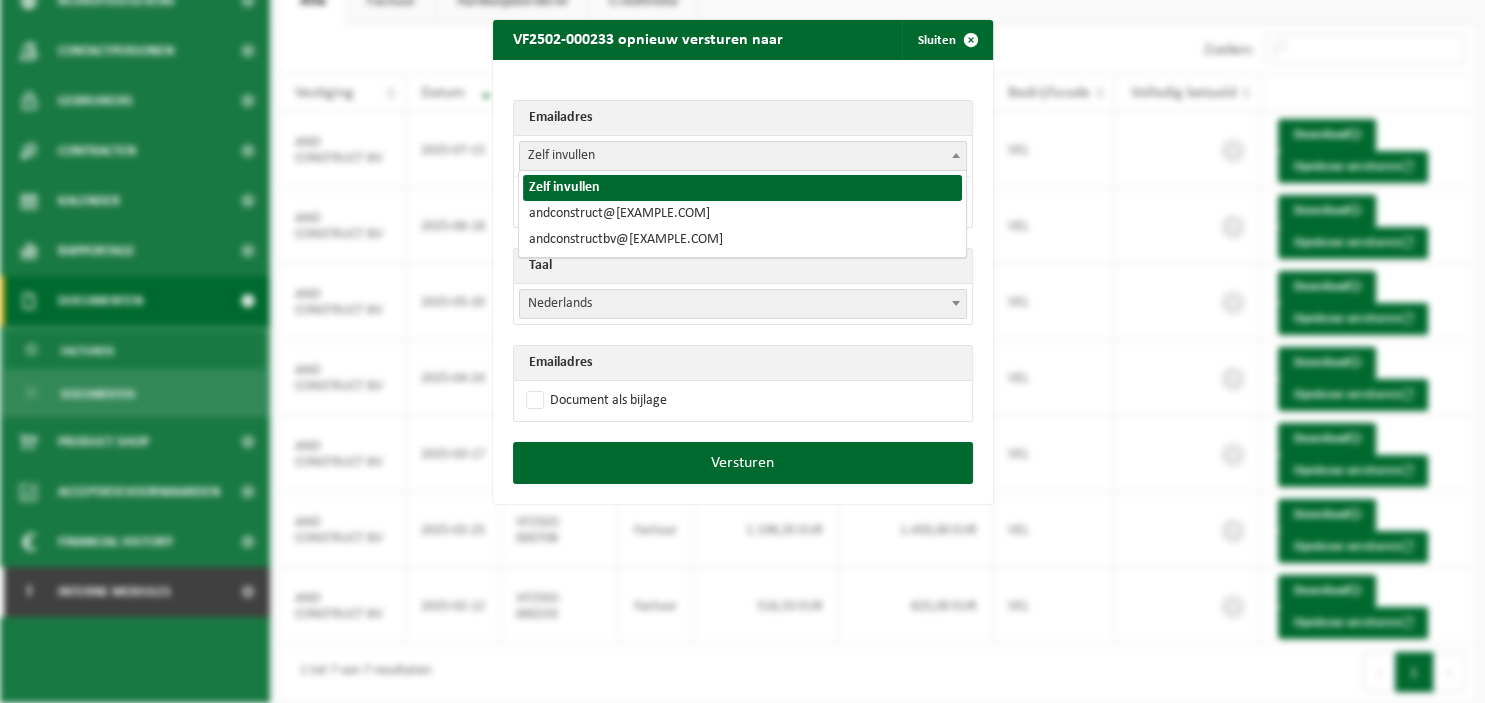 click on "Zelf invullen" at bounding box center (743, 156) 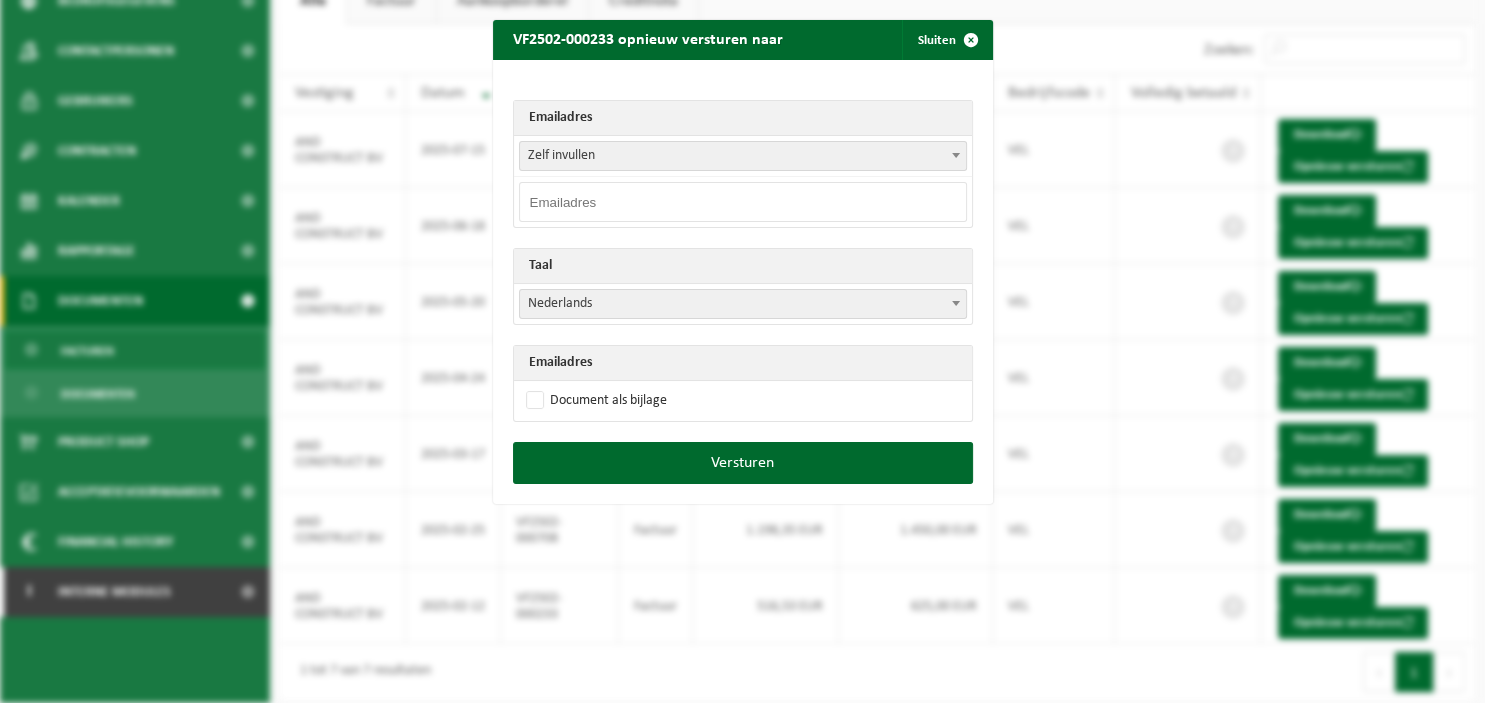 click at bounding box center [743, 202] 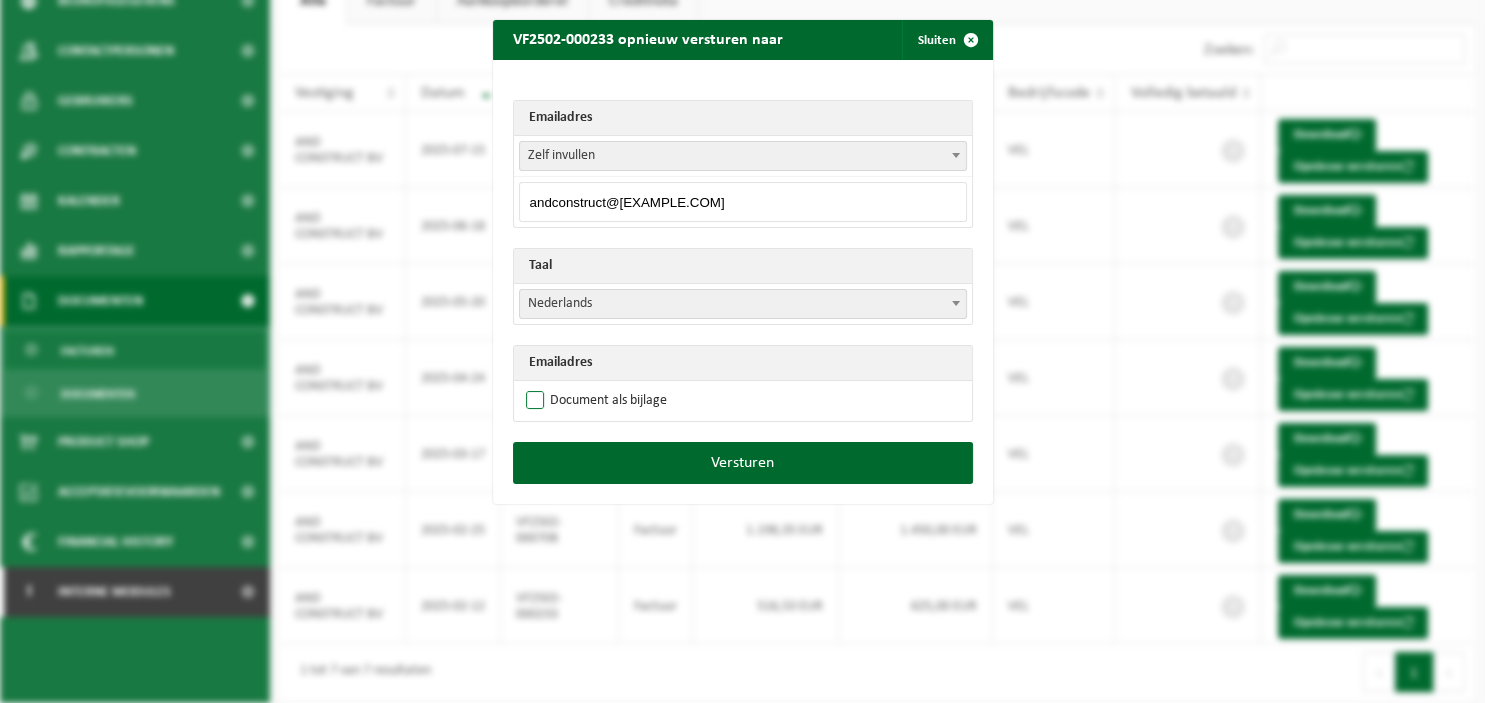type on "[EMAIL]" 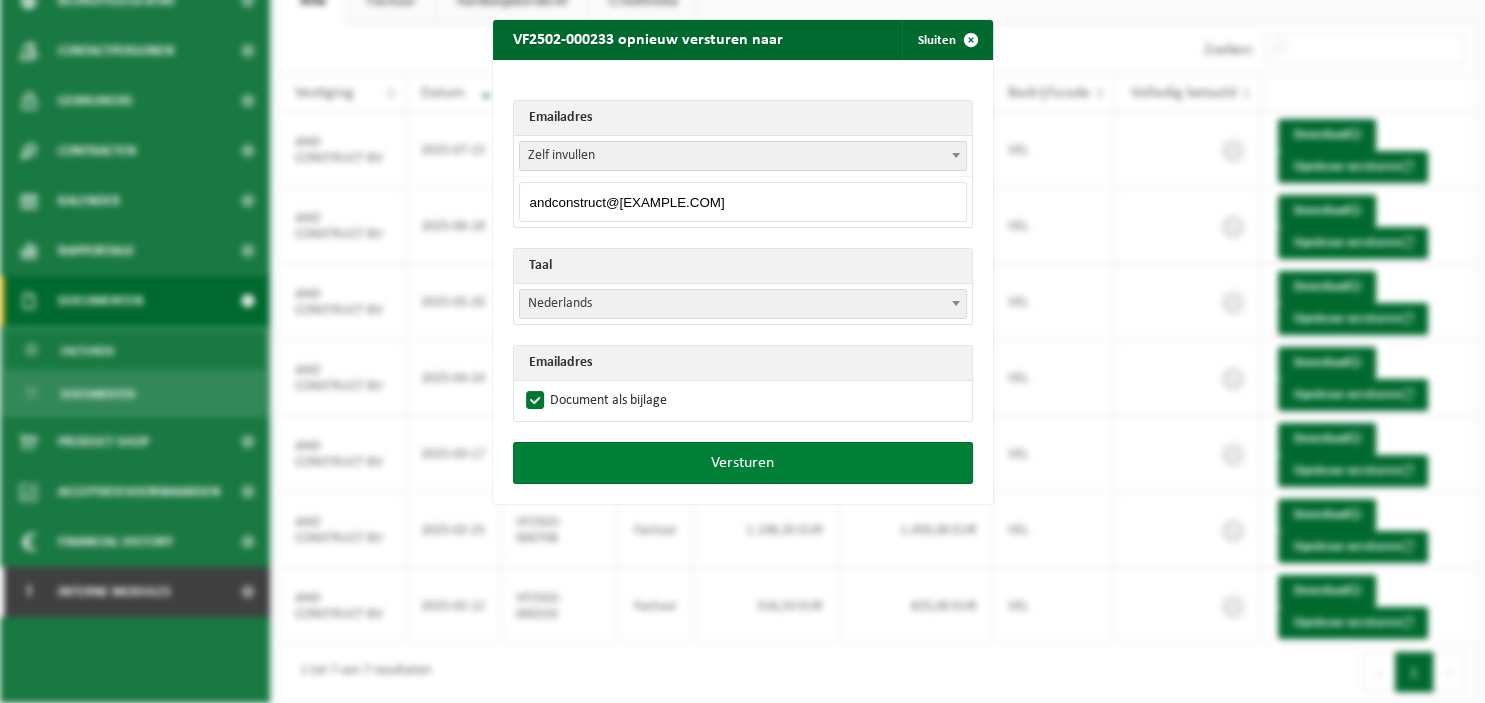 click on "Versturen" at bounding box center (743, 463) 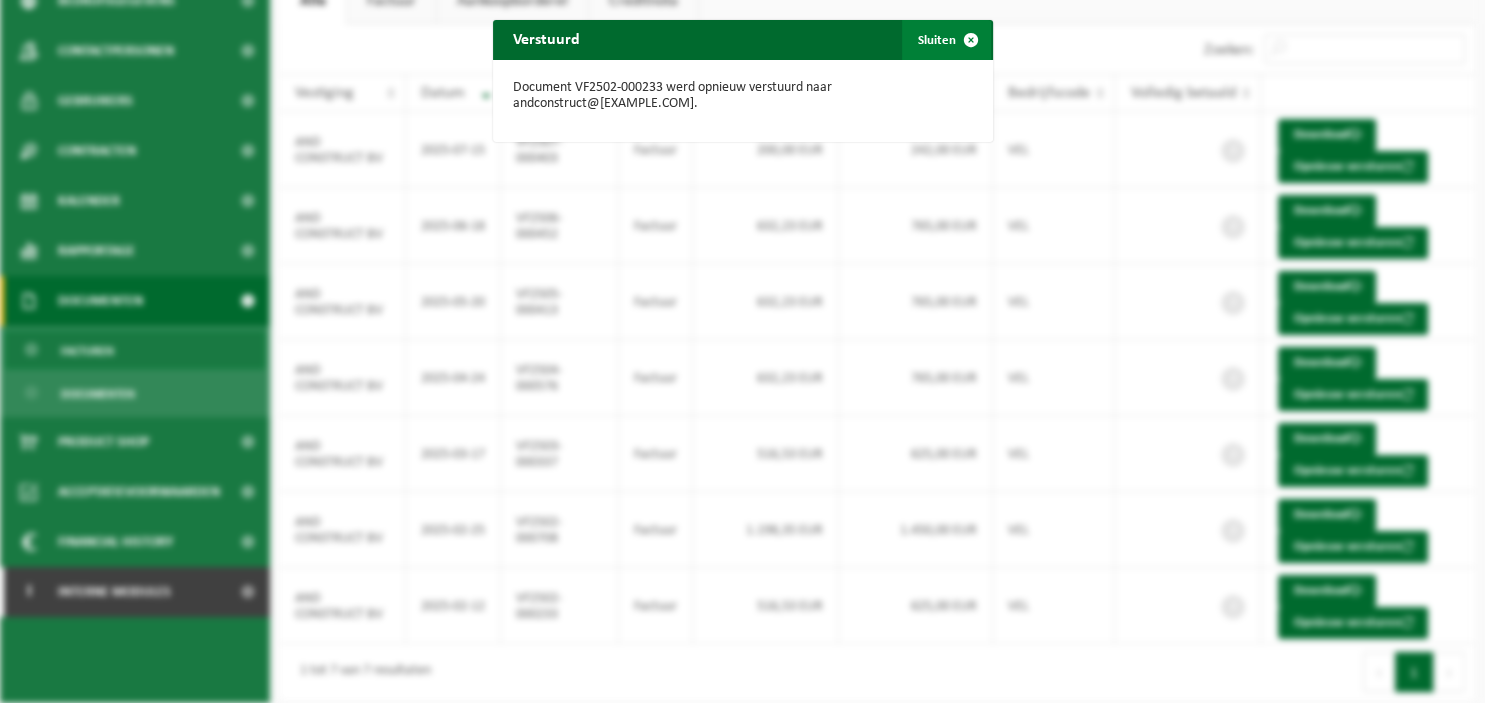 click at bounding box center [971, 40] 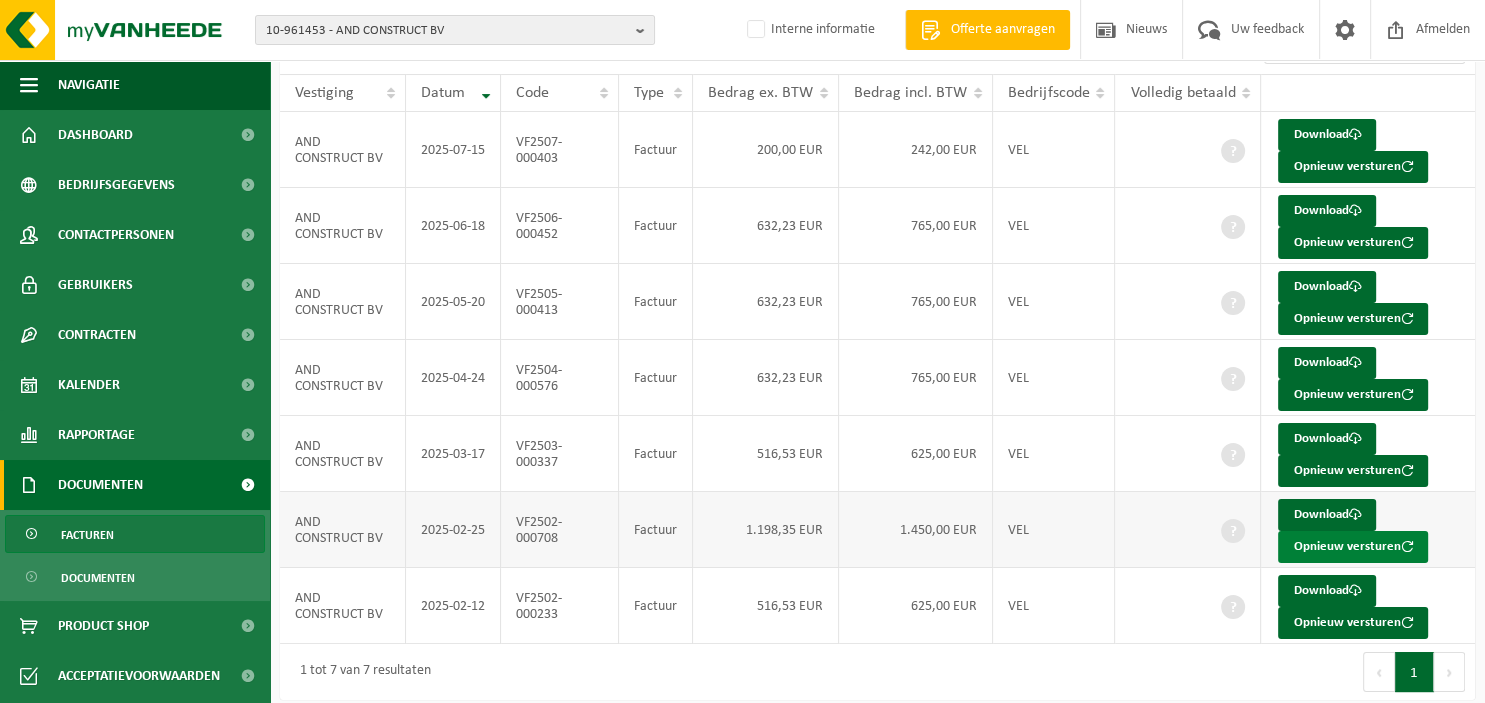 click on "Opnieuw versturen" at bounding box center (1353, 547) 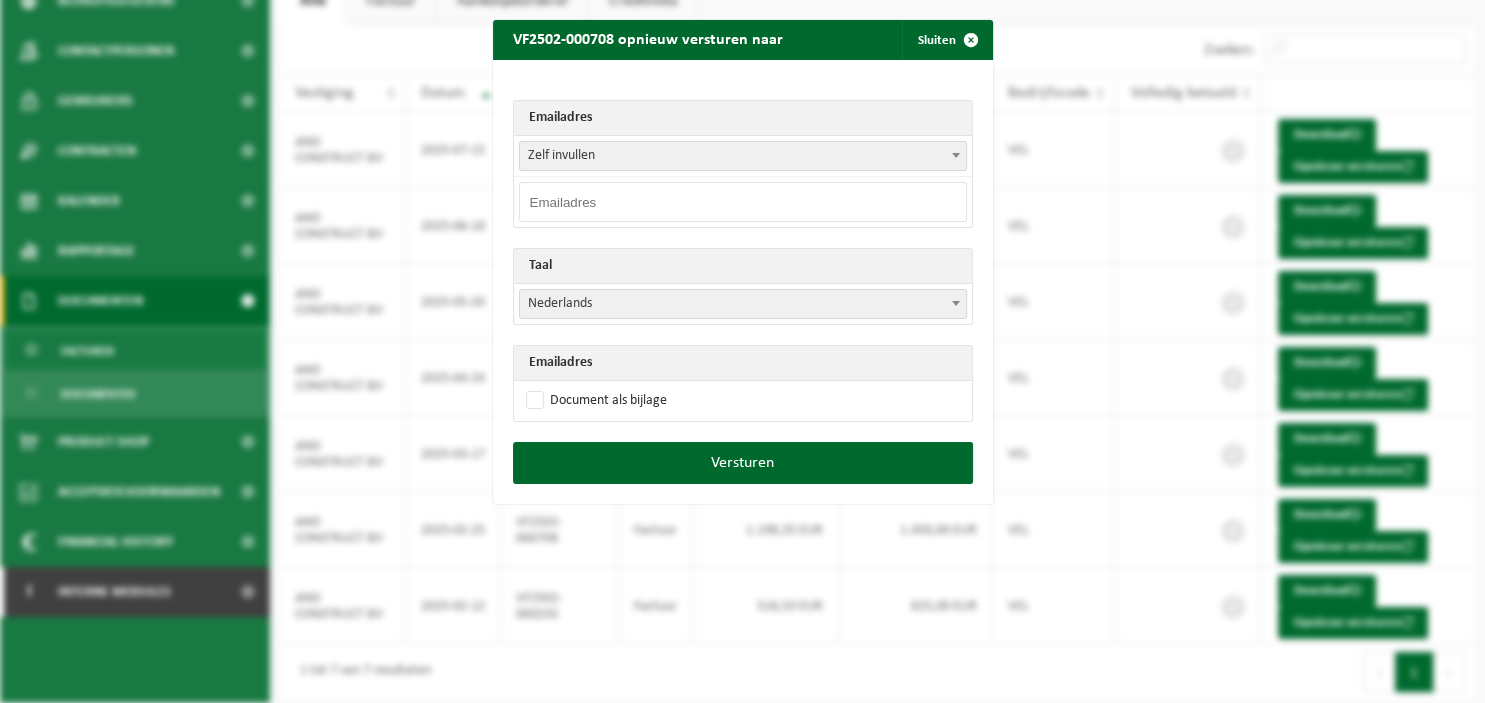 click at bounding box center [743, 202] 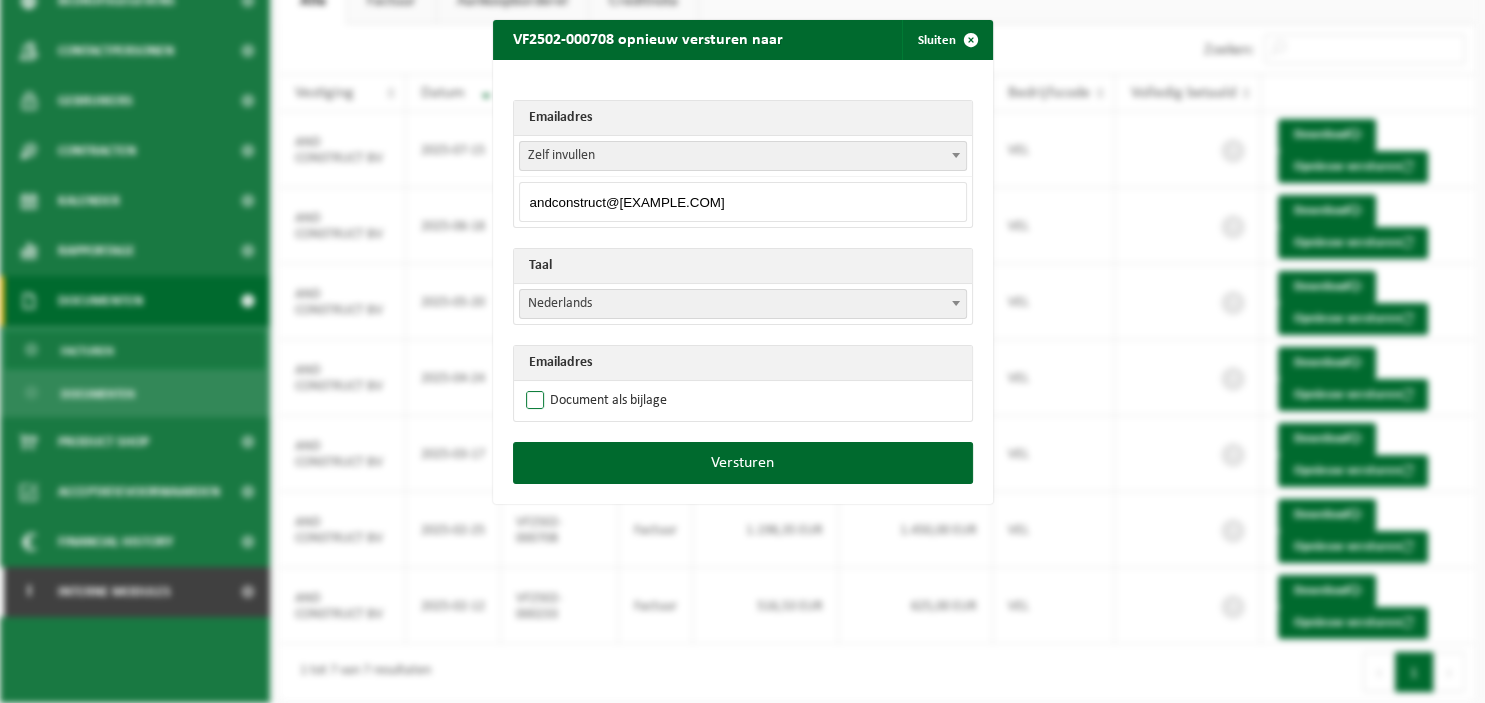 type on "andconstruct@gmail.com" 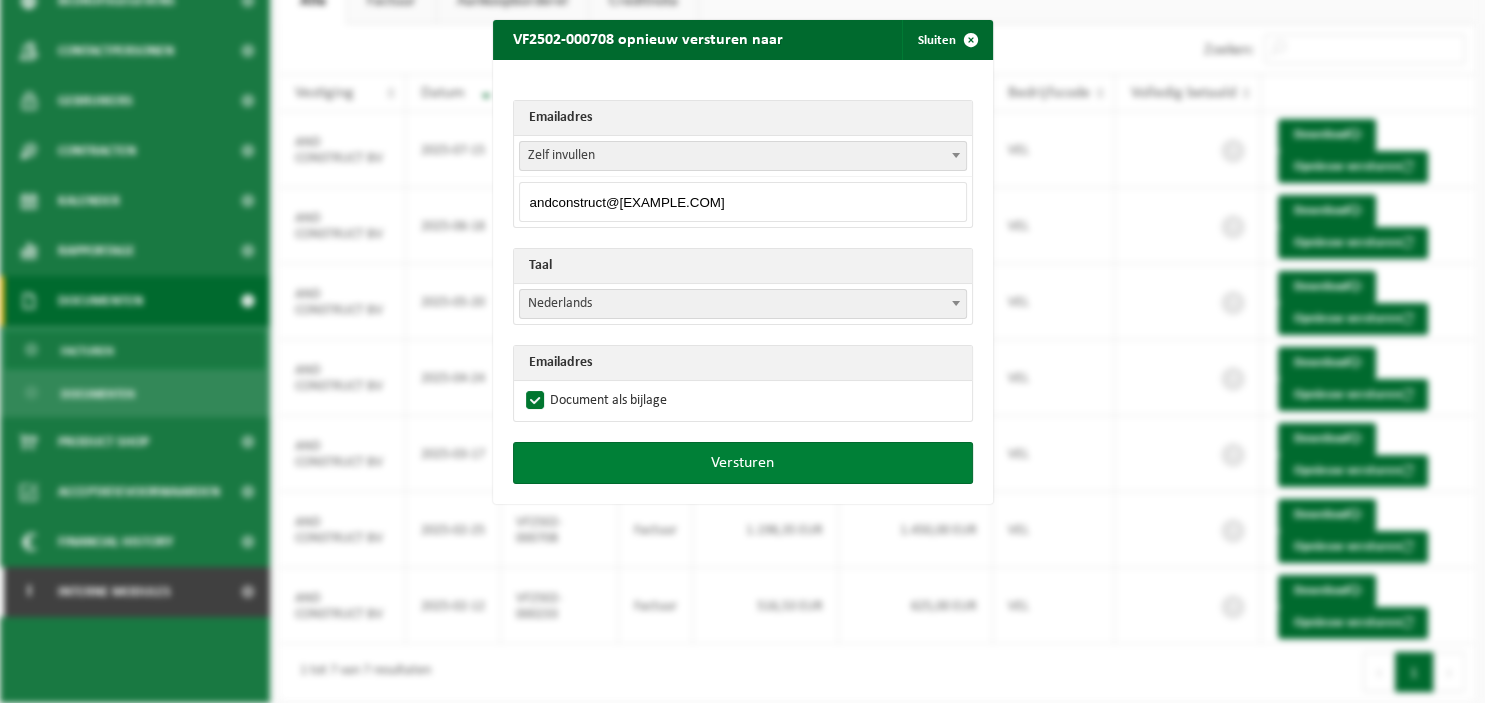 click on "Versturen" at bounding box center (743, 463) 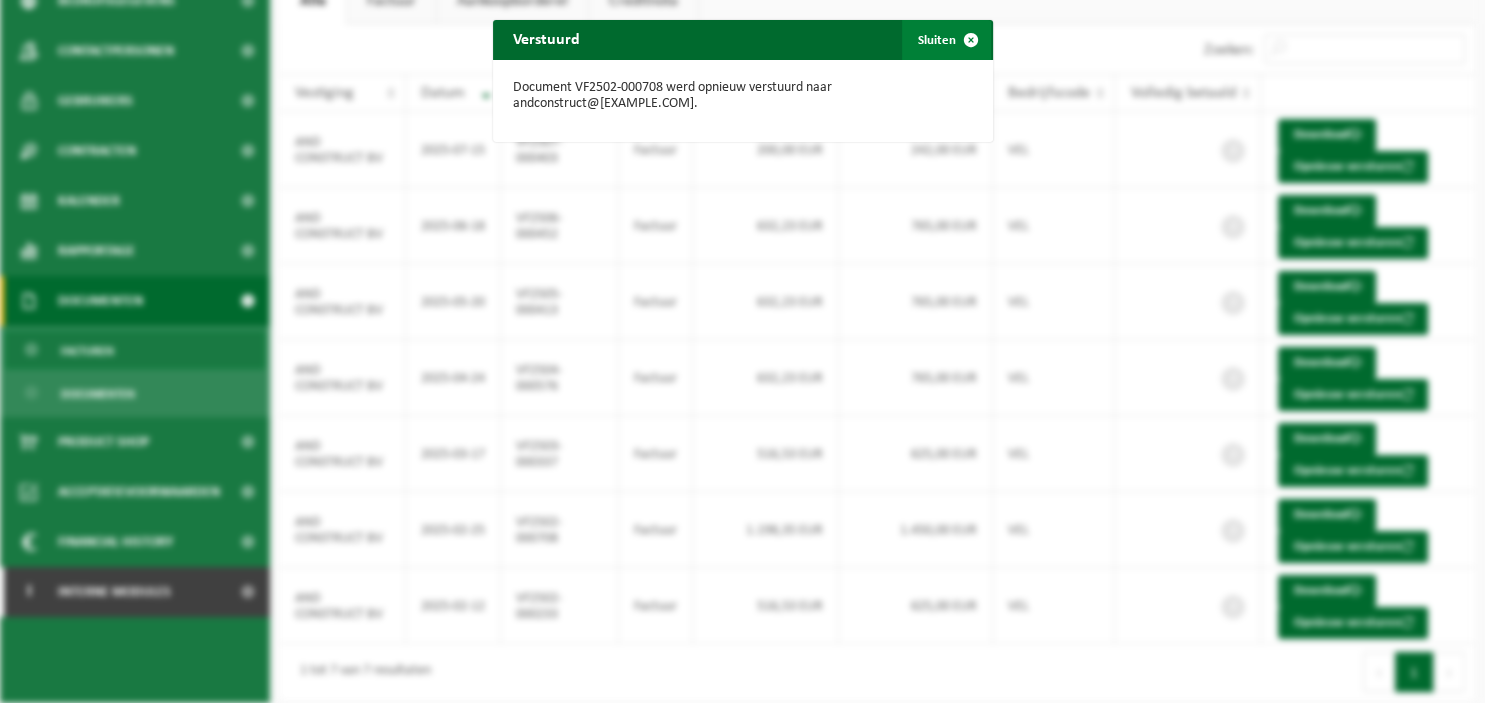 click at bounding box center (971, 40) 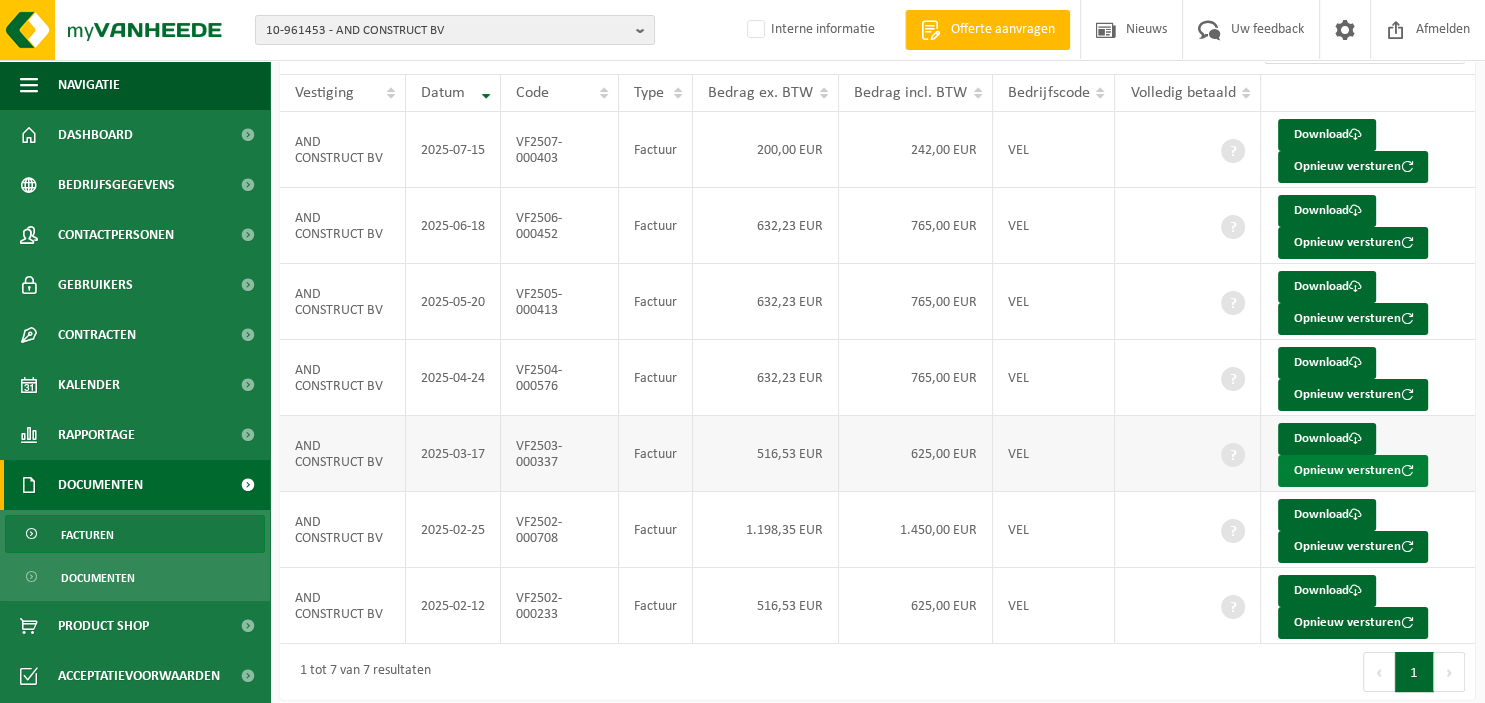 click on "Opnieuw versturen" at bounding box center (1353, 471) 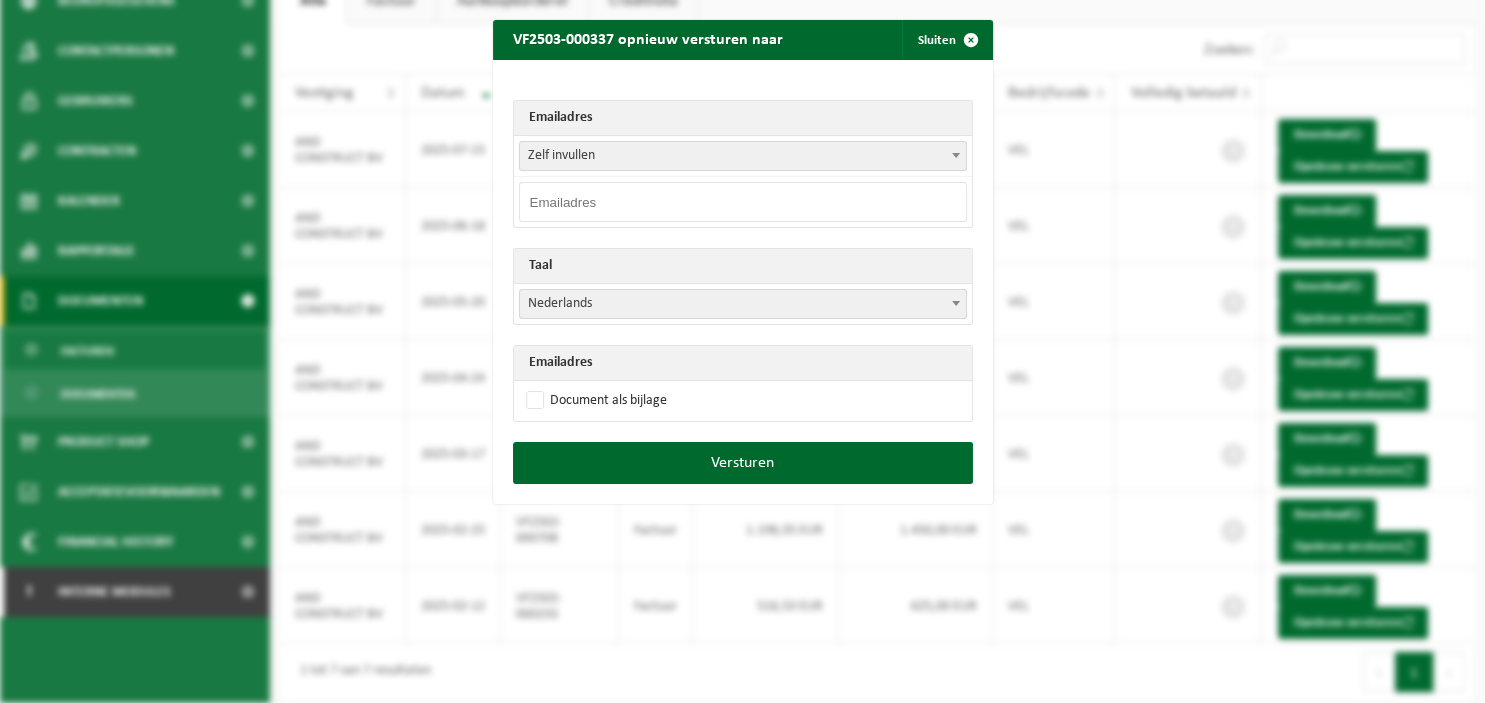 click at bounding box center [743, 202] 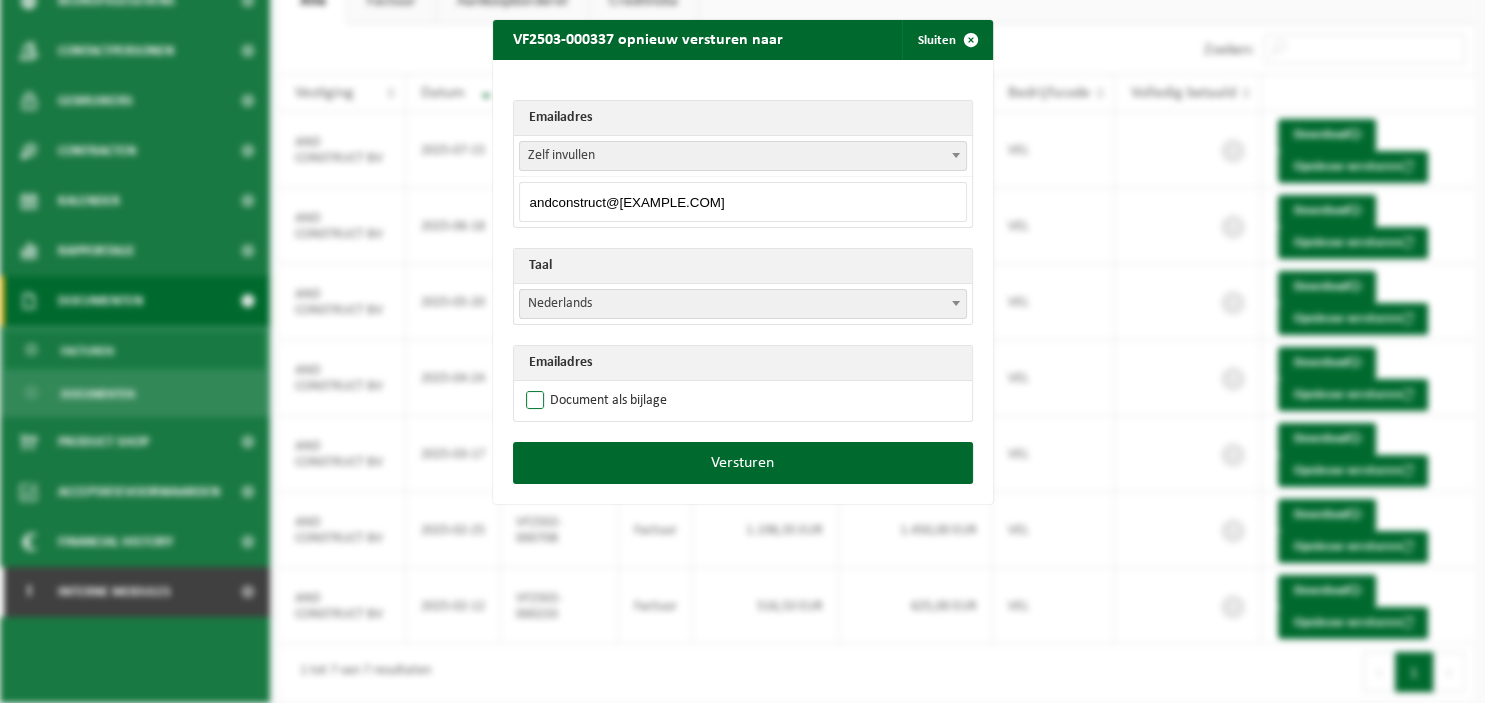 type on "andconstruct@gmail.com" 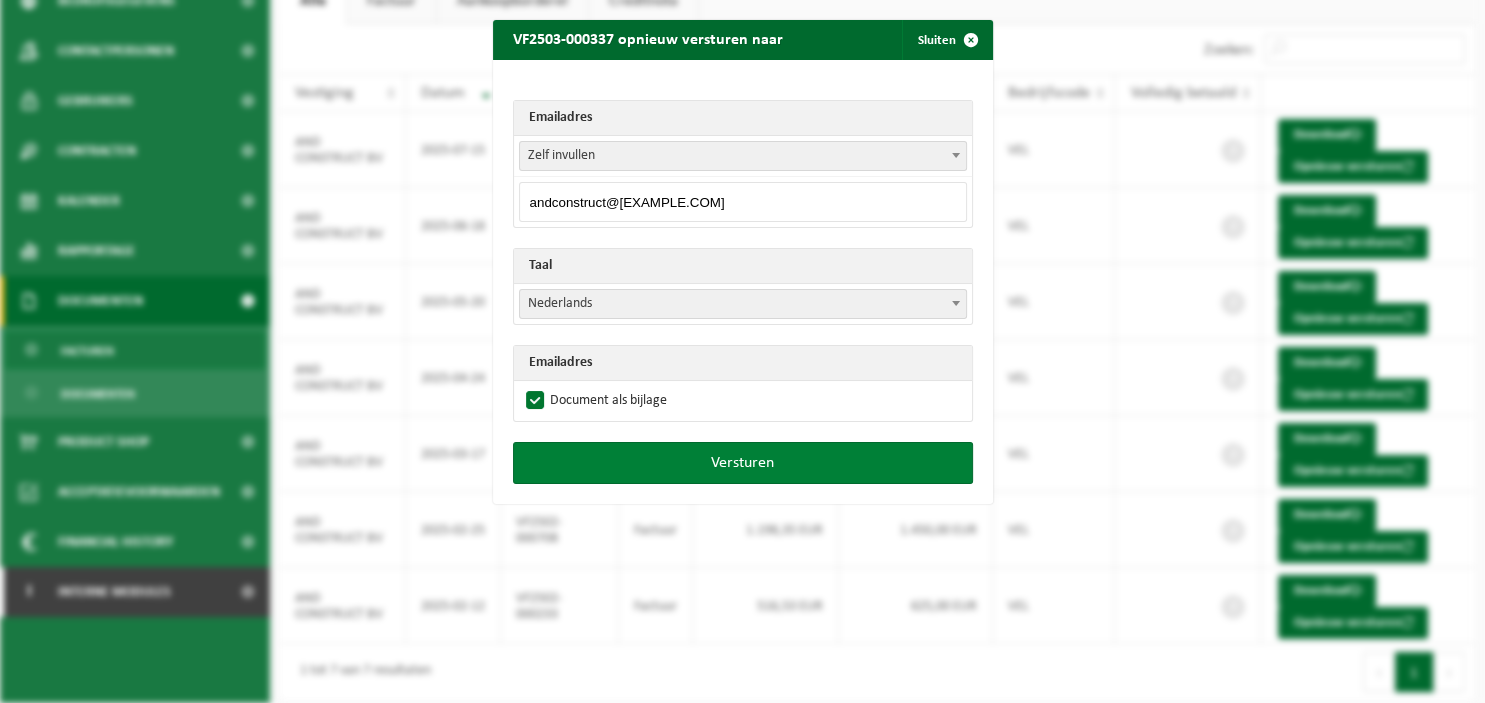 click on "Versturen" at bounding box center (743, 463) 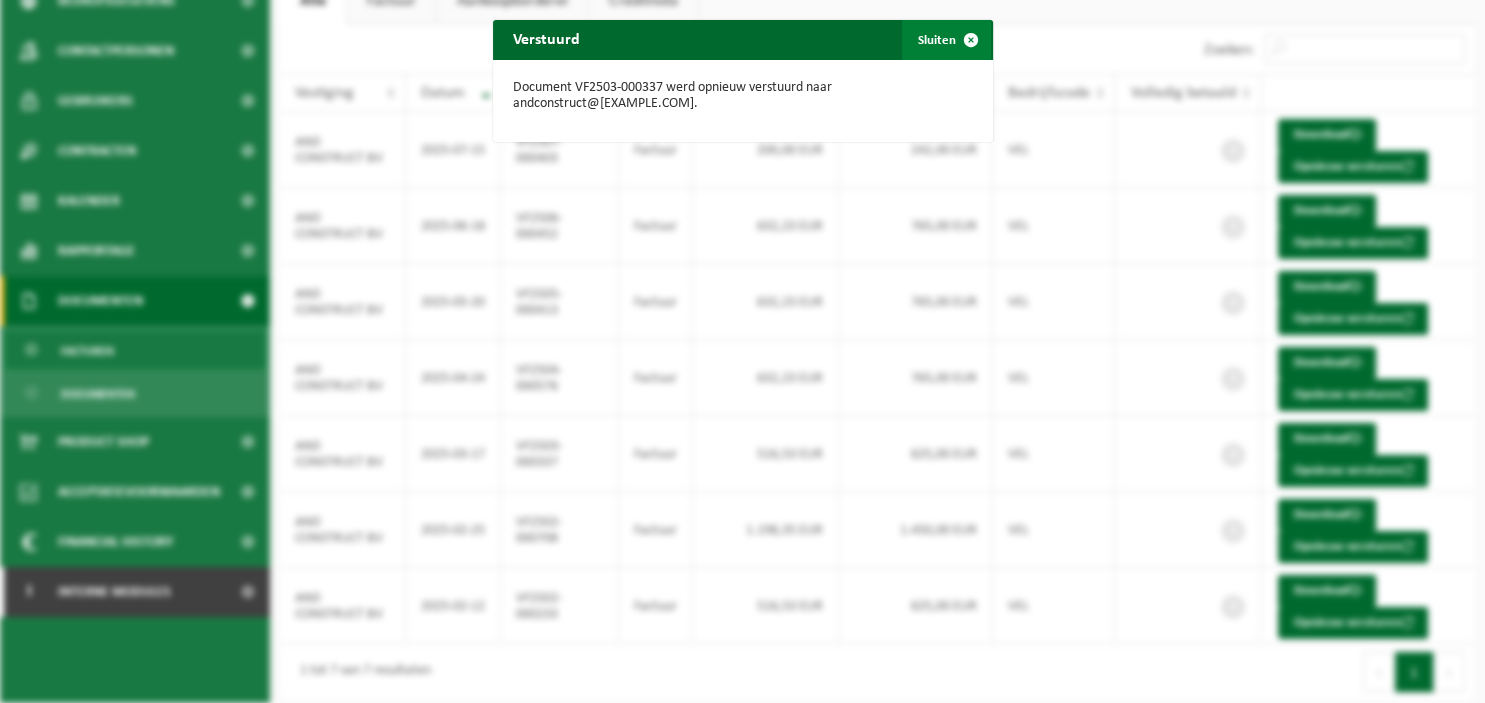 click at bounding box center [971, 40] 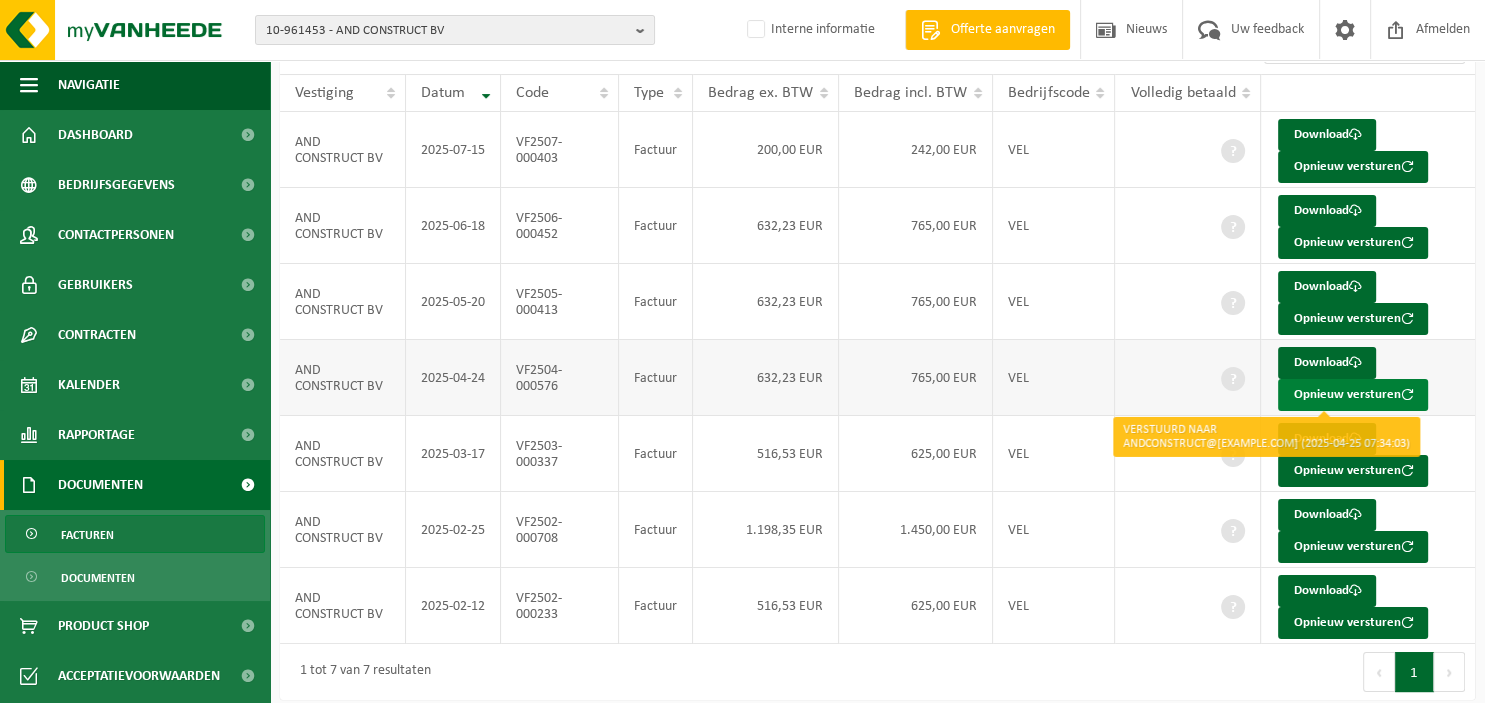 click on "Opnieuw versturen" at bounding box center (1353, 395) 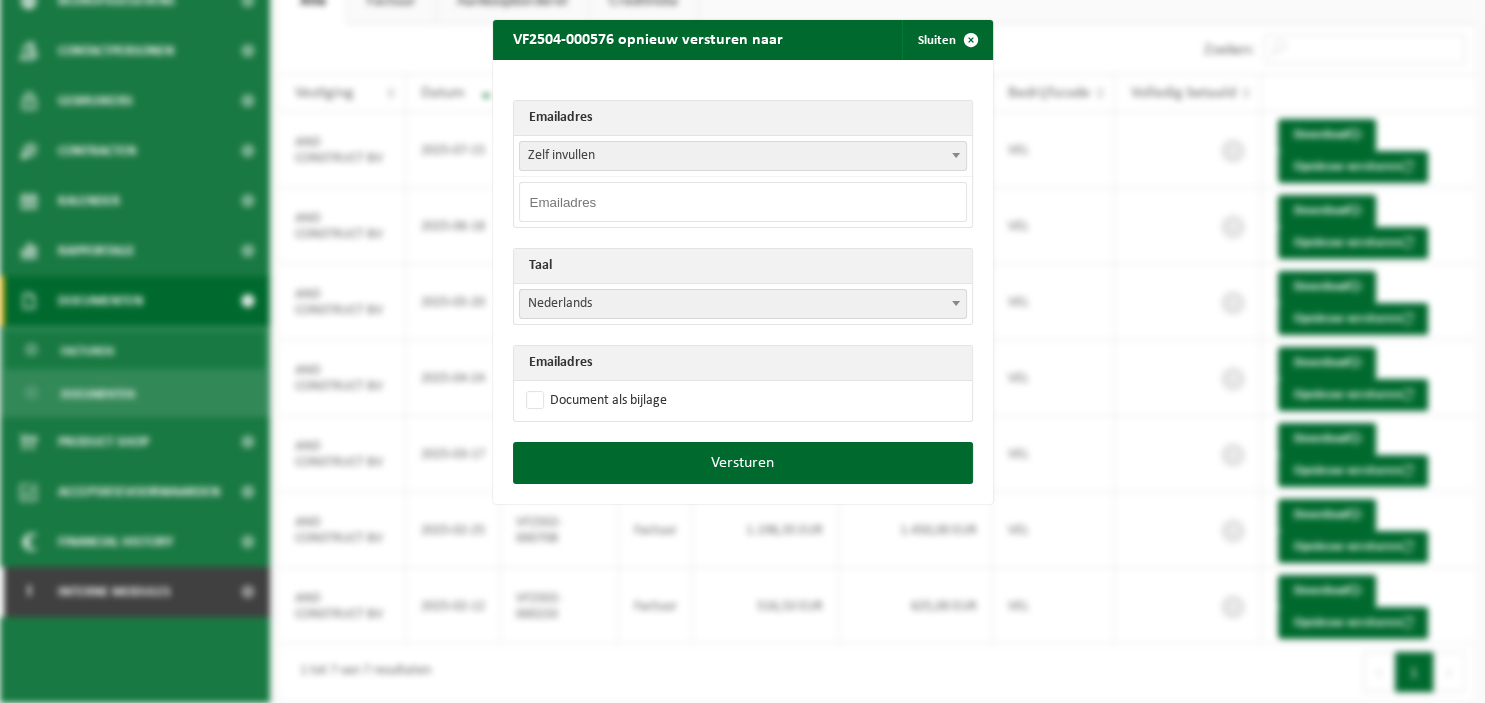 click at bounding box center [743, 202] 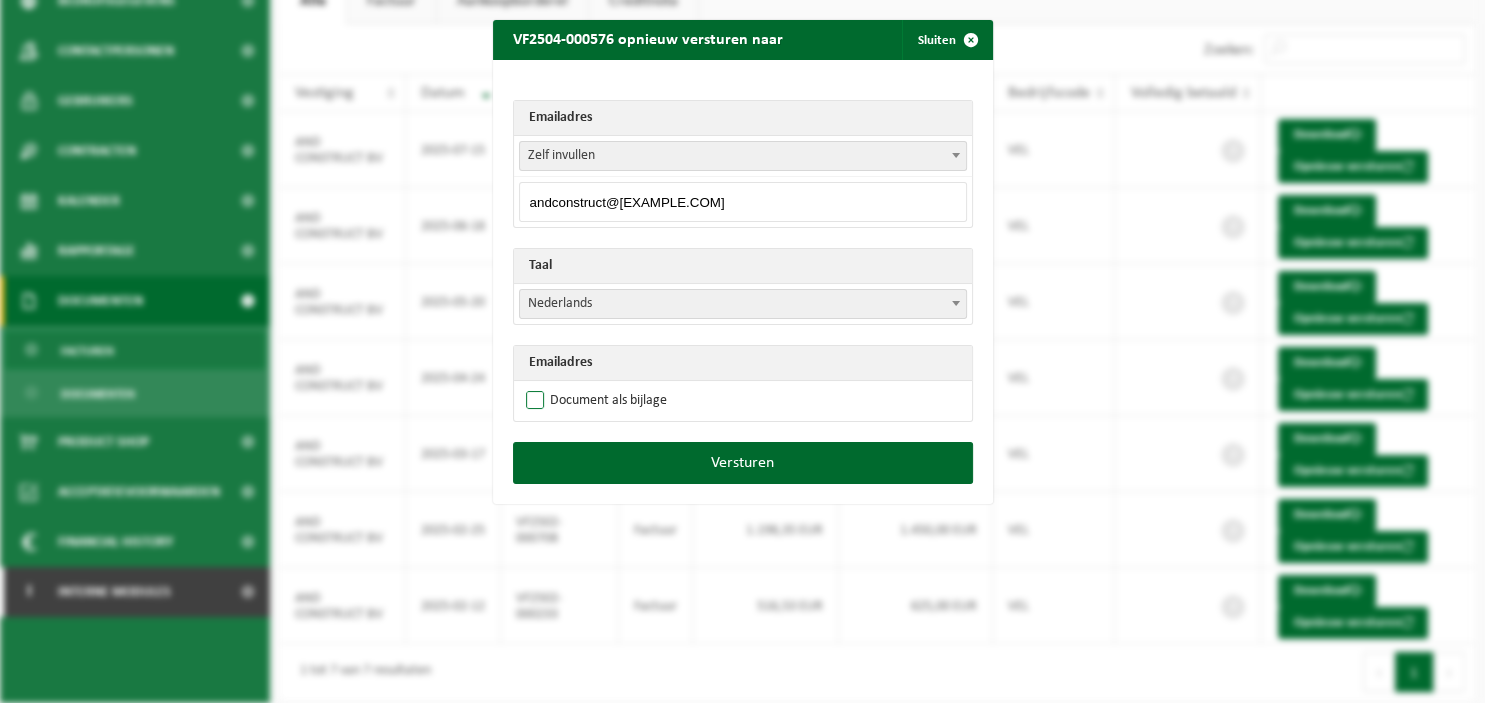 type on "andconstruct@gmail.com" 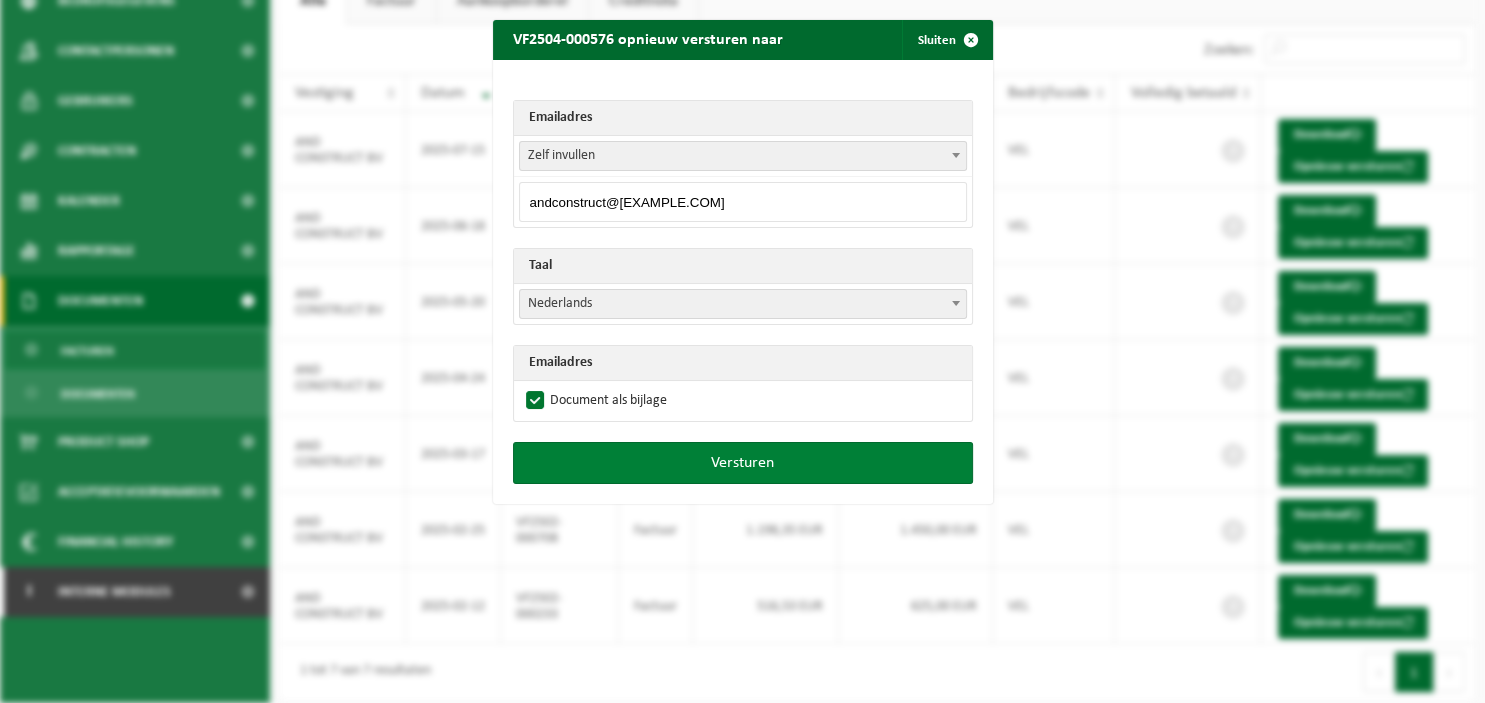 click on "Versturen" at bounding box center (743, 463) 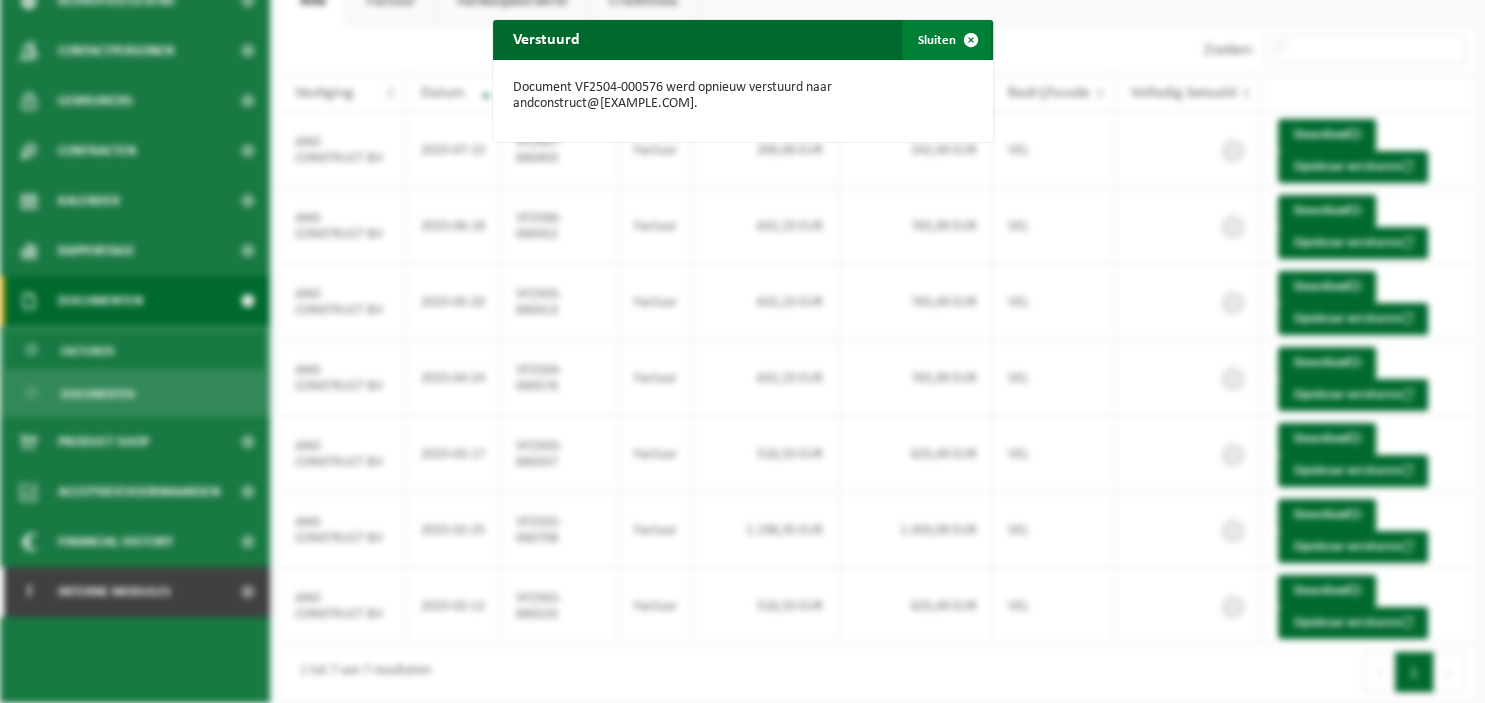 click at bounding box center [971, 40] 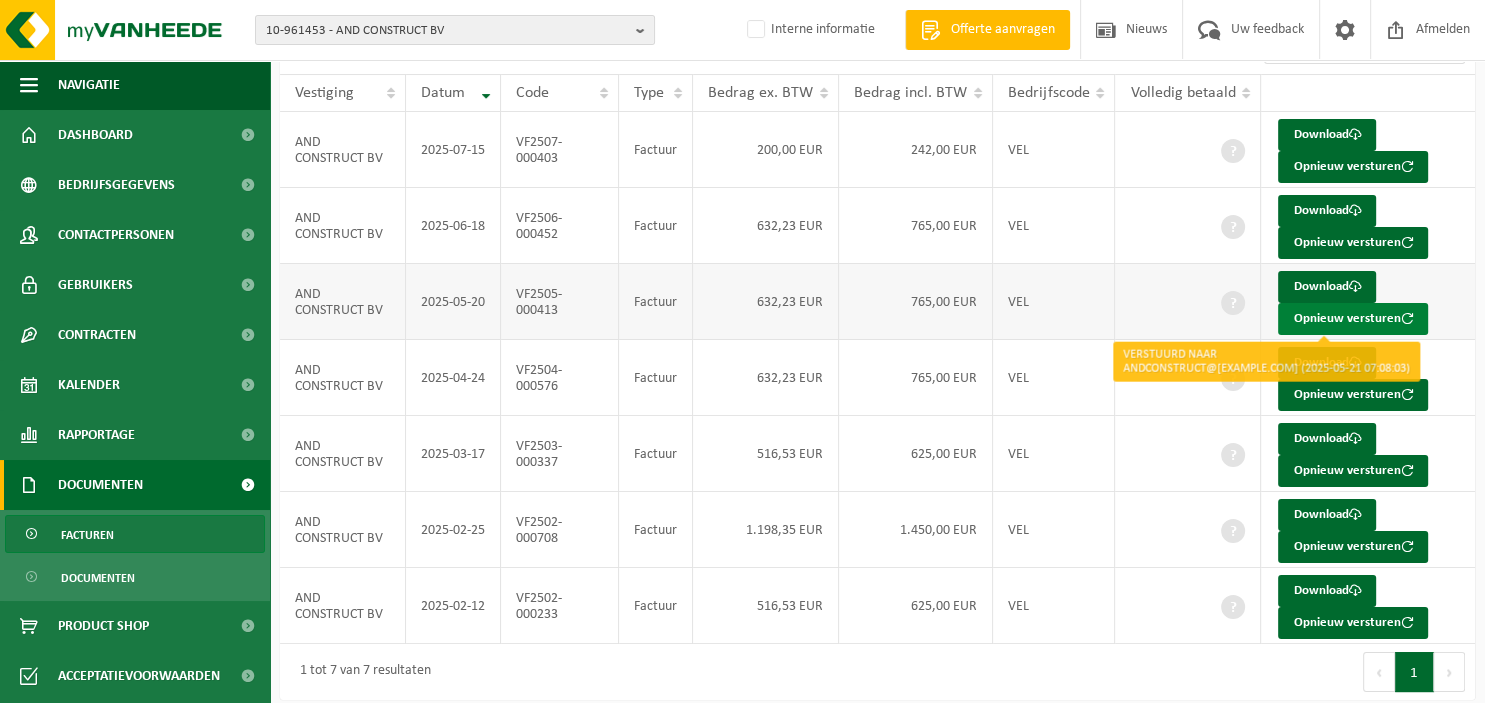 click on "Opnieuw versturen" at bounding box center (1353, 319) 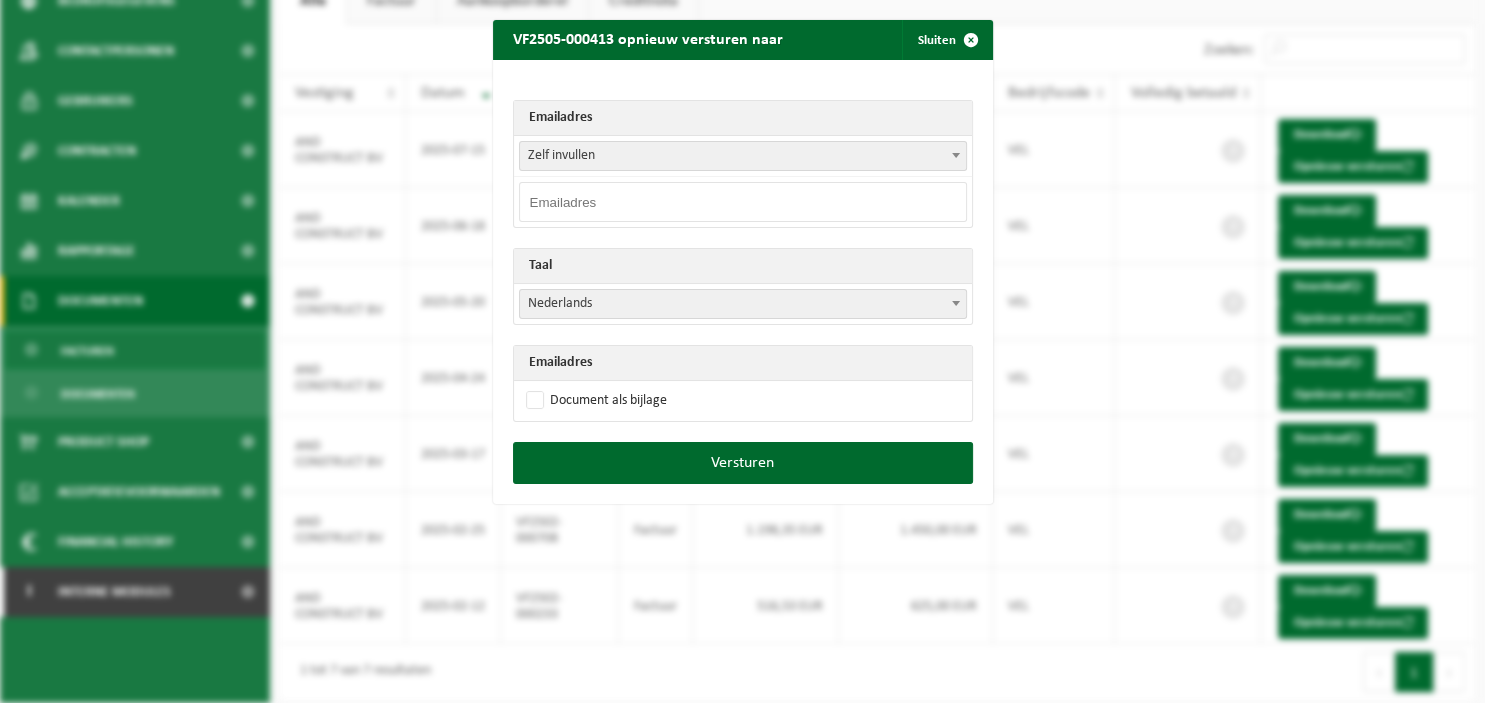 click at bounding box center (743, 202) 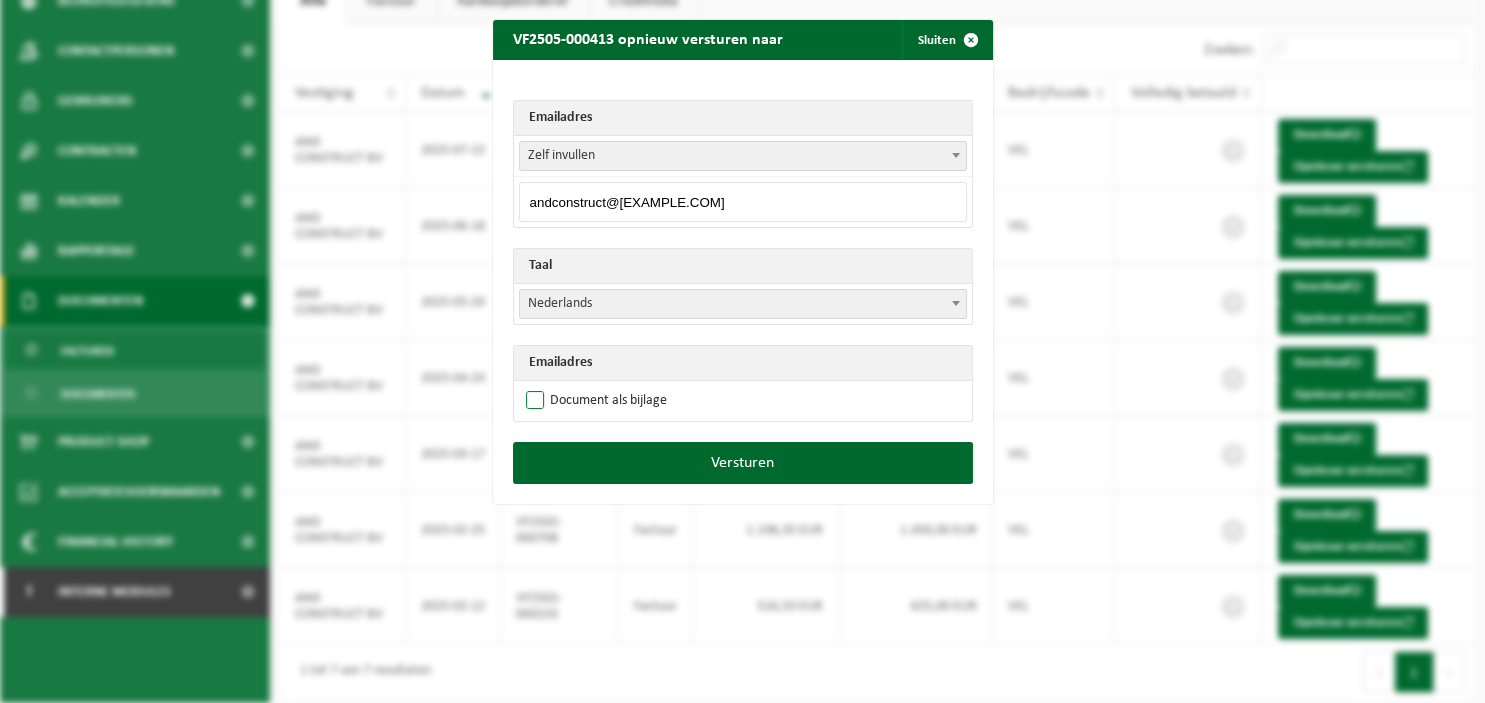 type on "andconstruct@gmail.com" 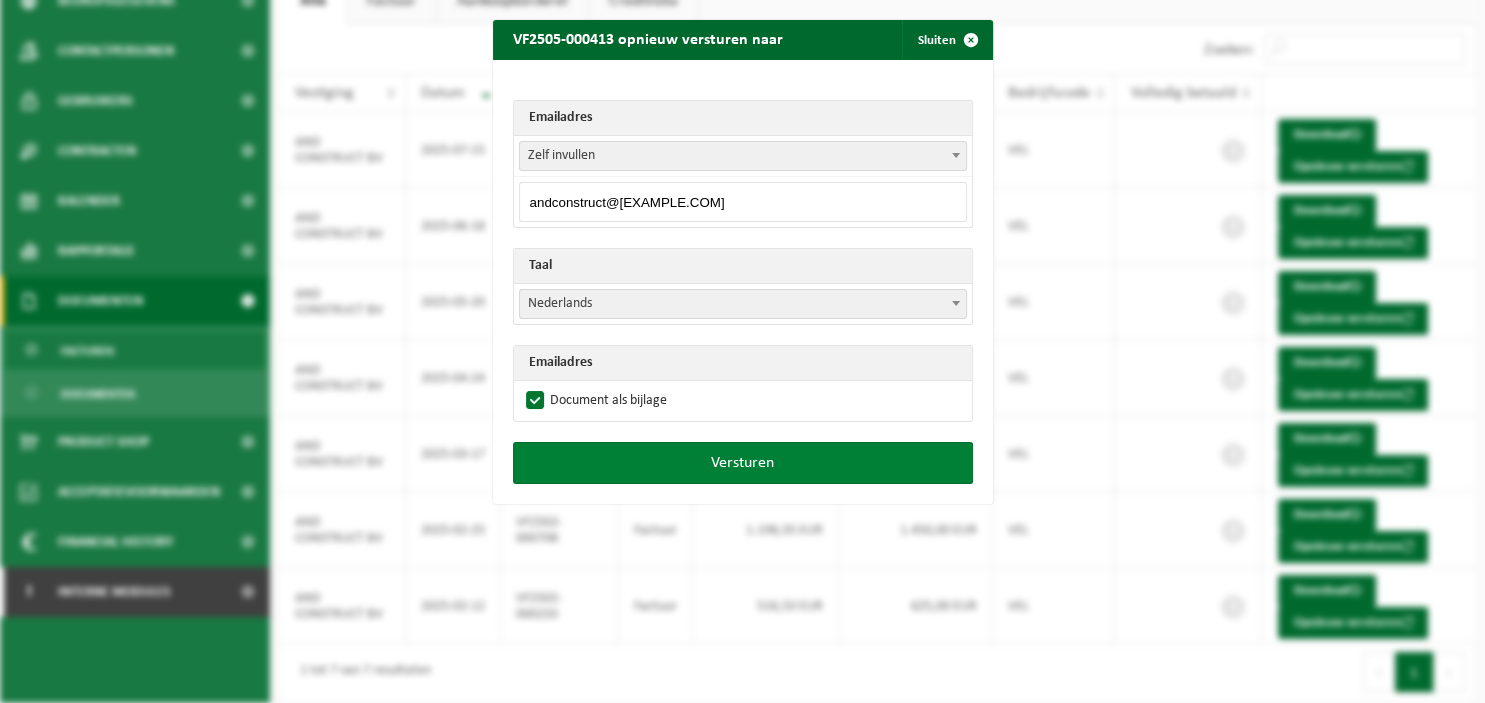 click on "Versturen" at bounding box center (743, 463) 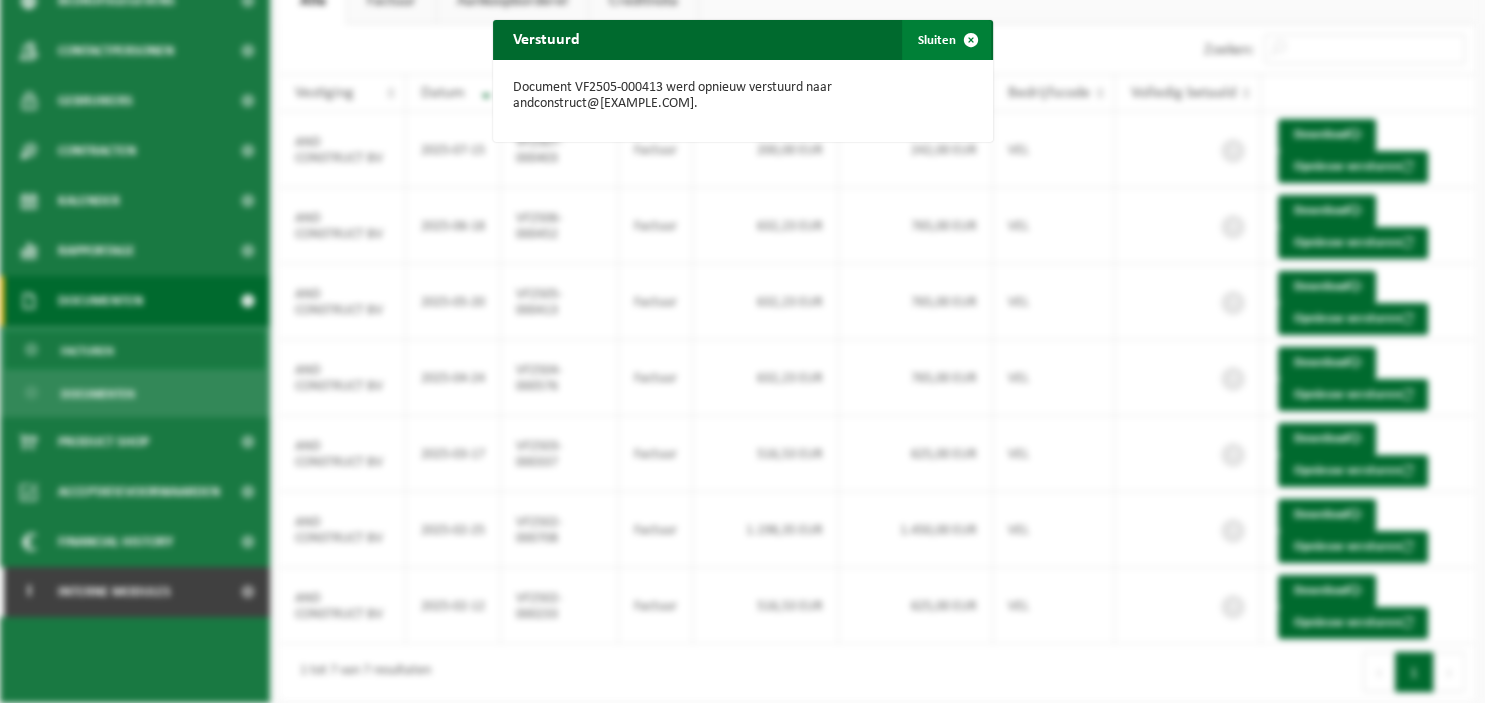 click at bounding box center (971, 40) 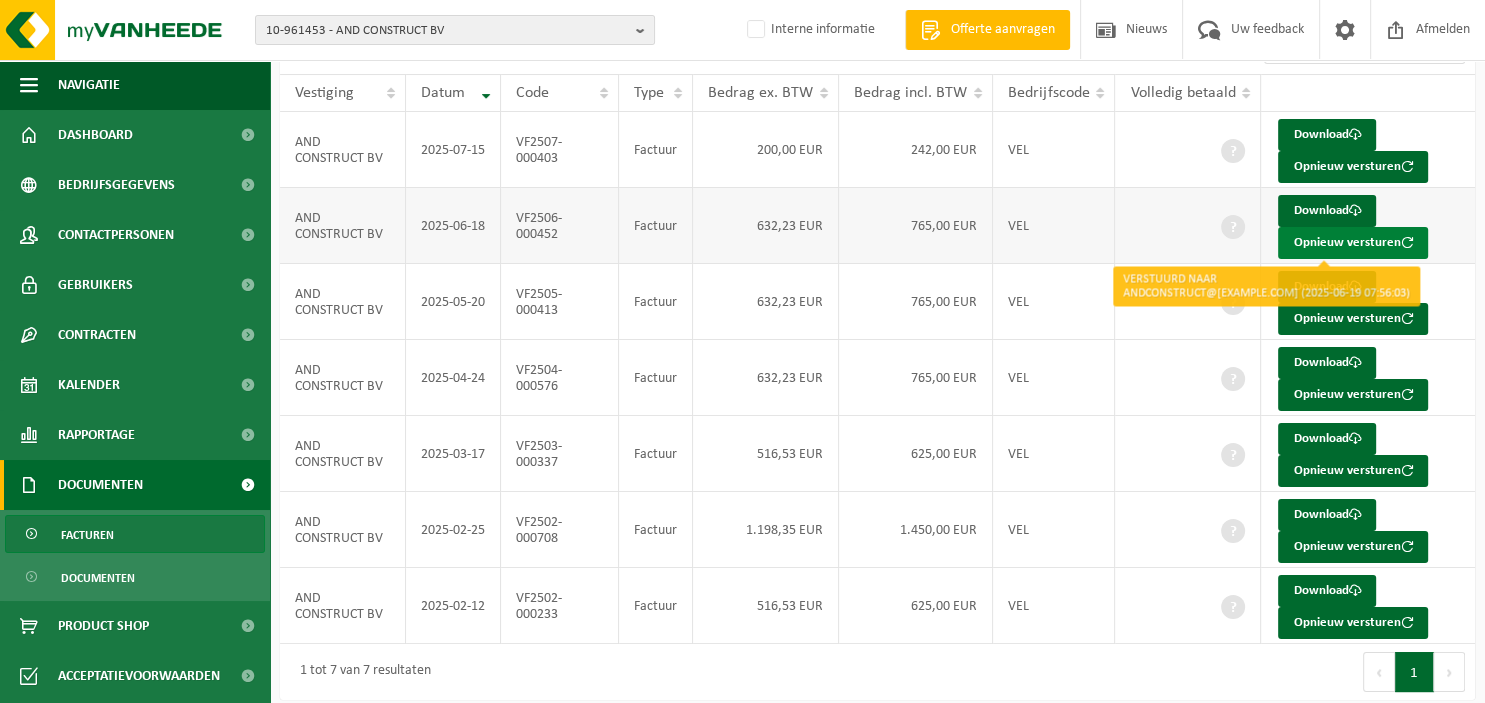 click on "Opnieuw versturen" at bounding box center (1353, 243) 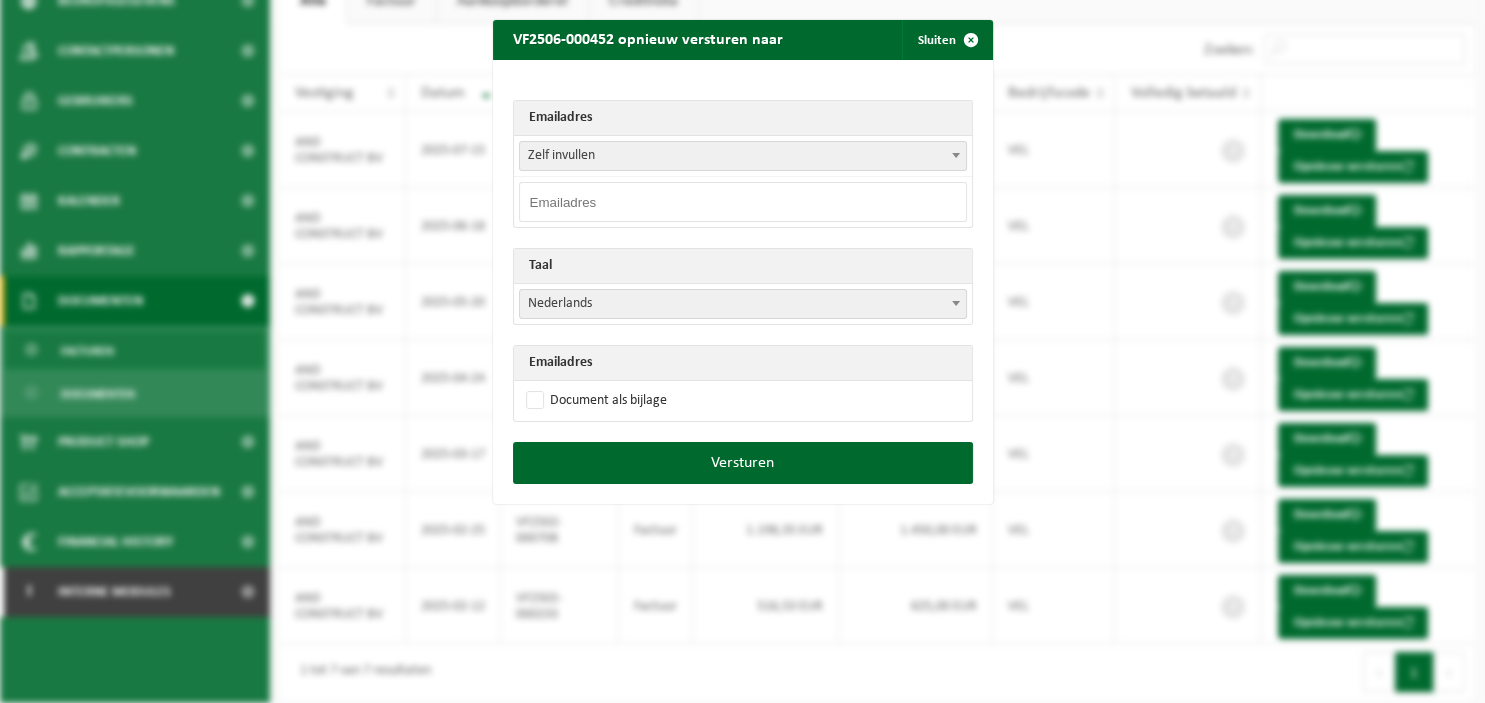 click at bounding box center [743, 202] 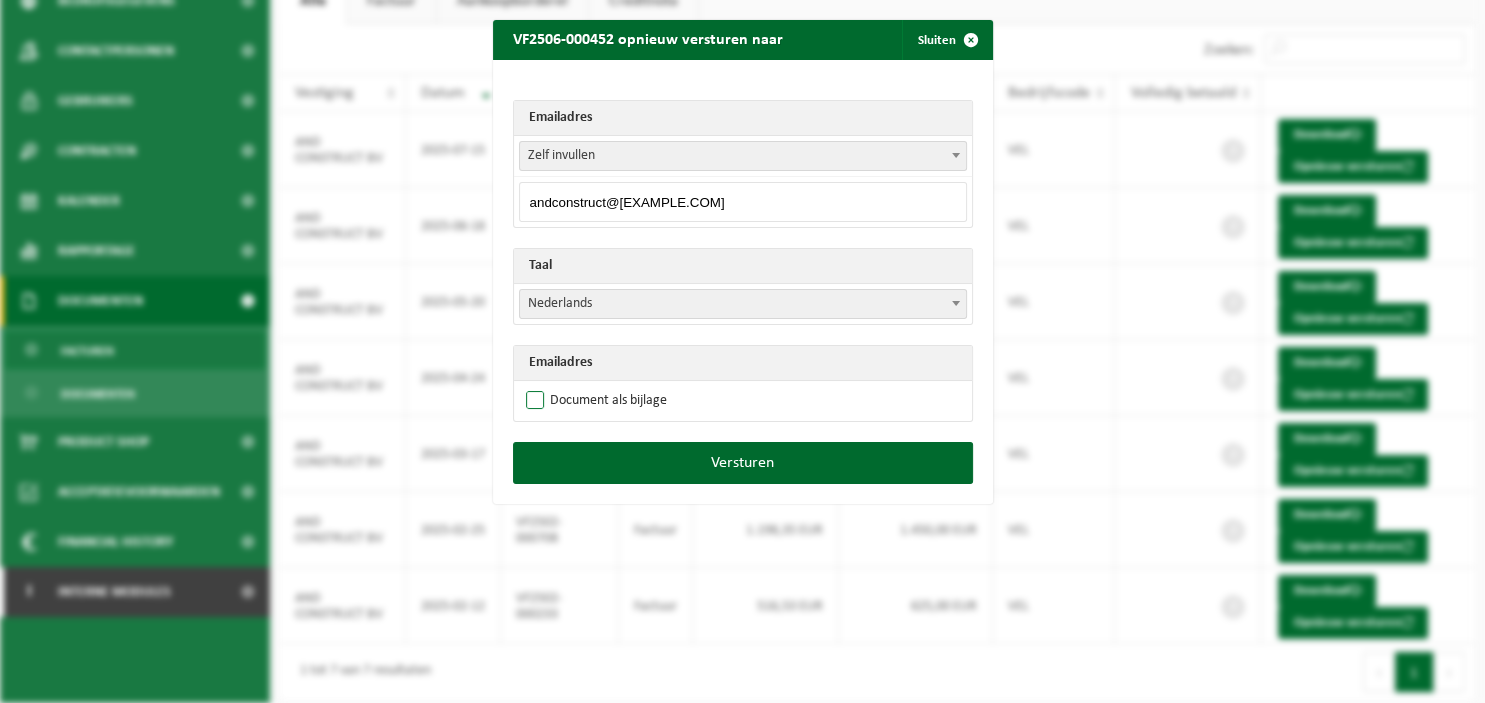 type on "andconstruct@gmail.com" 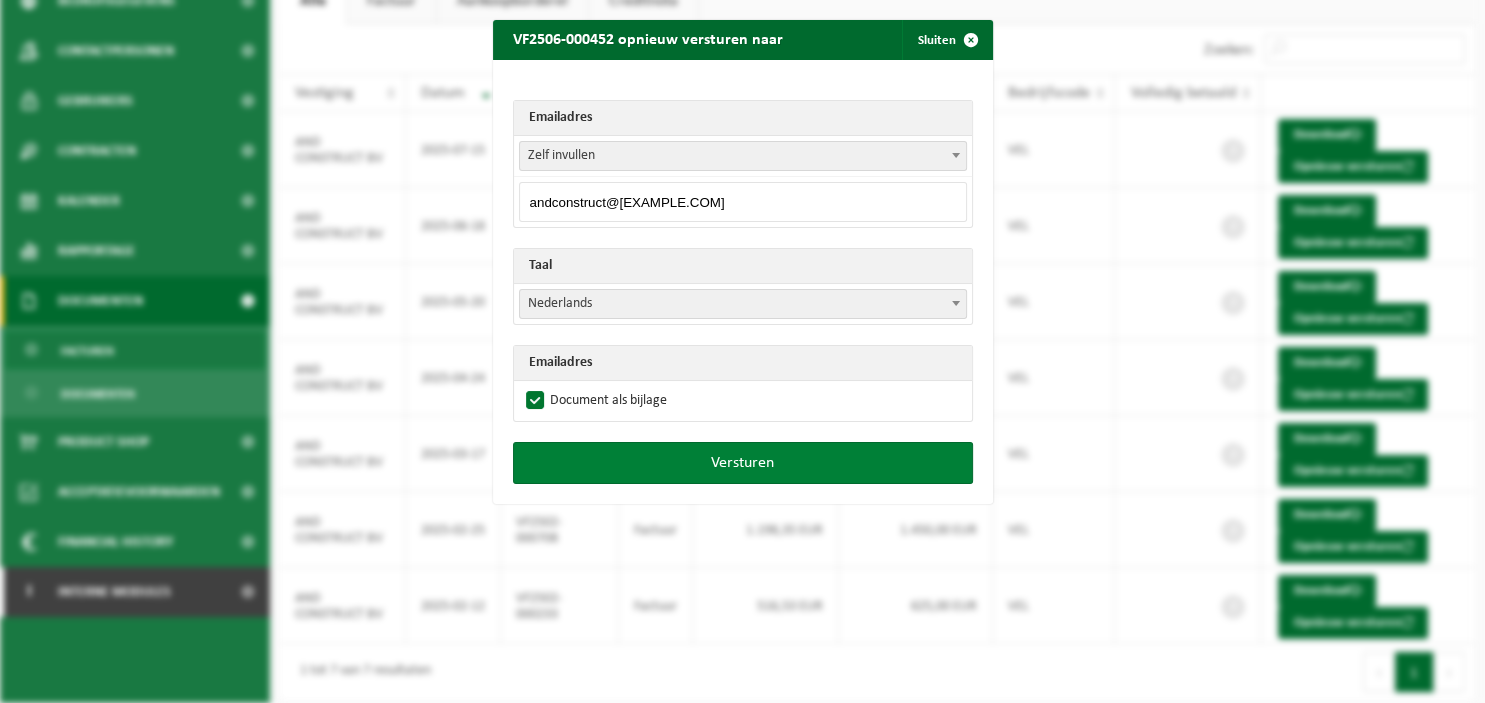 click on "Versturen" at bounding box center (743, 463) 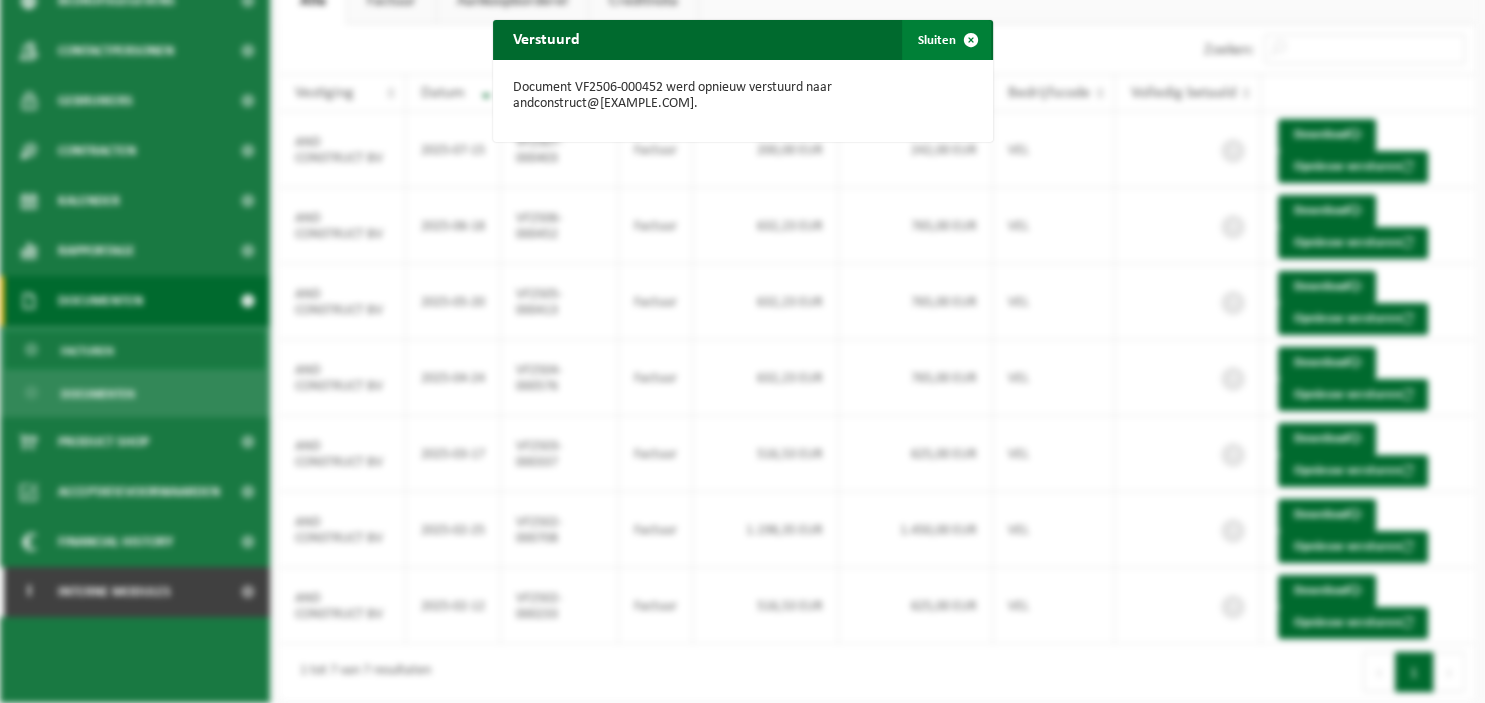 click at bounding box center [971, 40] 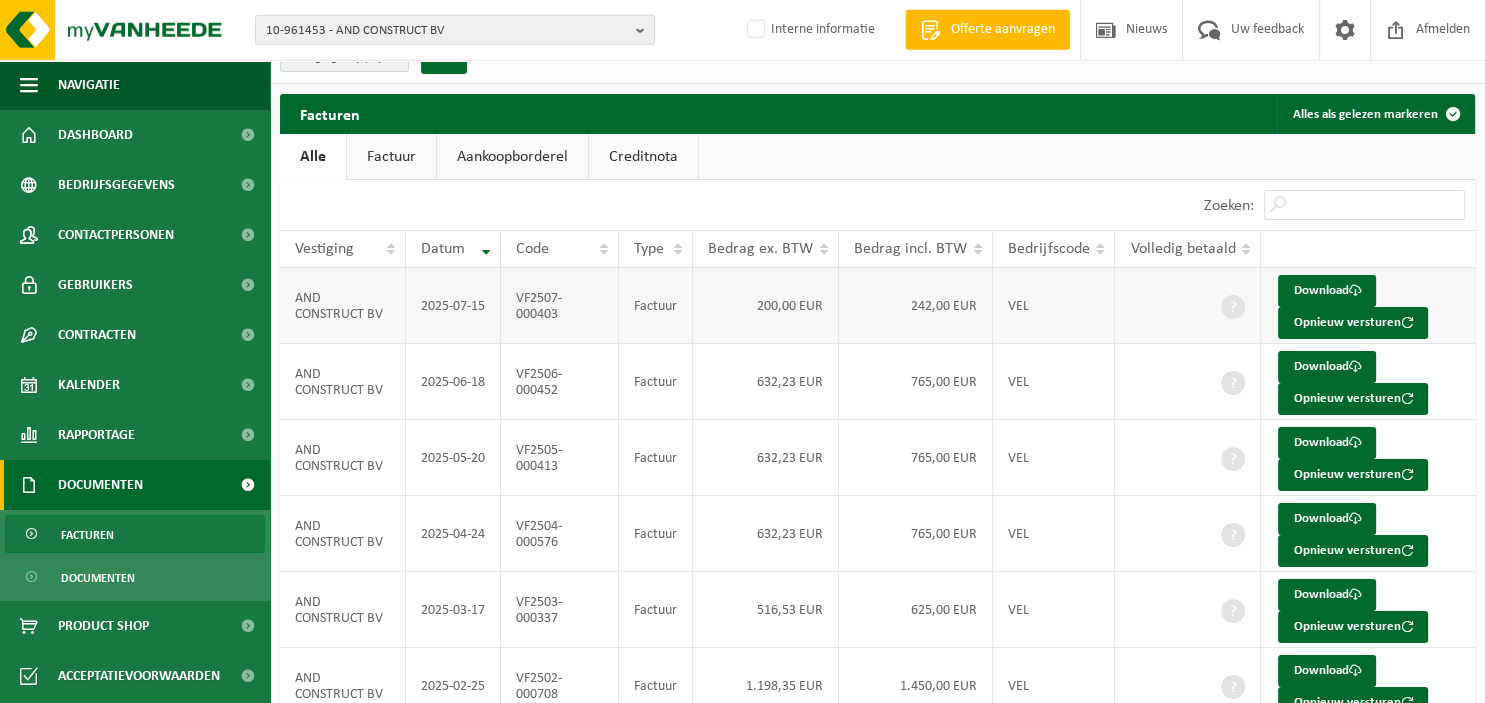 scroll, scrollTop: 0, scrollLeft: 0, axis: both 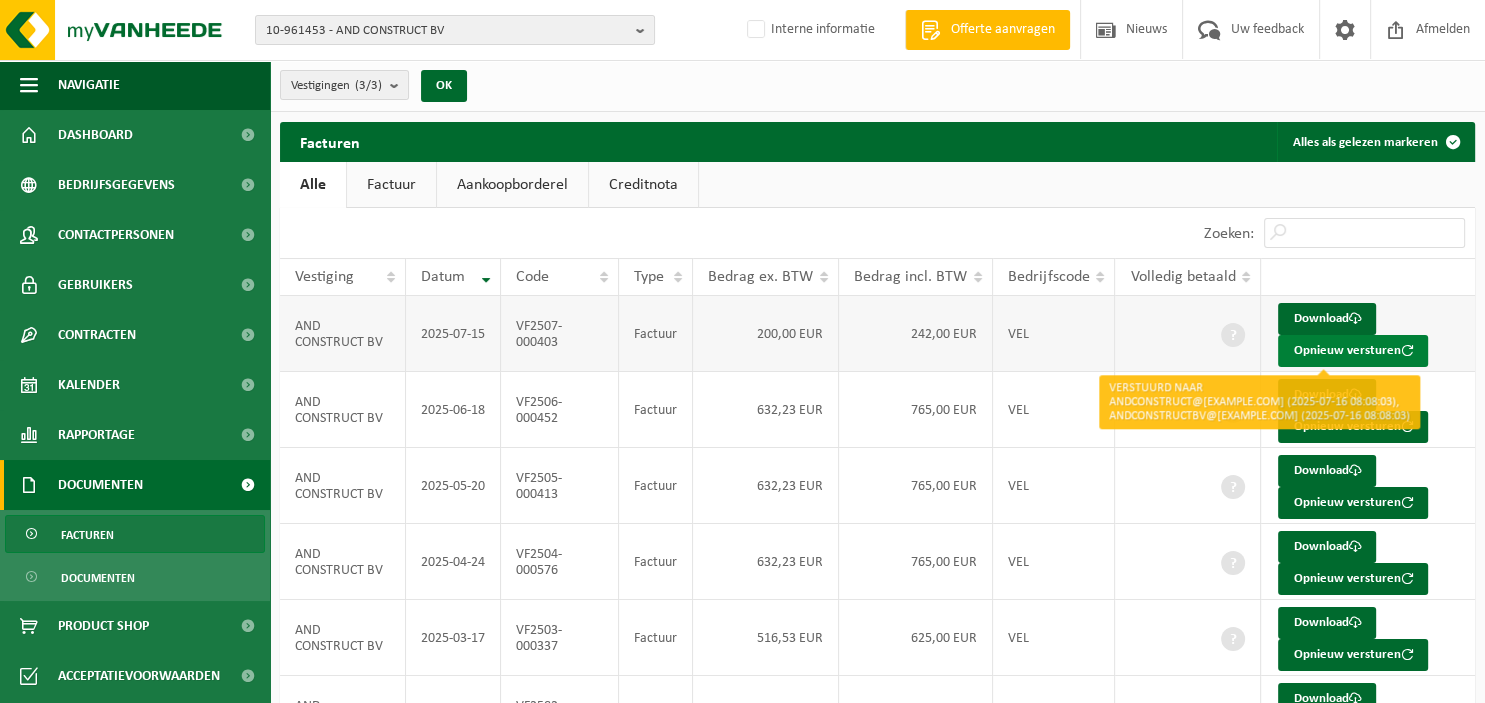 click on "Opnieuw versturen" at bounding box center [1353, 351] 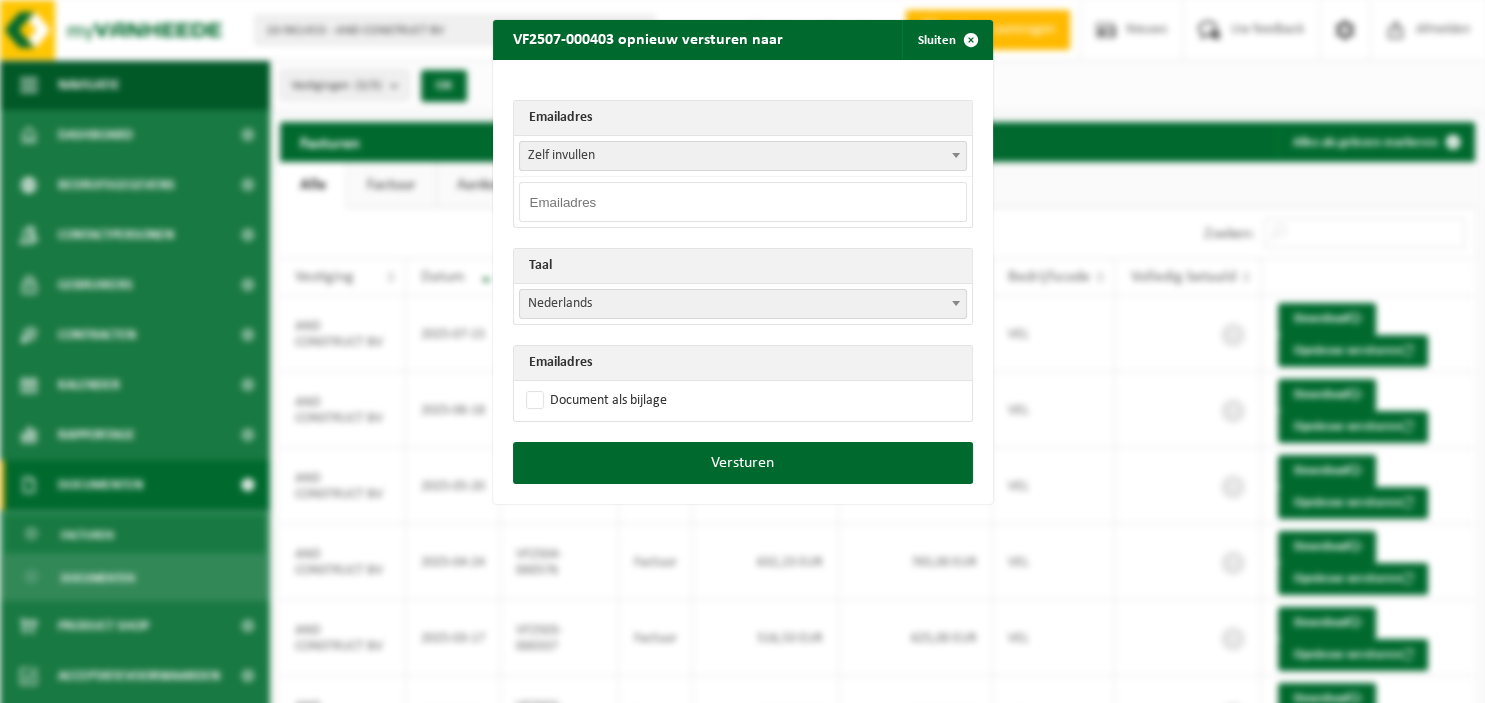 click at bounding box center (743, 202) 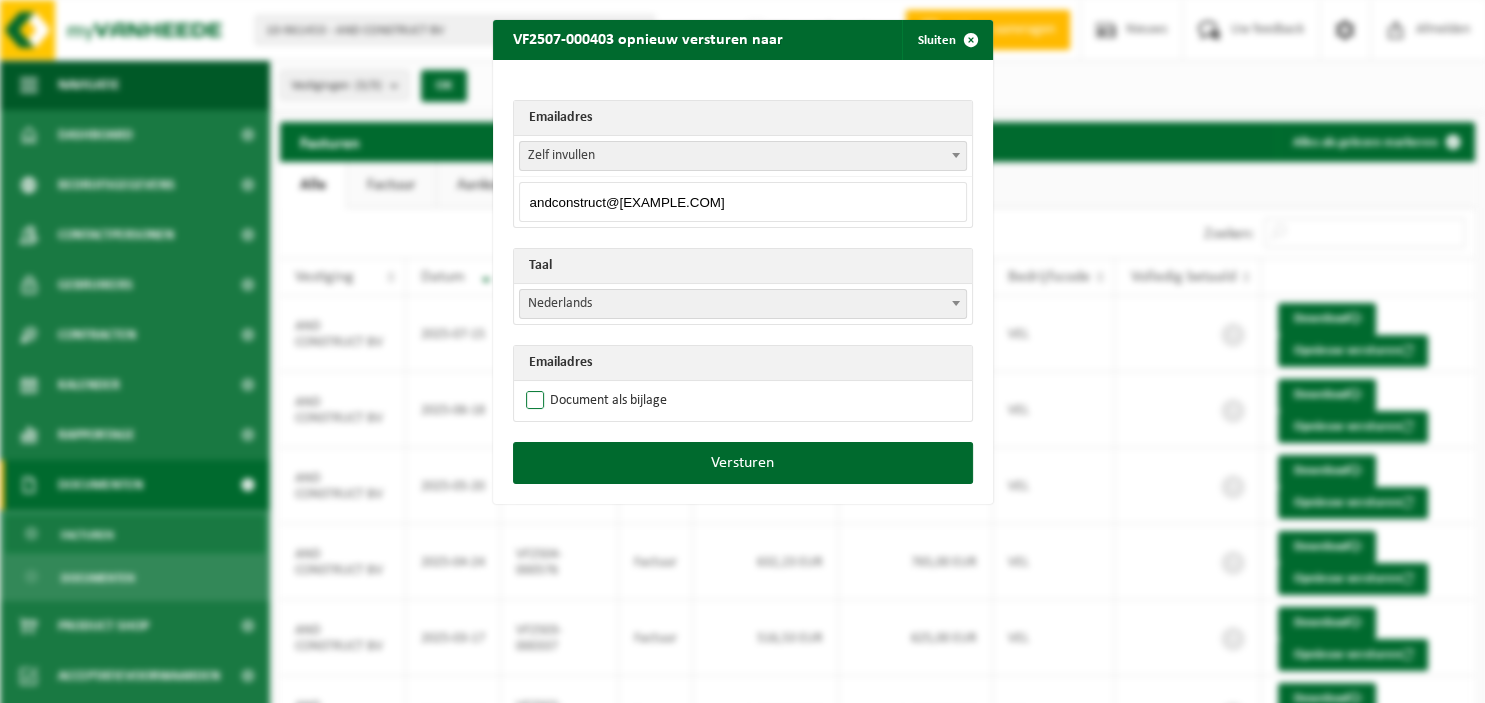 type on "andconstruct@gmail.com" 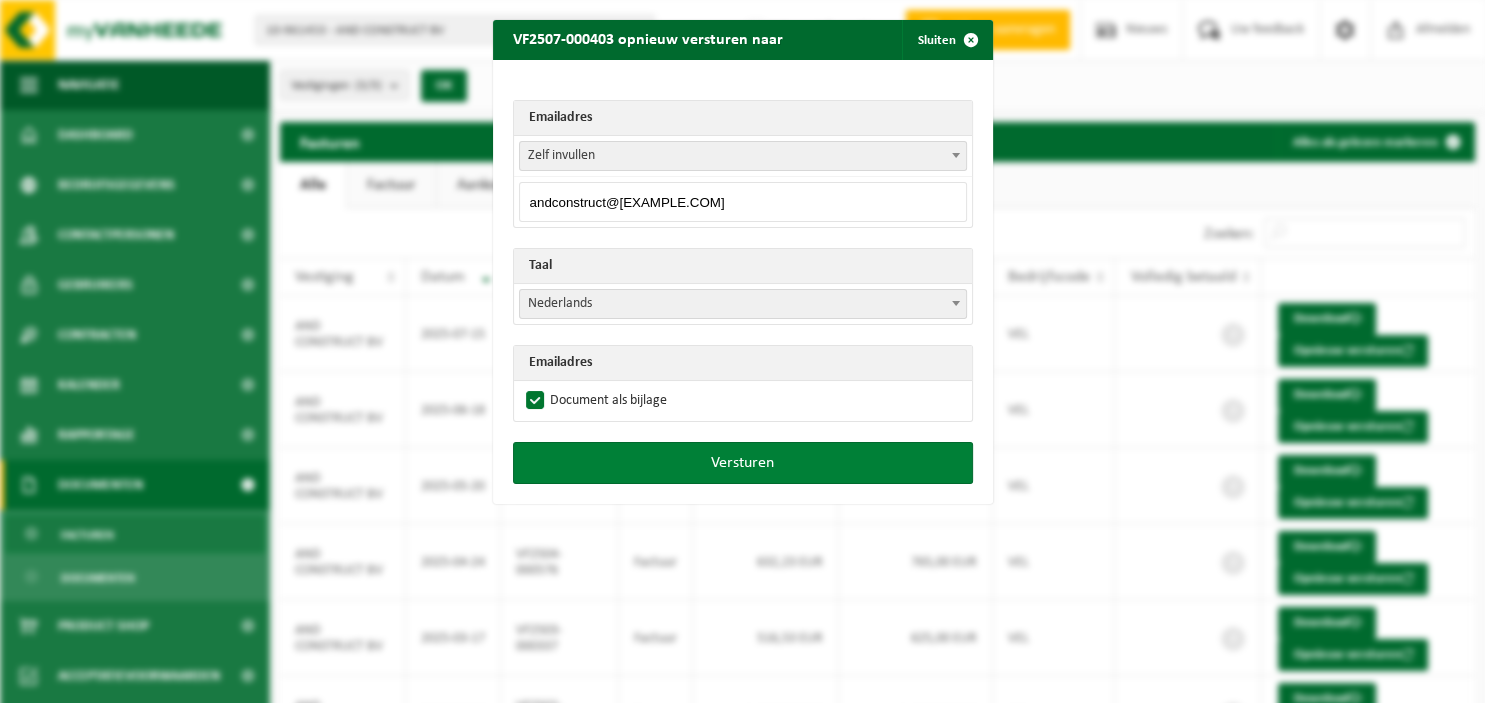 click on "Versturen" at bounding box center (743, 463) 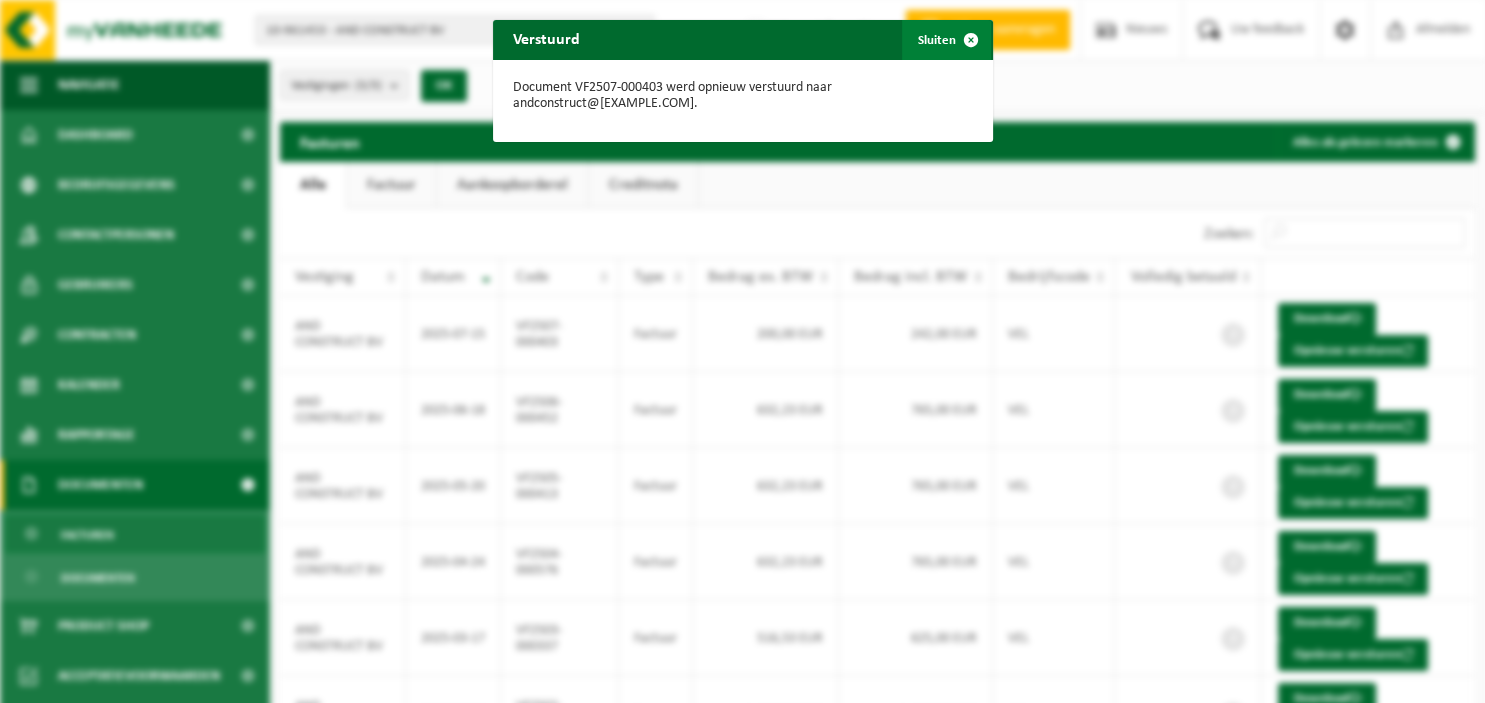 click at bounding box center [971, 40] 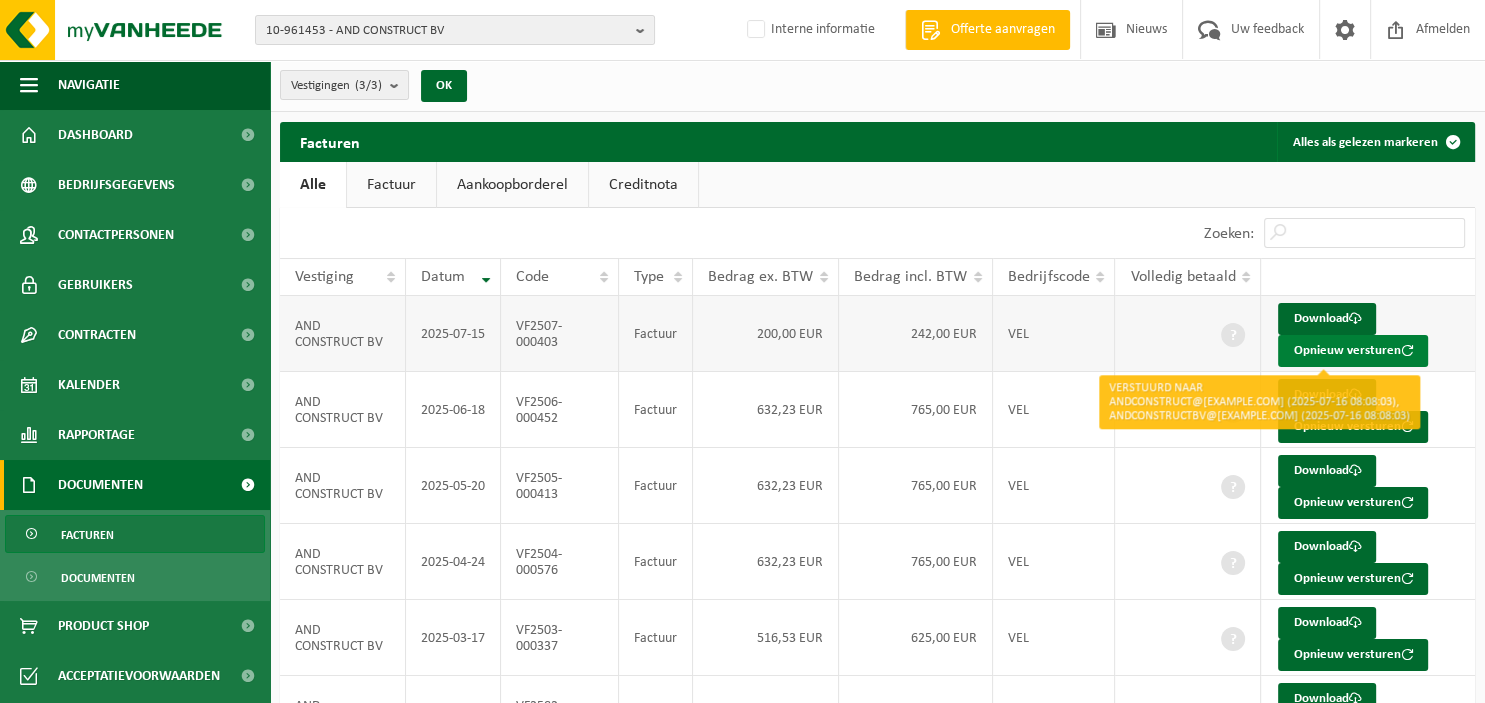 click on "Opnieuw versturen" at bounding box center [1353, 351] 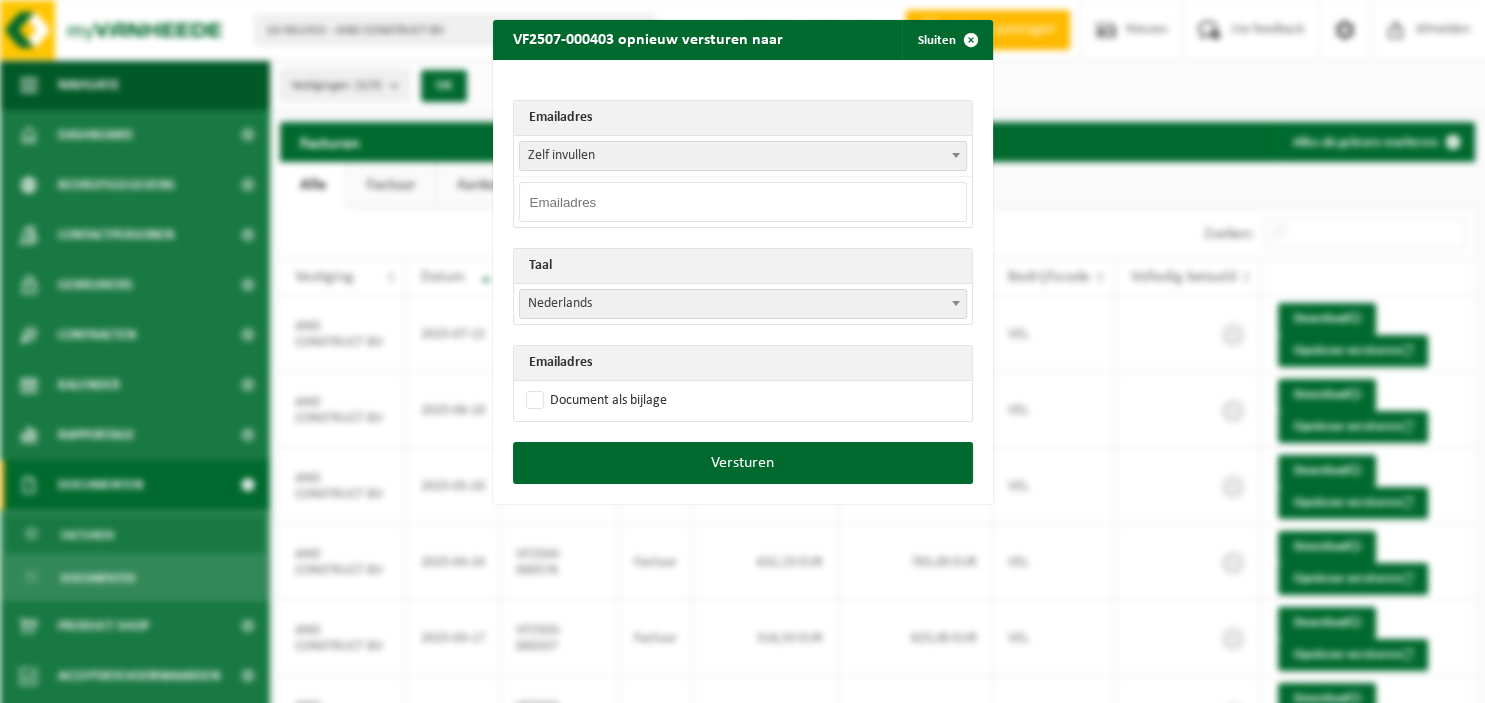 click at bounding box center [956, 155] 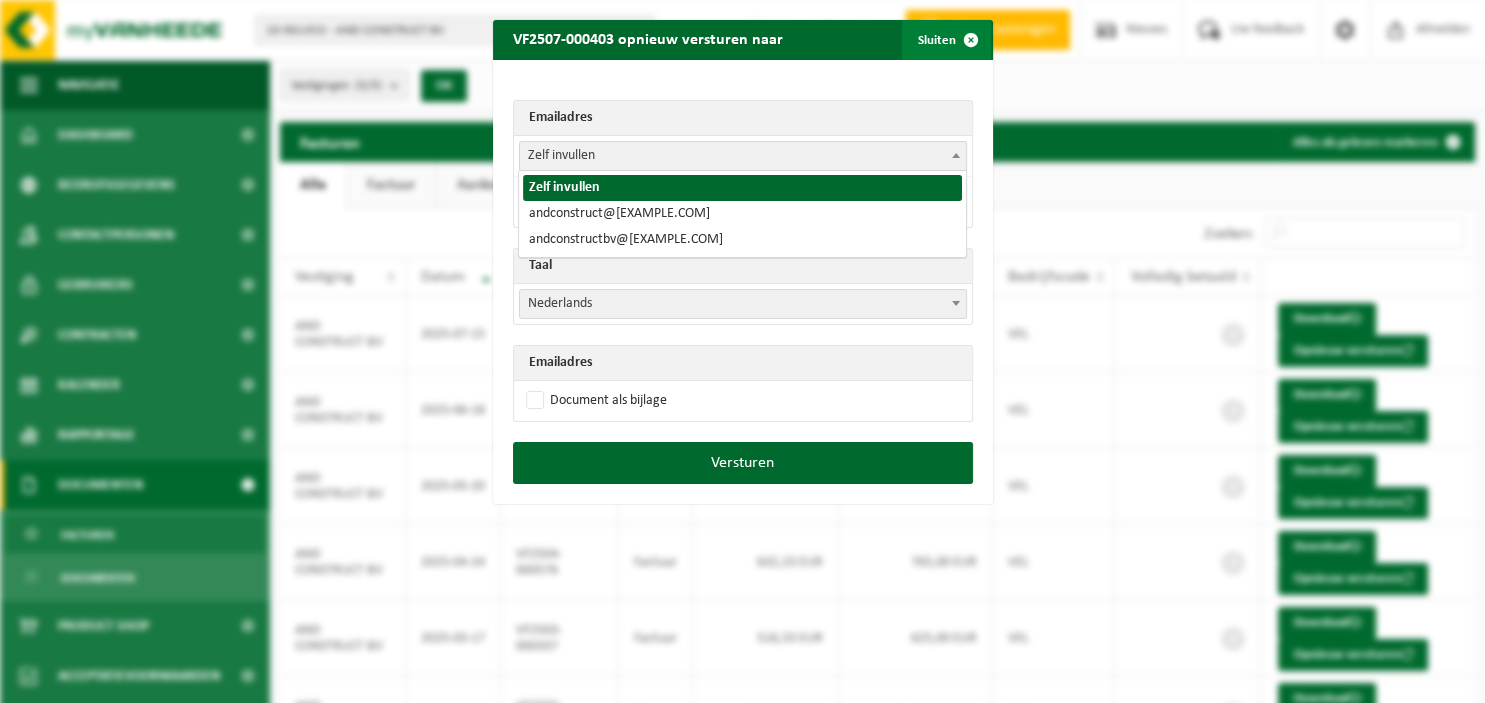 click at bounding box center [971, 40] 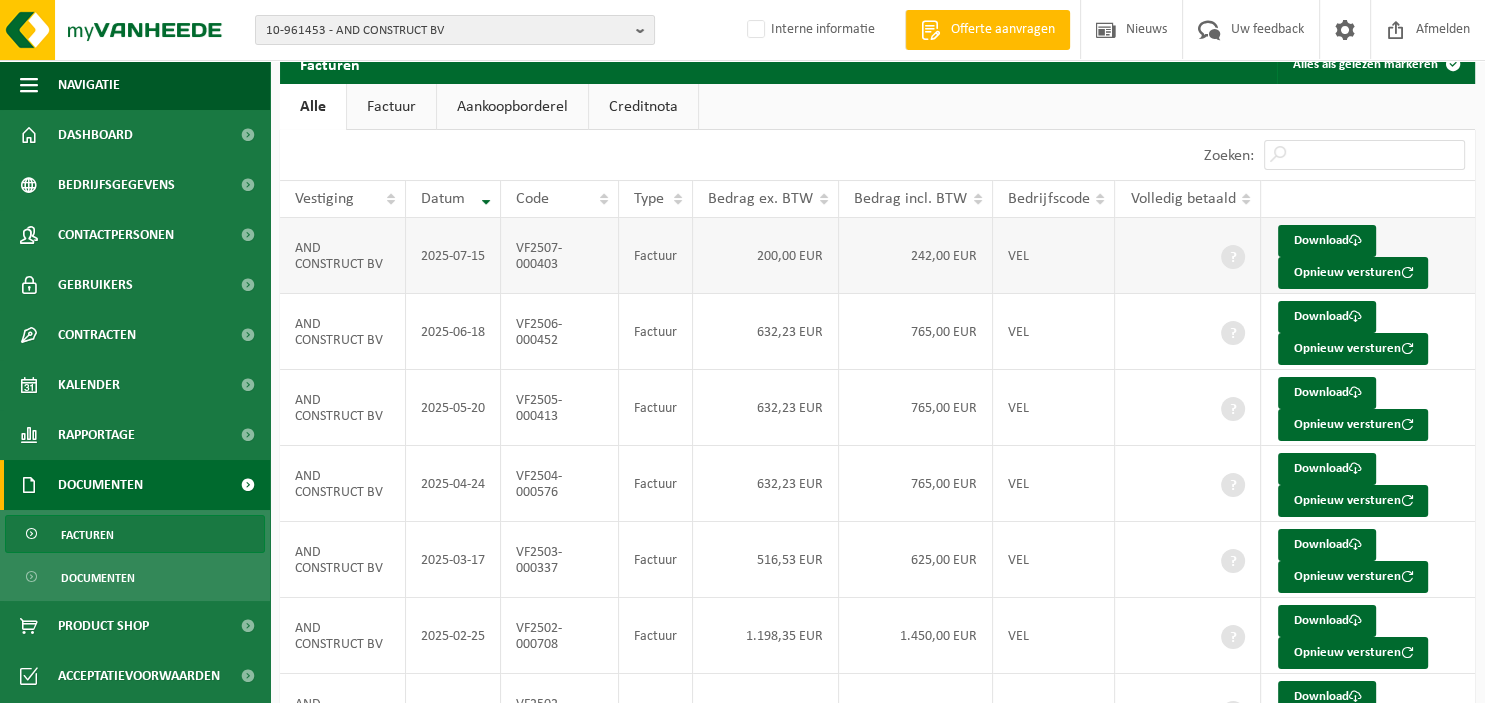 scroll, scrollTop: 184, scrollLeft: 0, axis: vertical 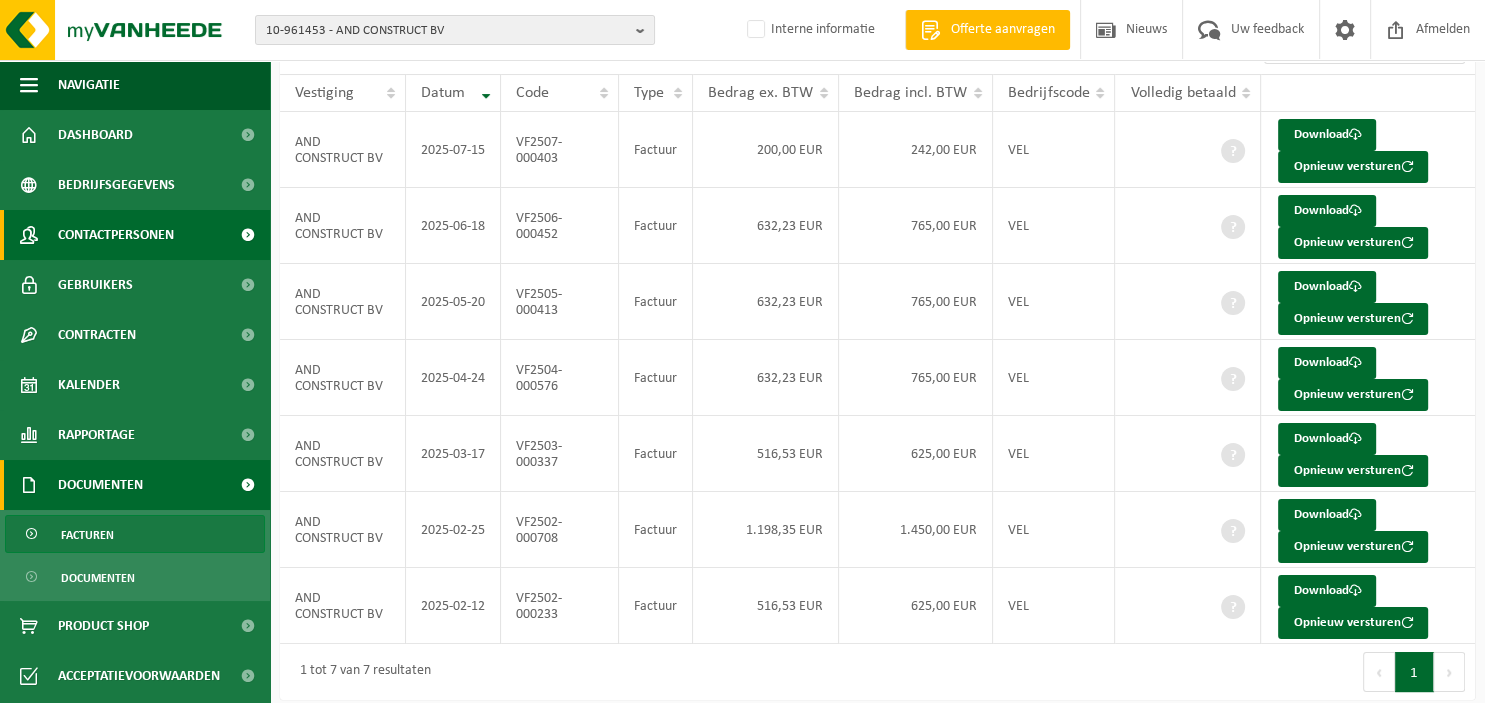 click on "Contactpersonen" at bounding box center (116, 235) 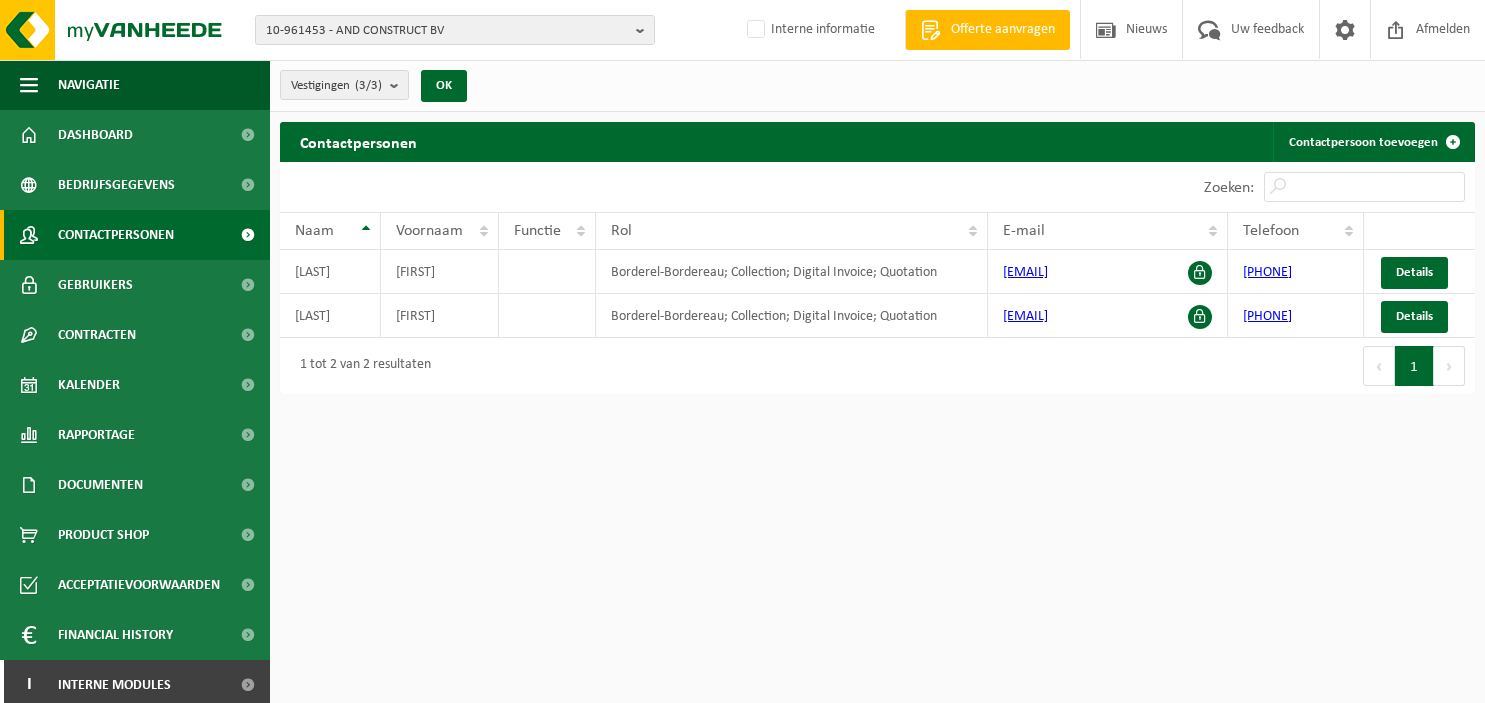 scroll, scrollTop: 0, scrollLeft: 0, axis: both 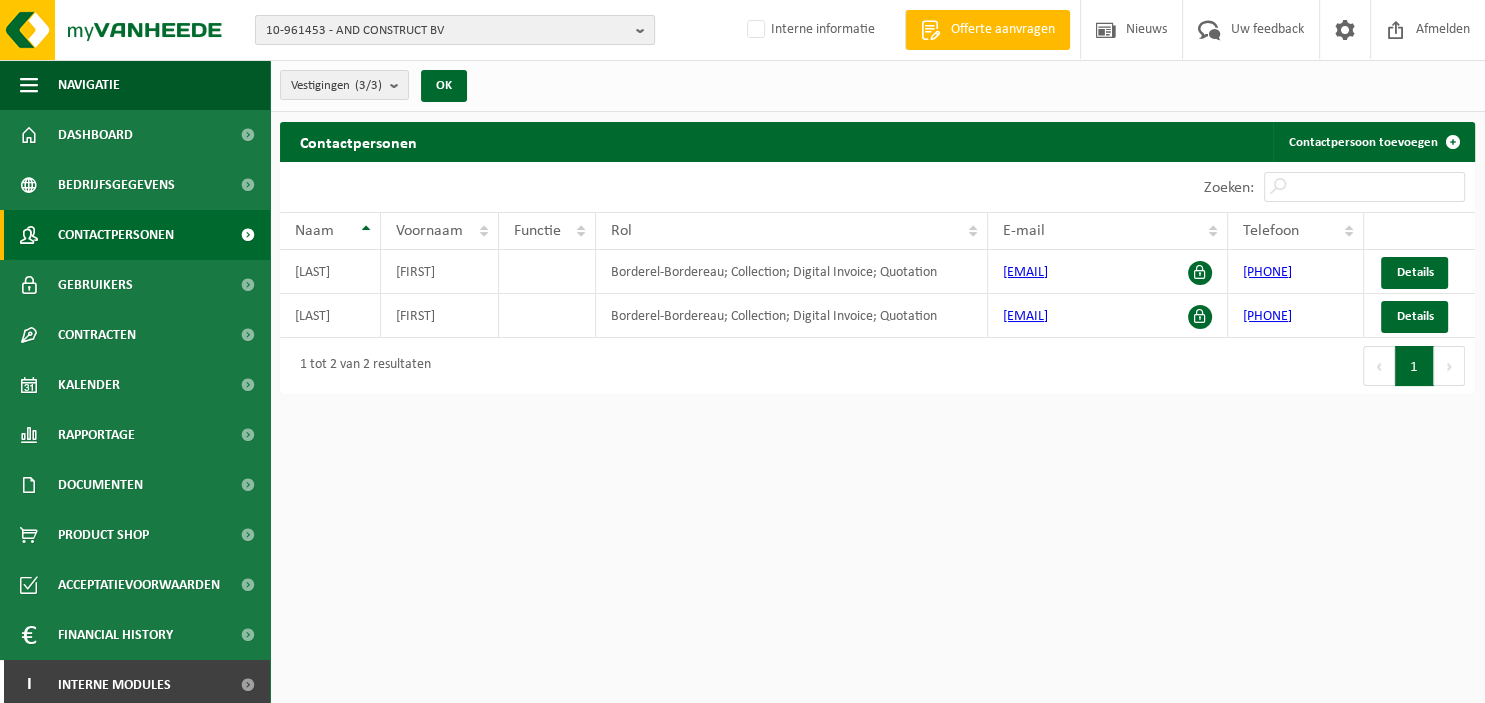 click at bounding box center [645, 30] 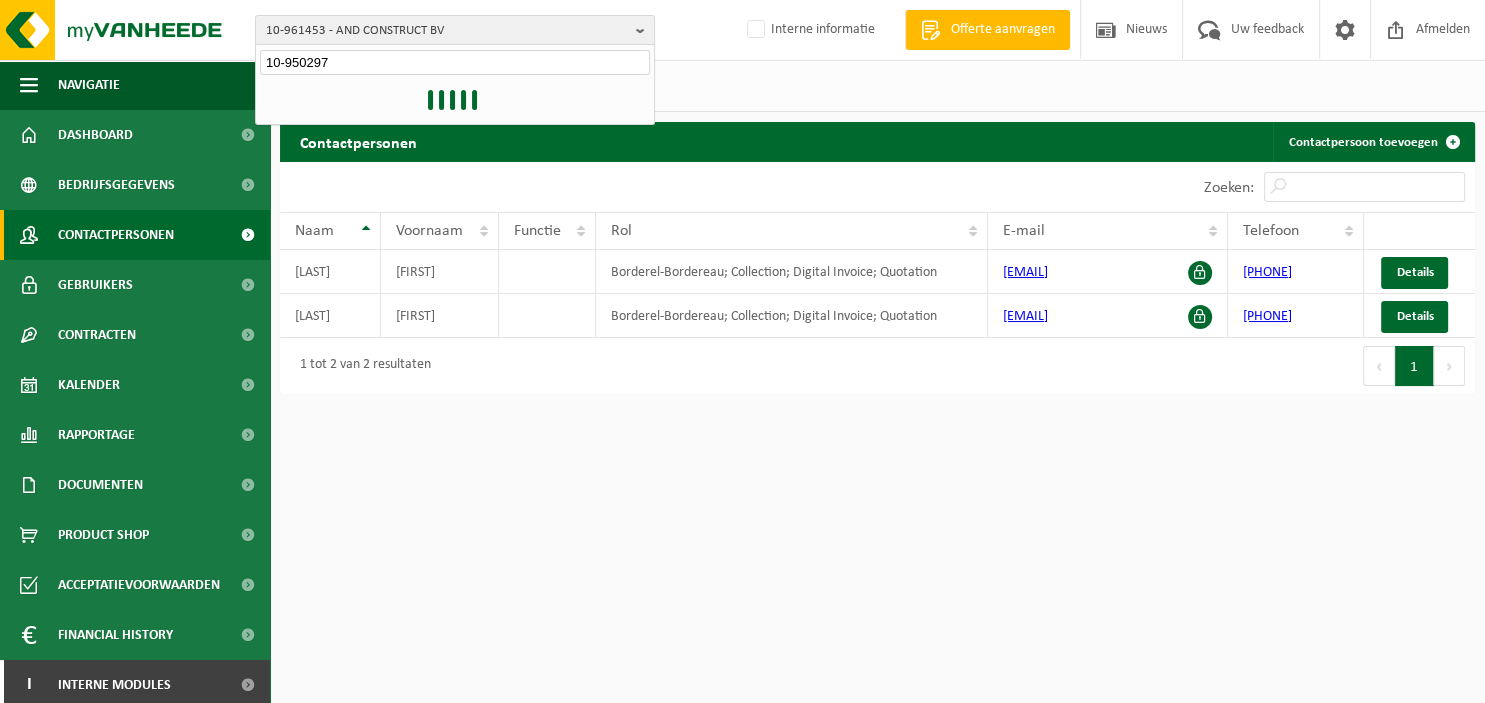 type on "10-950297" 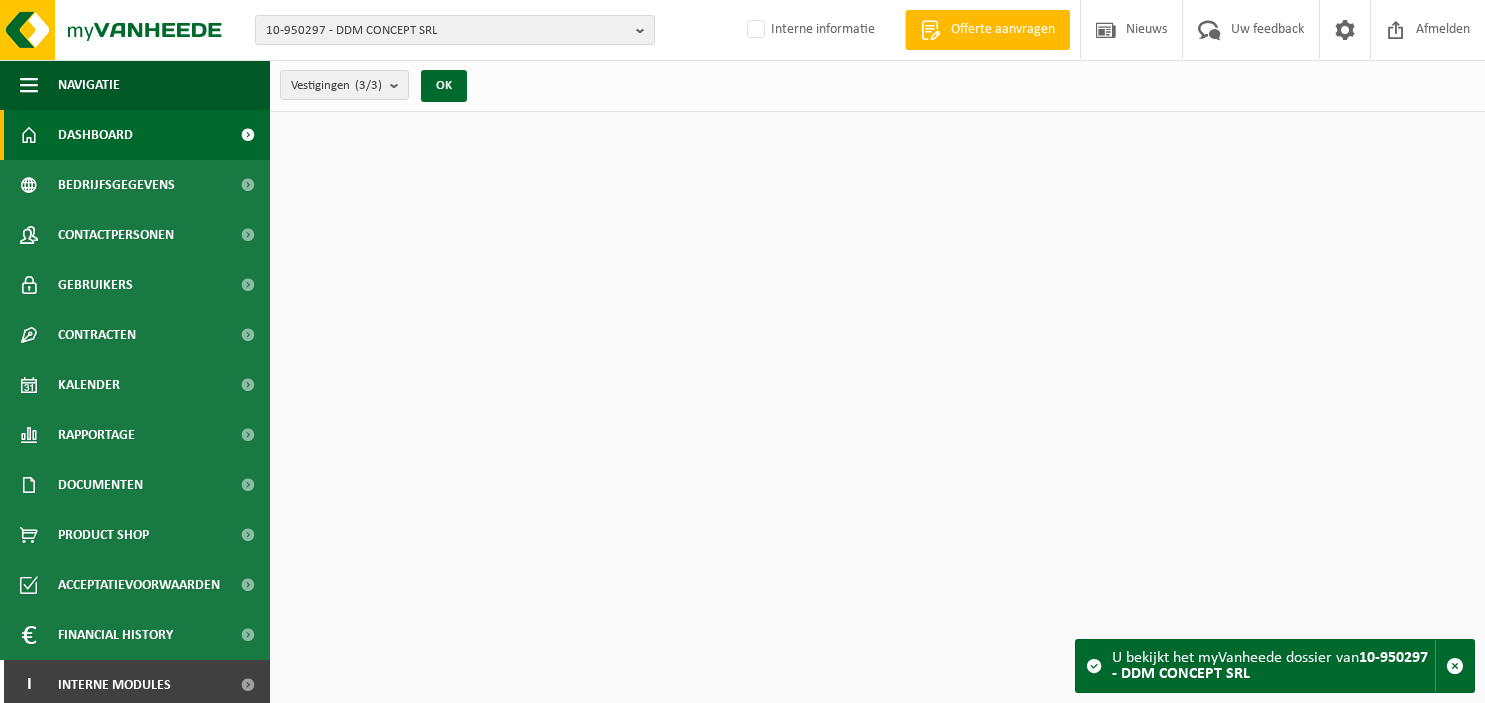 scroll, scrollTop: 0, scrollLeft: 0, axis: both 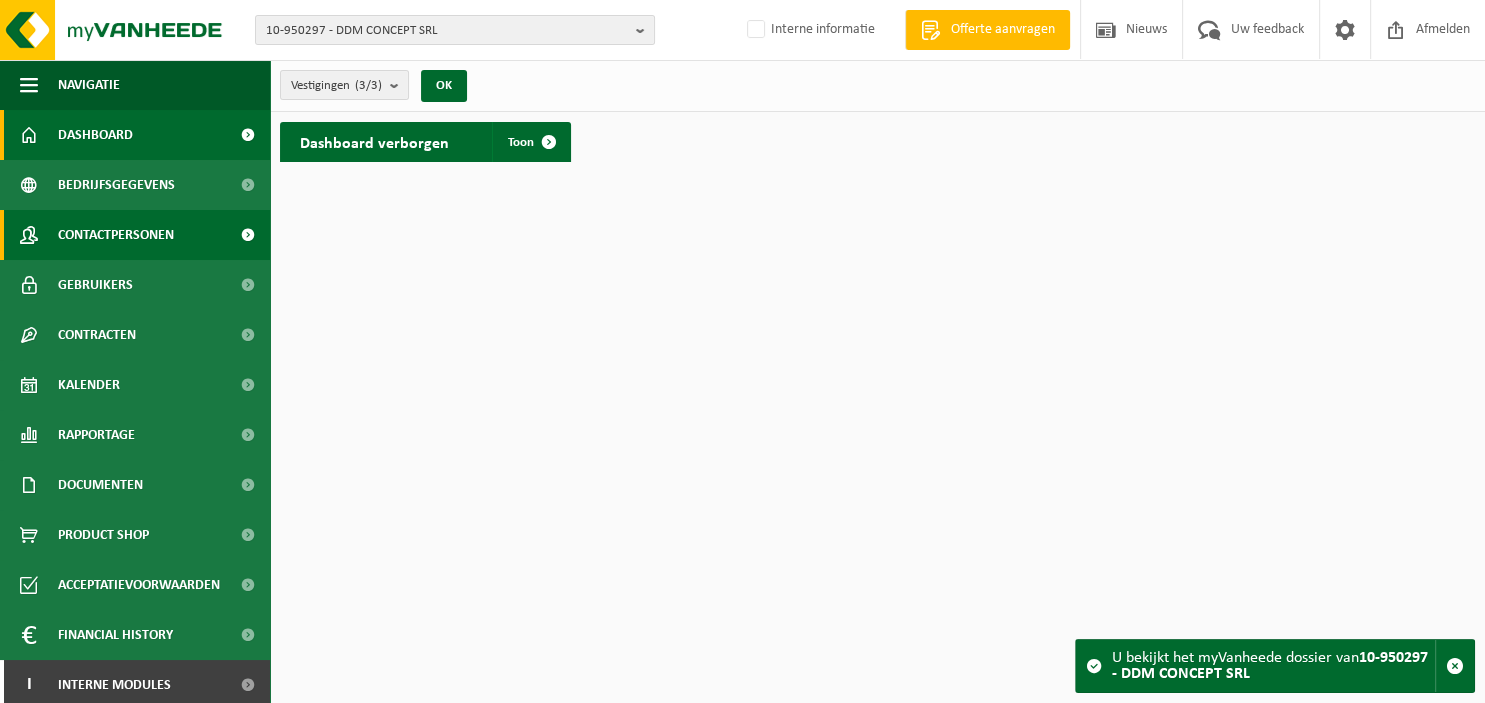 click on "Contactpersonen" at bounding box center [116, 235] 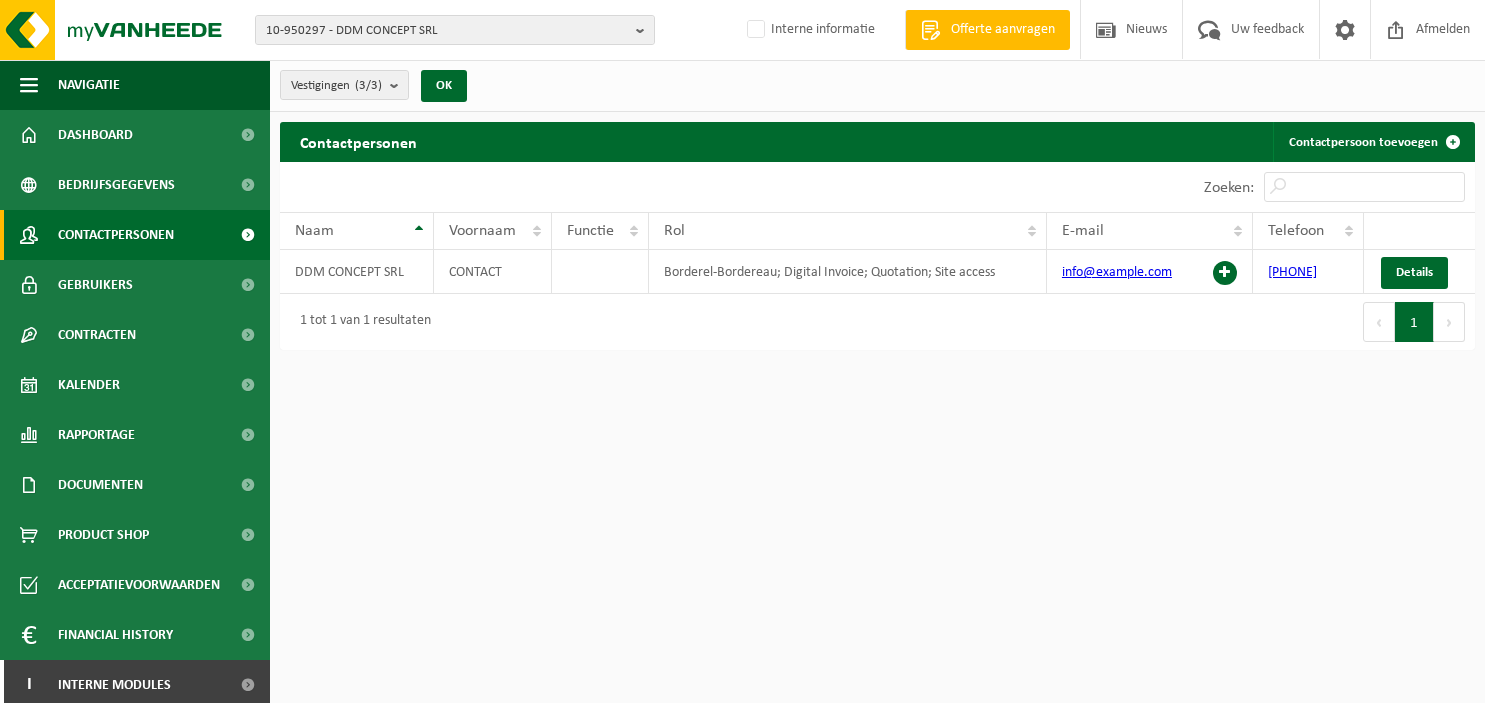 scroll, scrollTop: 0, scrollLeft: 0, axis: both 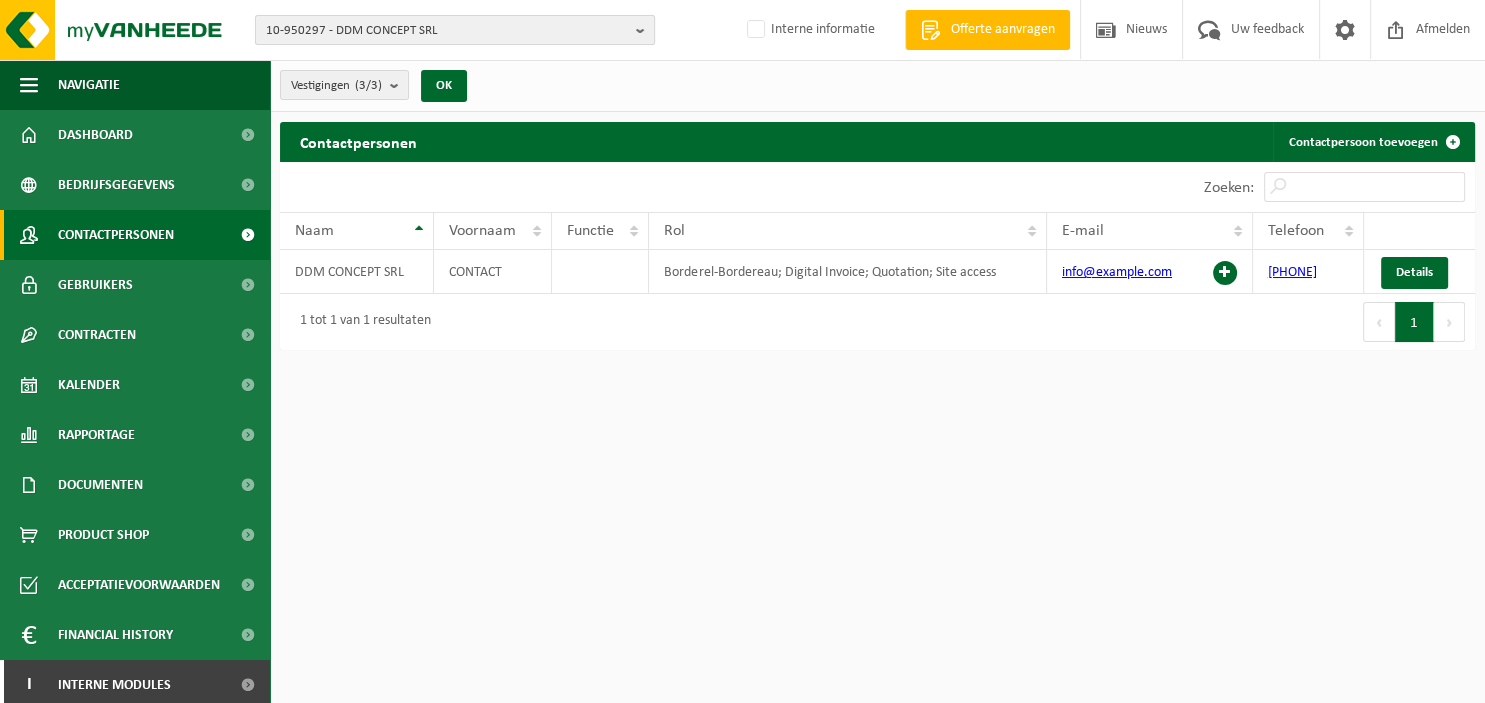 click at bounding box center (645, 30) 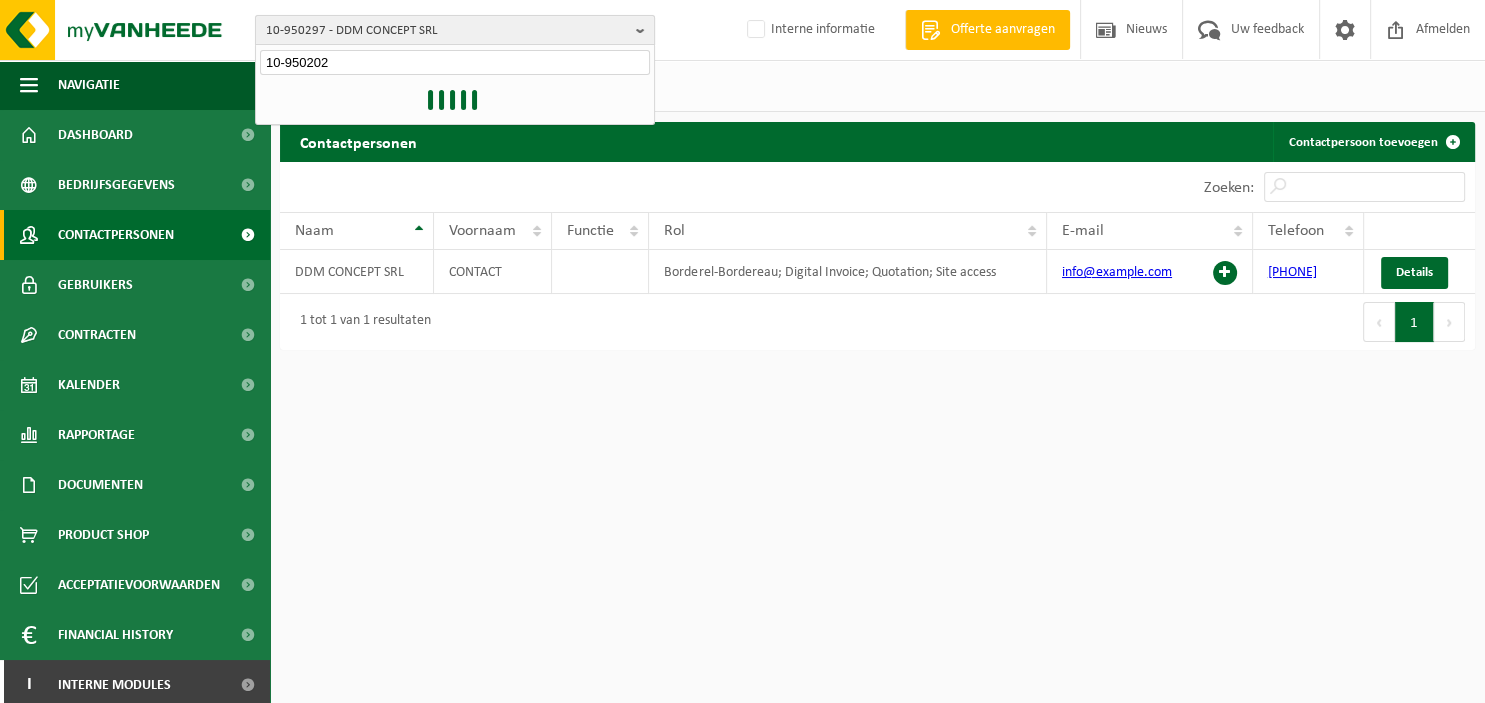 type on "10-950202" 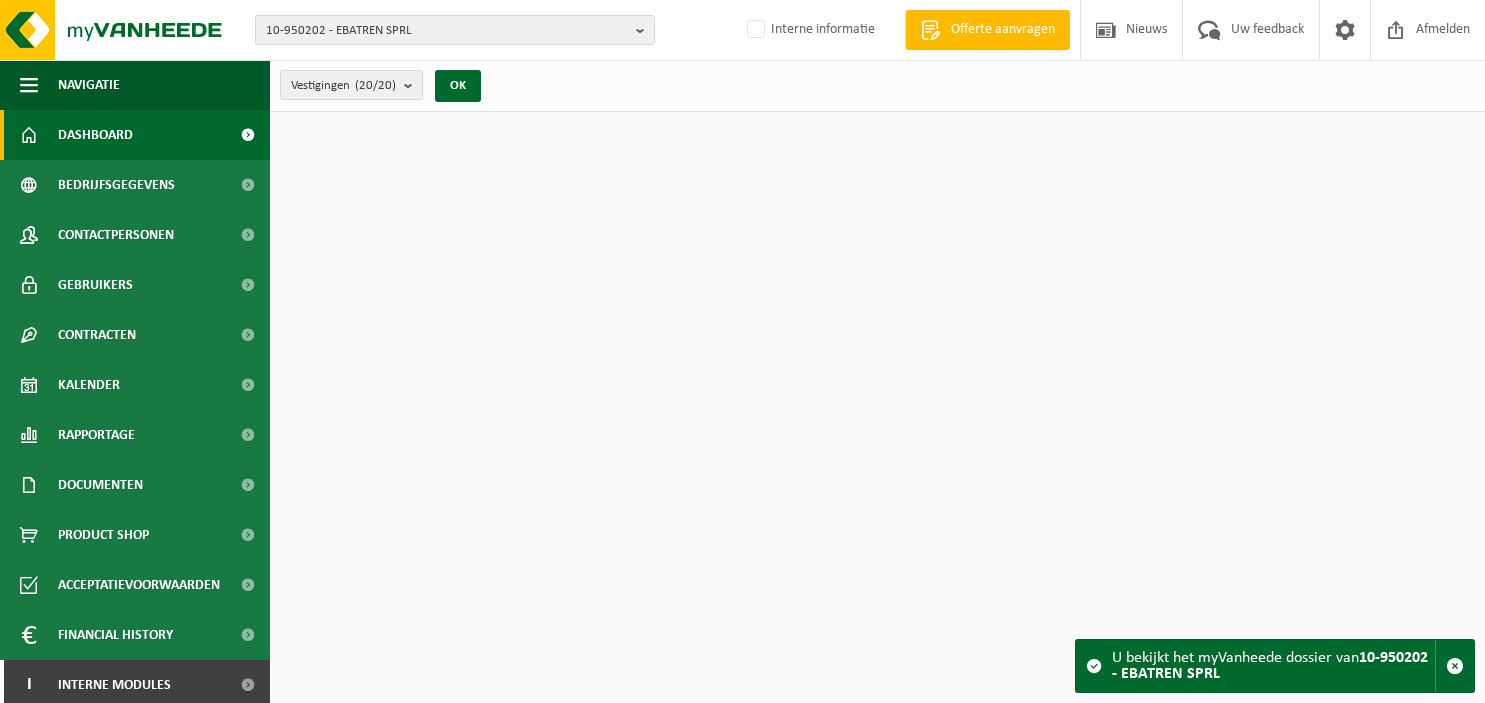 scroll, scrollTop: 0, scrollLeft: 0, axis: both 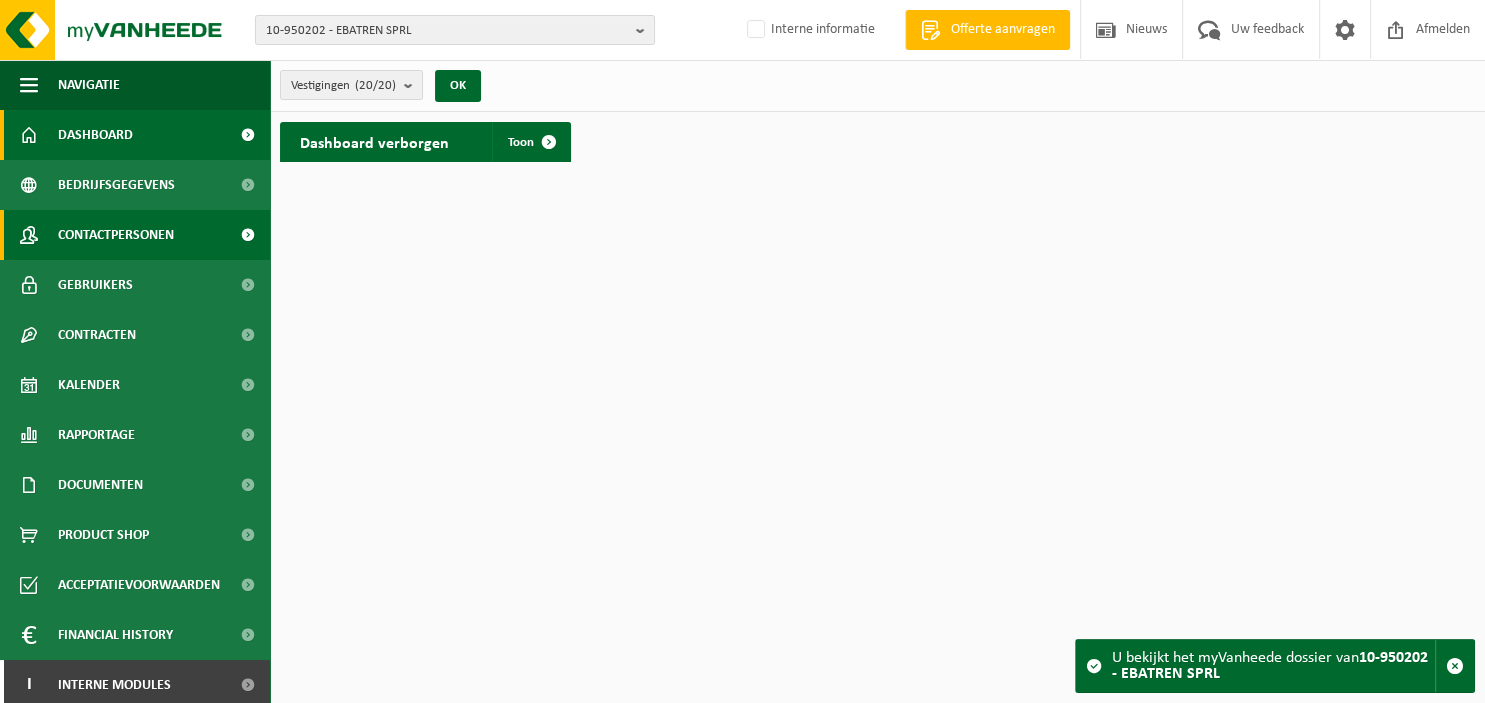 click on "Contactpersonen" at bounding box center [116, 235] 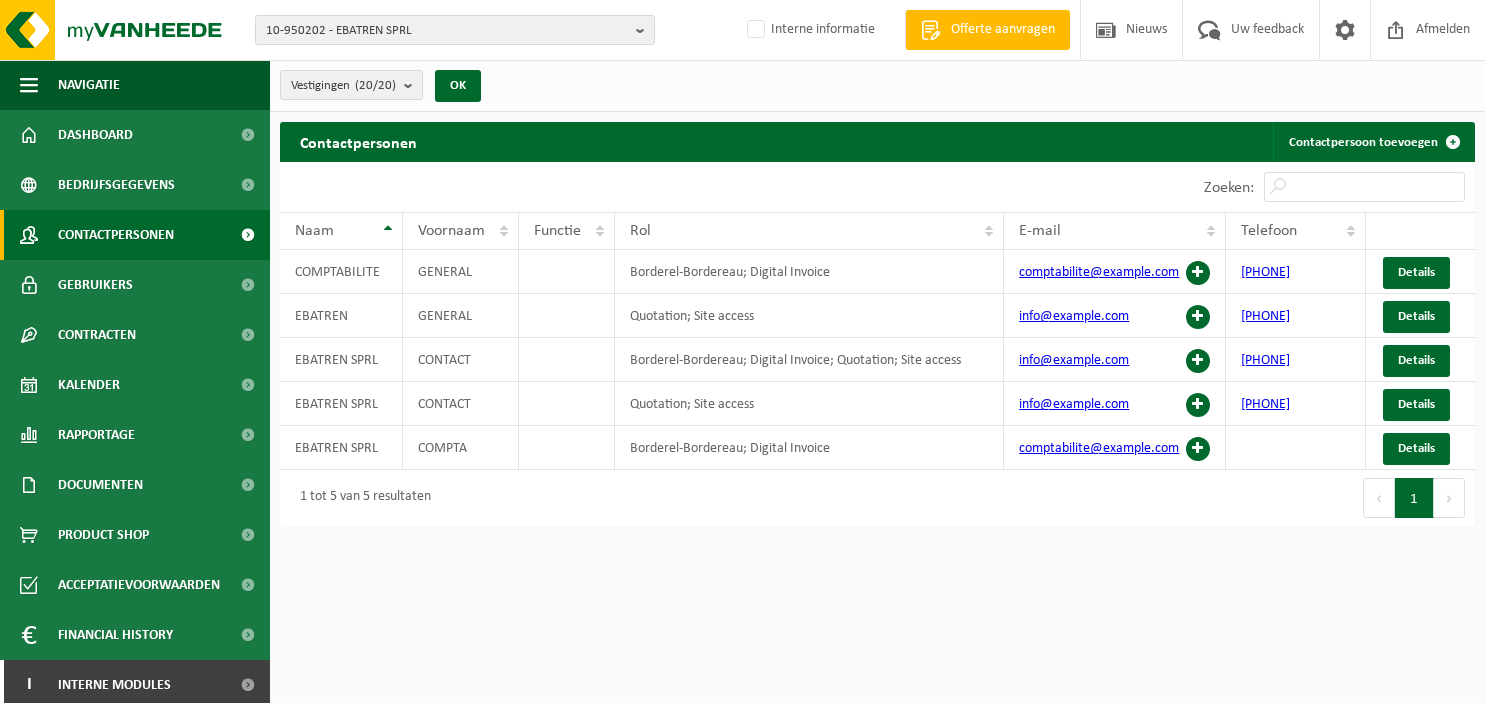 scroll, scrollTop: 0, scrollLeft: 0, axis: both 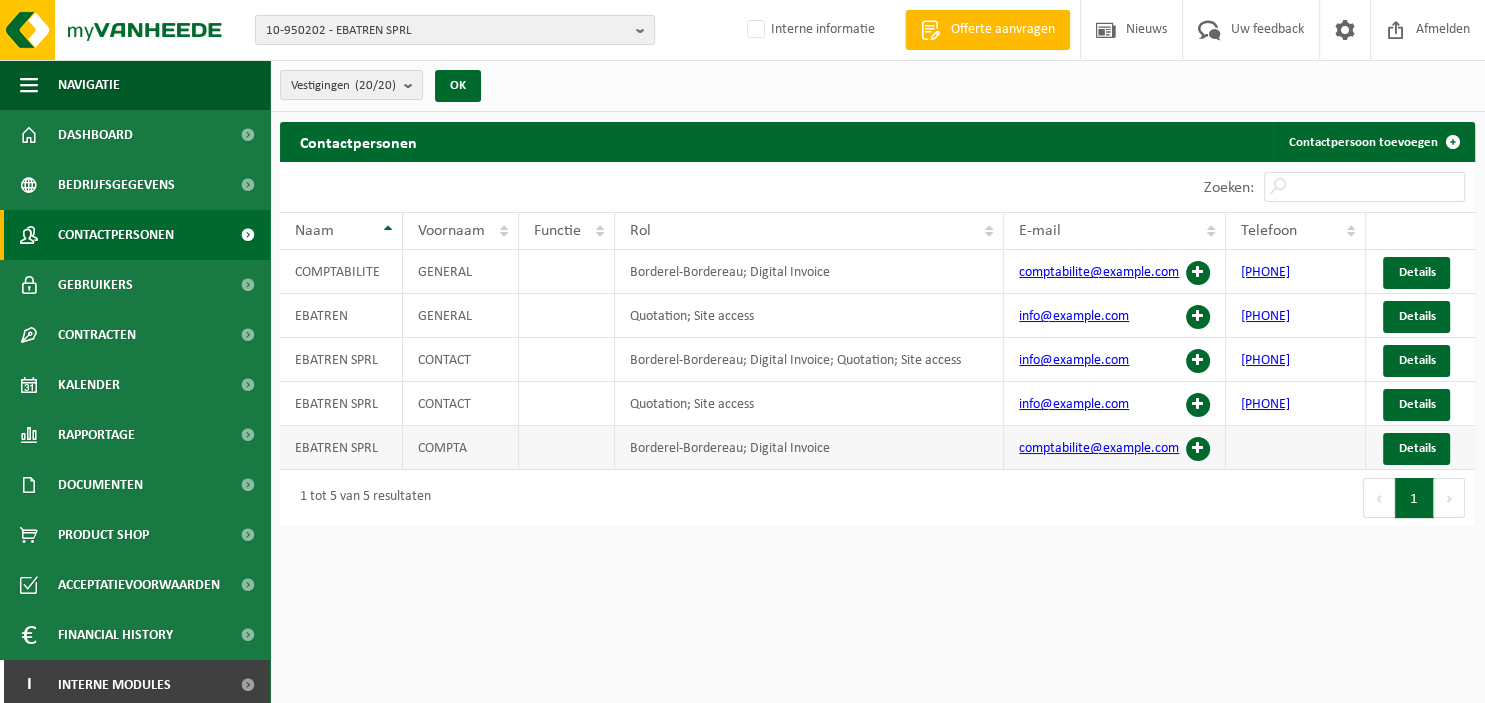 click on "comptabilite@example.com" at bounding box center [1099, 448] 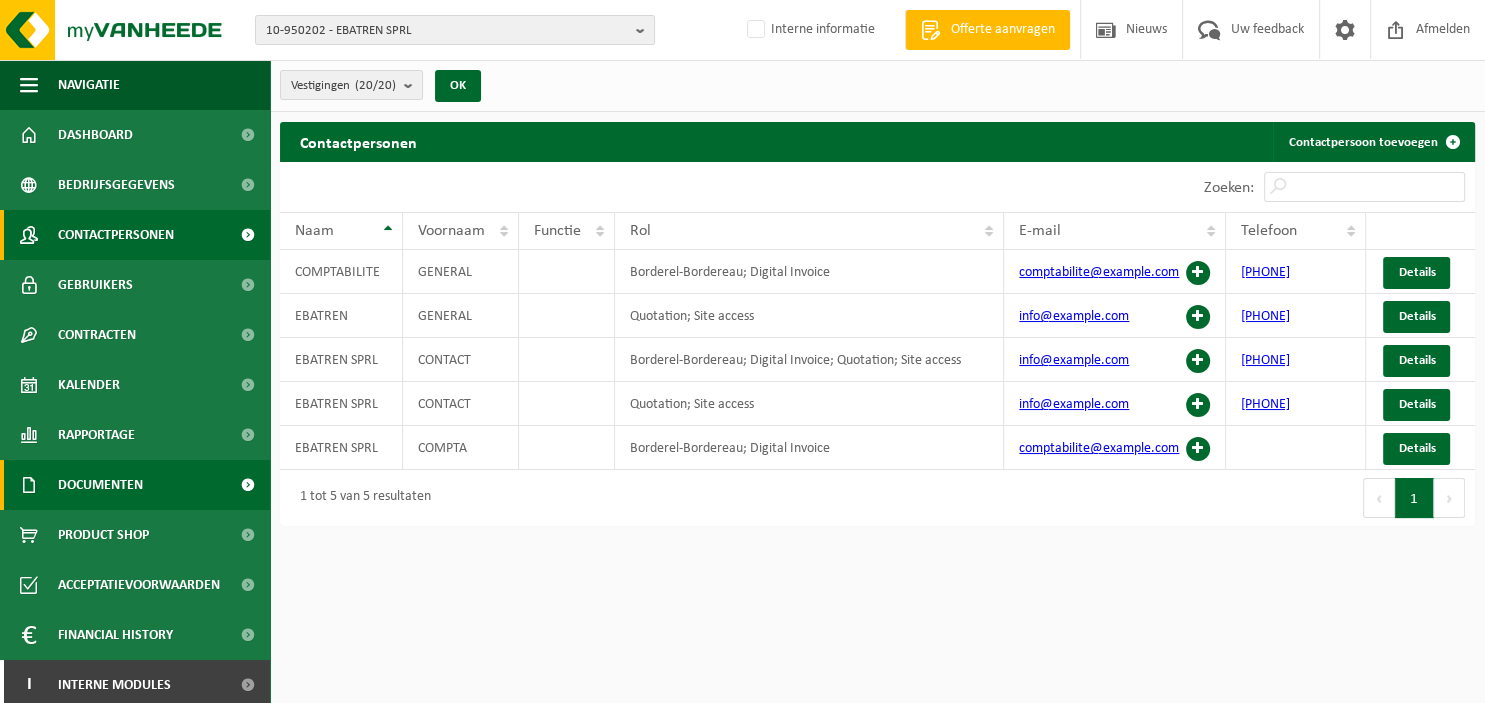 click on "Documenten" at bounding box center [135, 485] 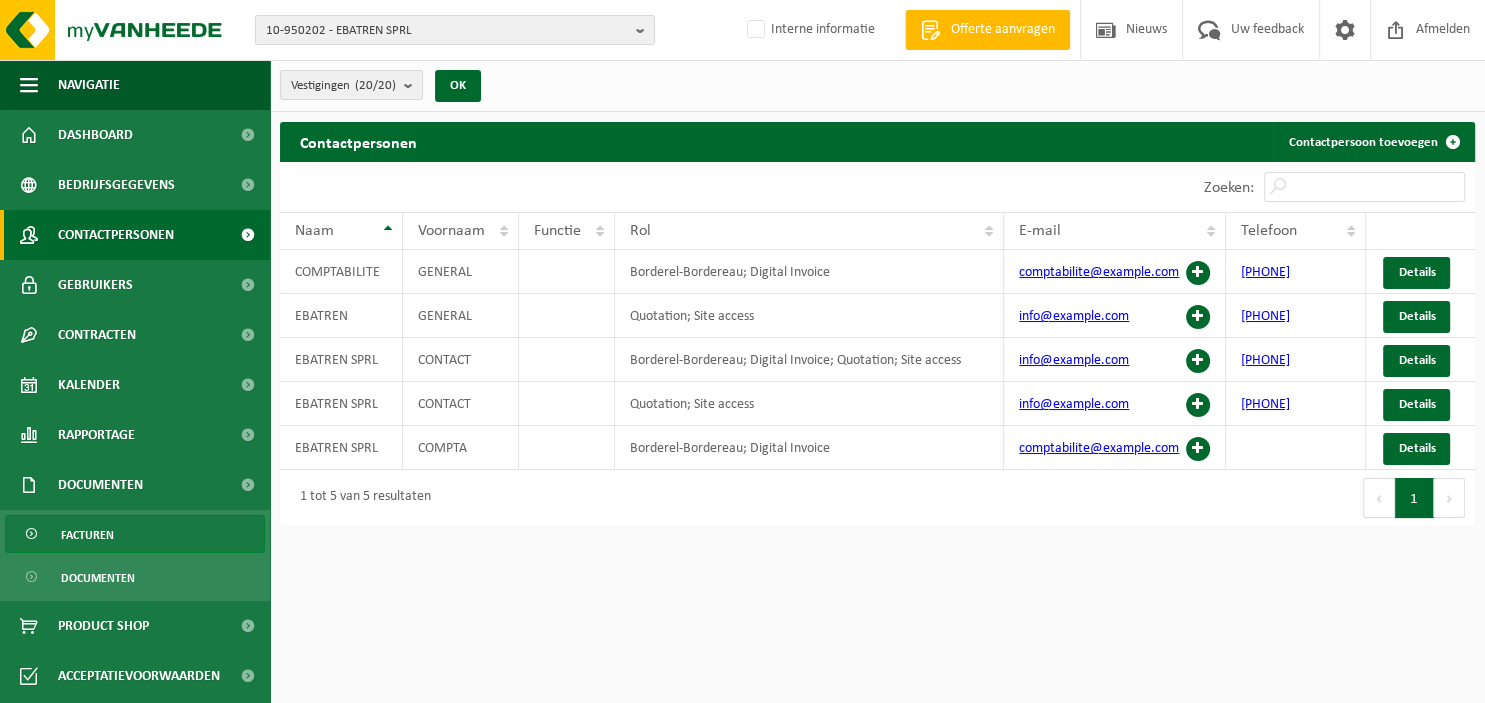 click on "Facturen" at bounding box center [135, 534] 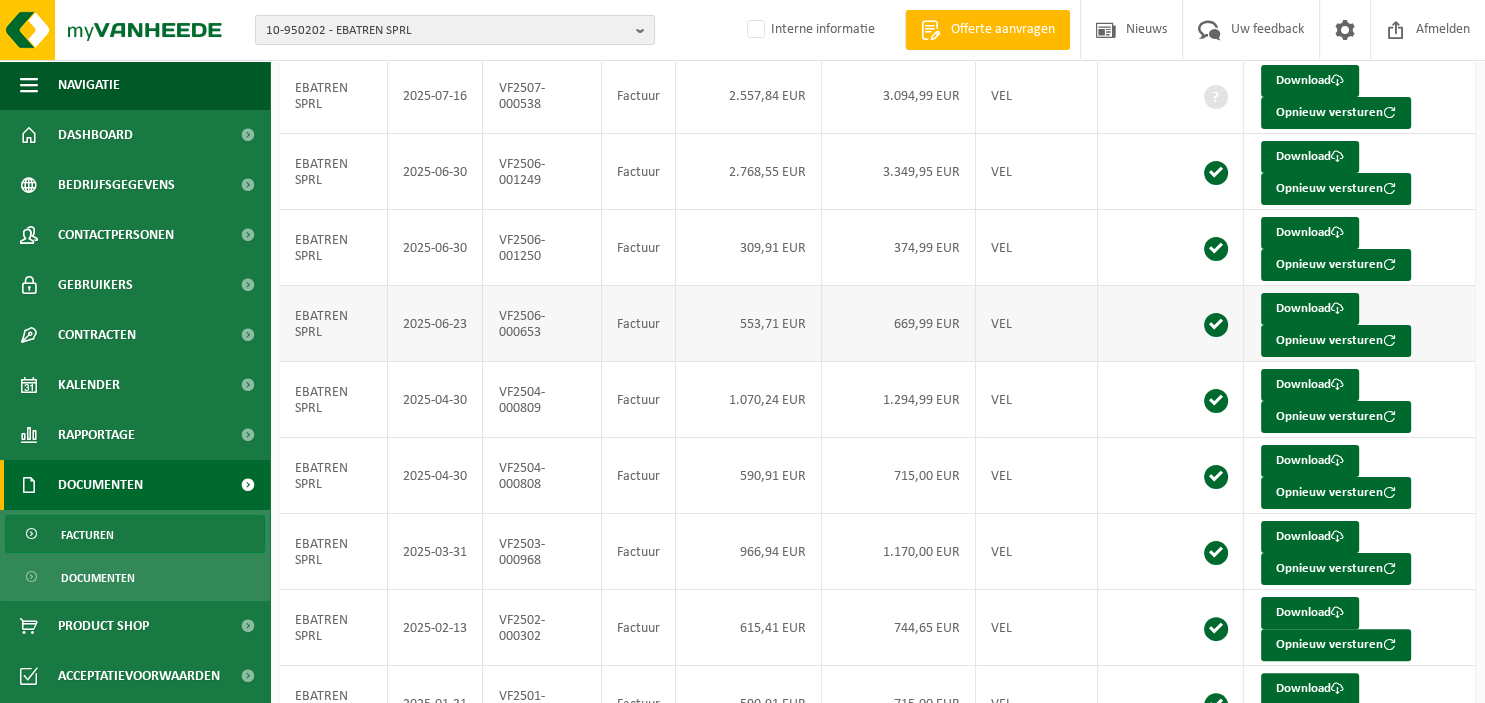 scroll, scrollTop: 412, scrollLeft: 0, axis: vertical 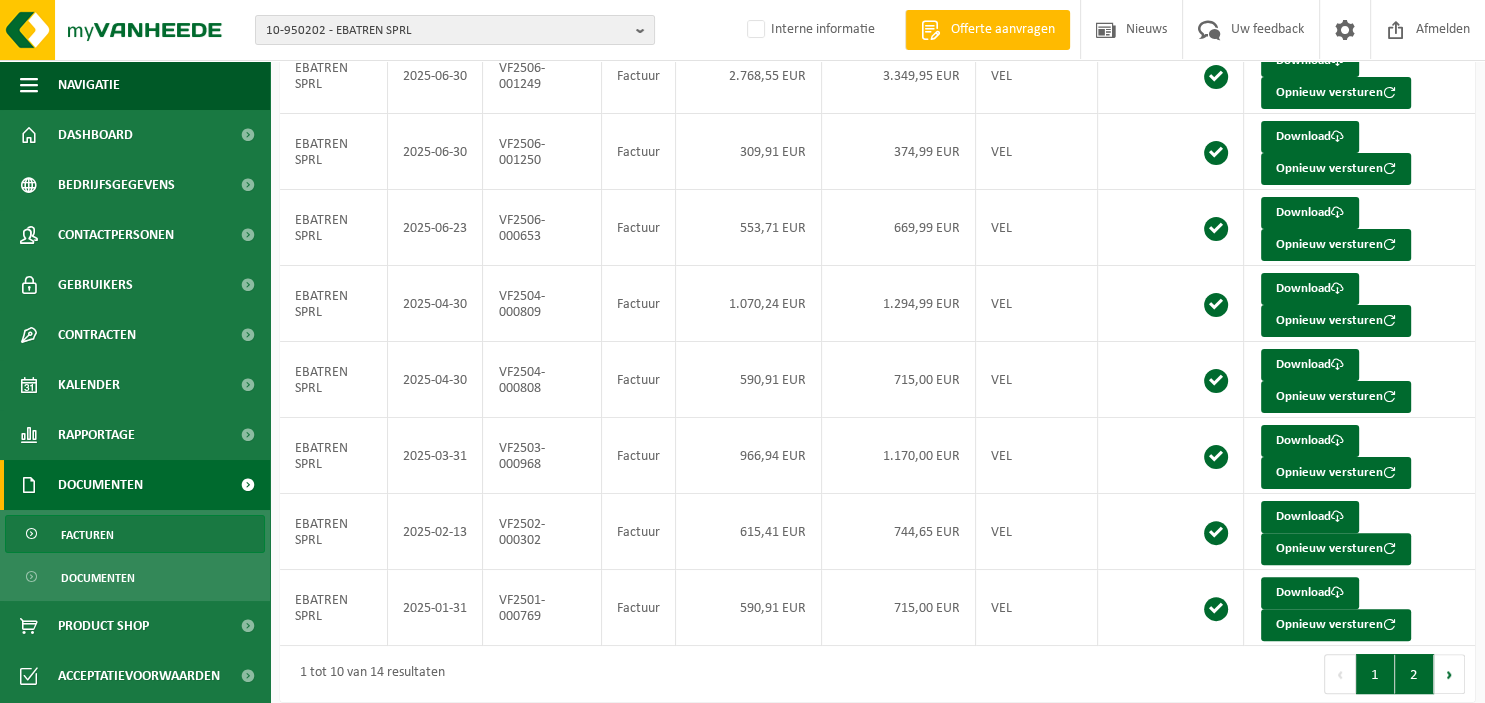 click on "2" at bounding box center [1414, 674] 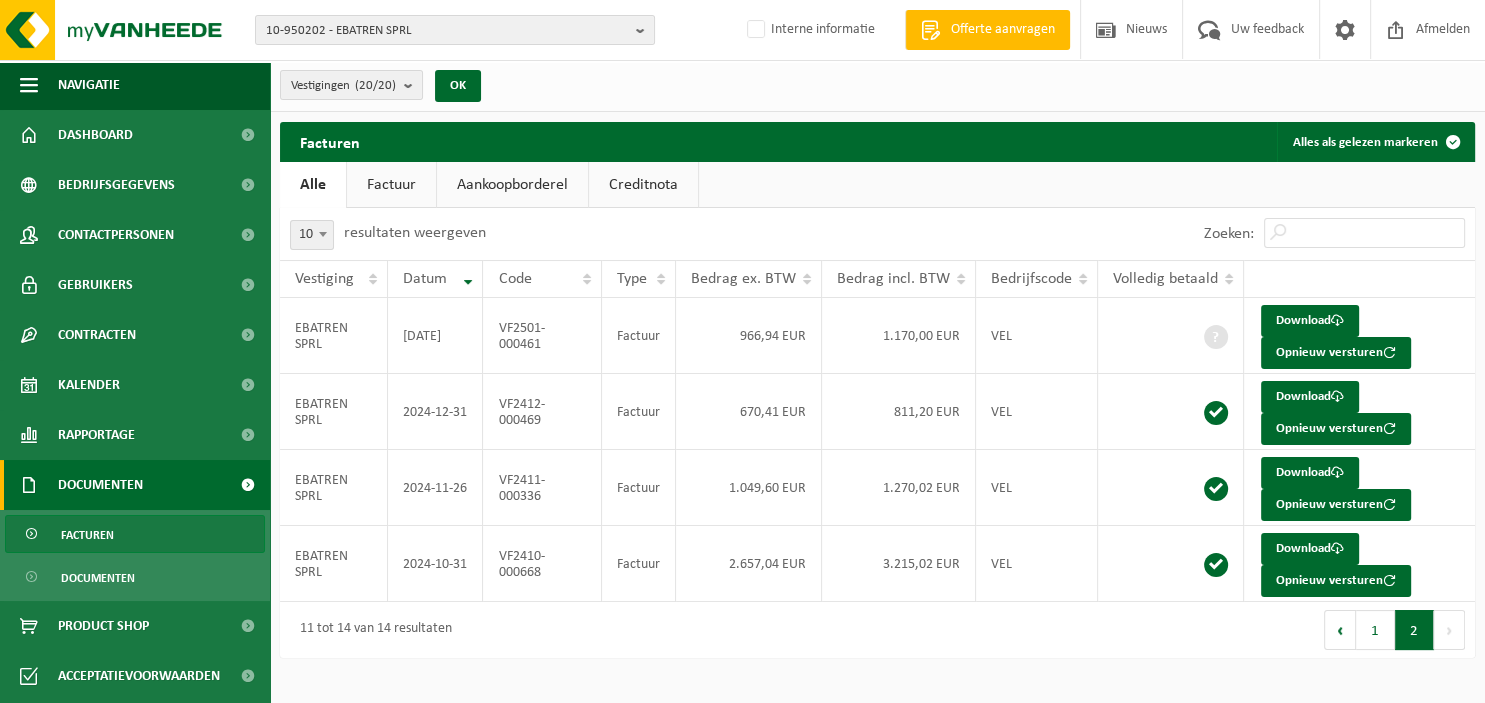 scroll, scrollTop: 0, scrollLeft: 0, axis: both 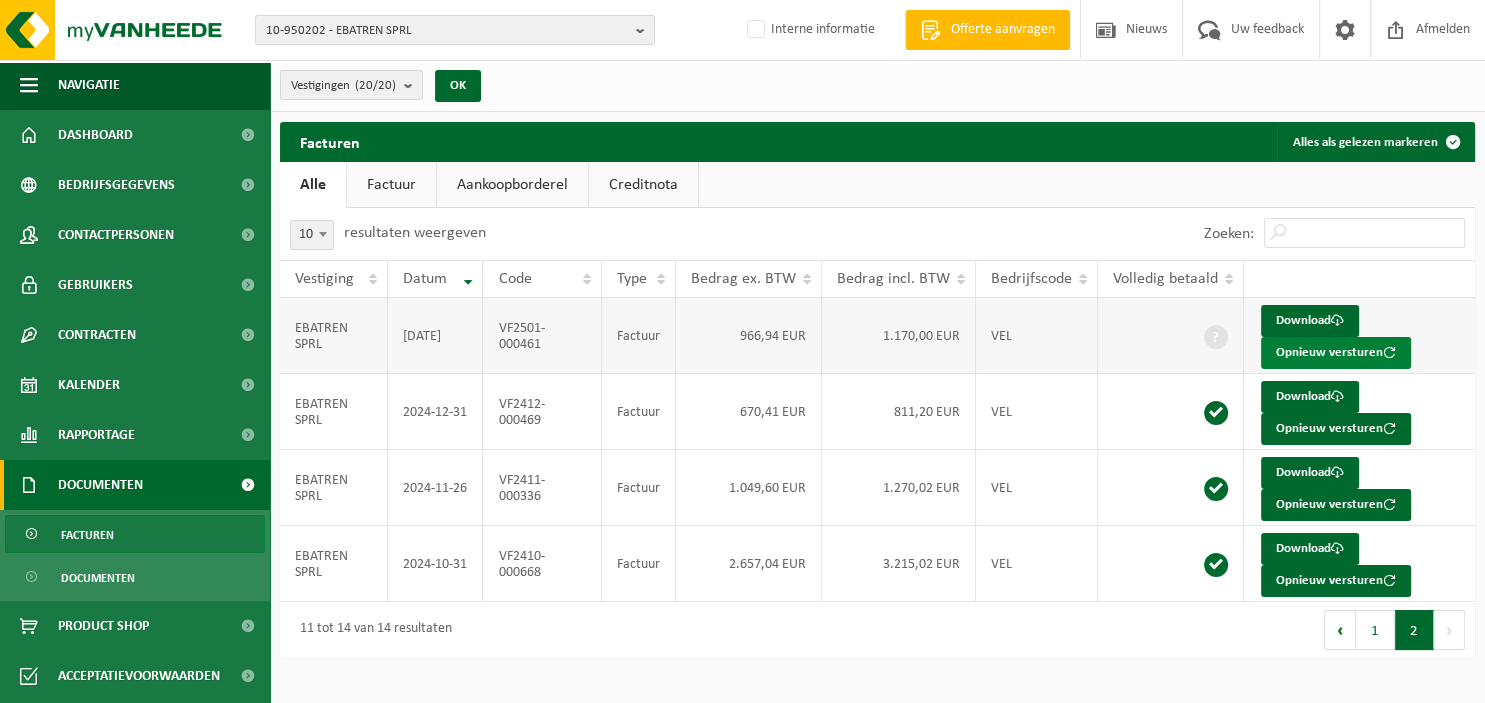 click on "Opnieuw versturen" at bounding box center [1336, 353] 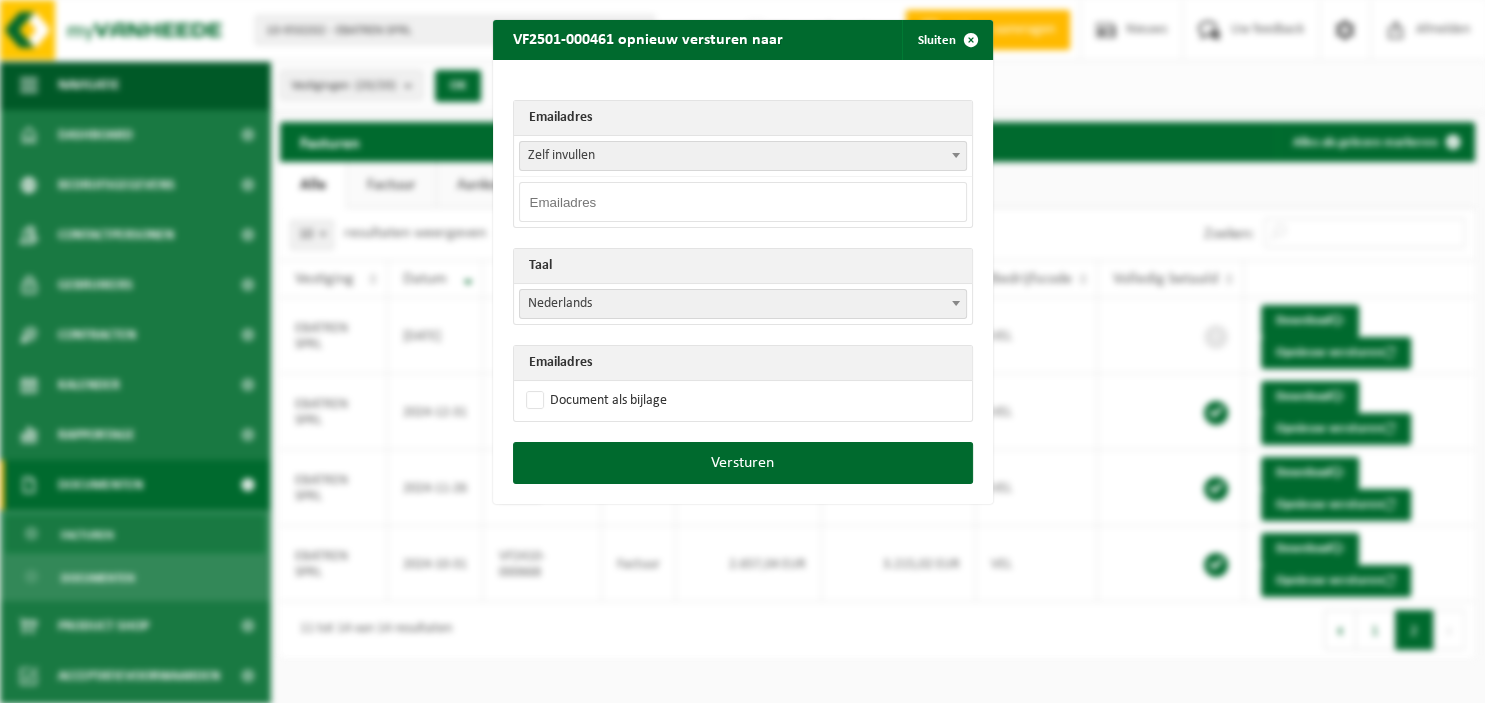 click at bounding box center [743, 202] 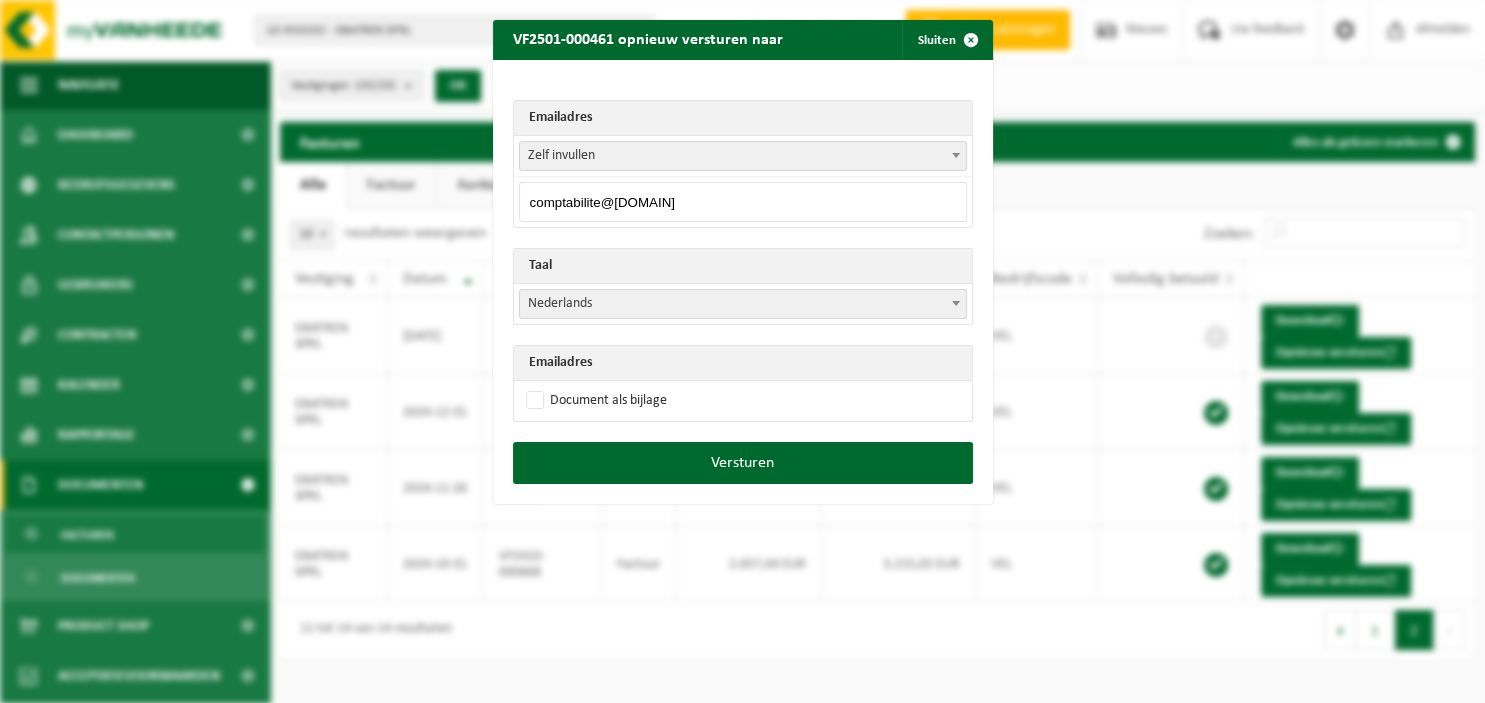 type on "comptabilite@ebatren.be" 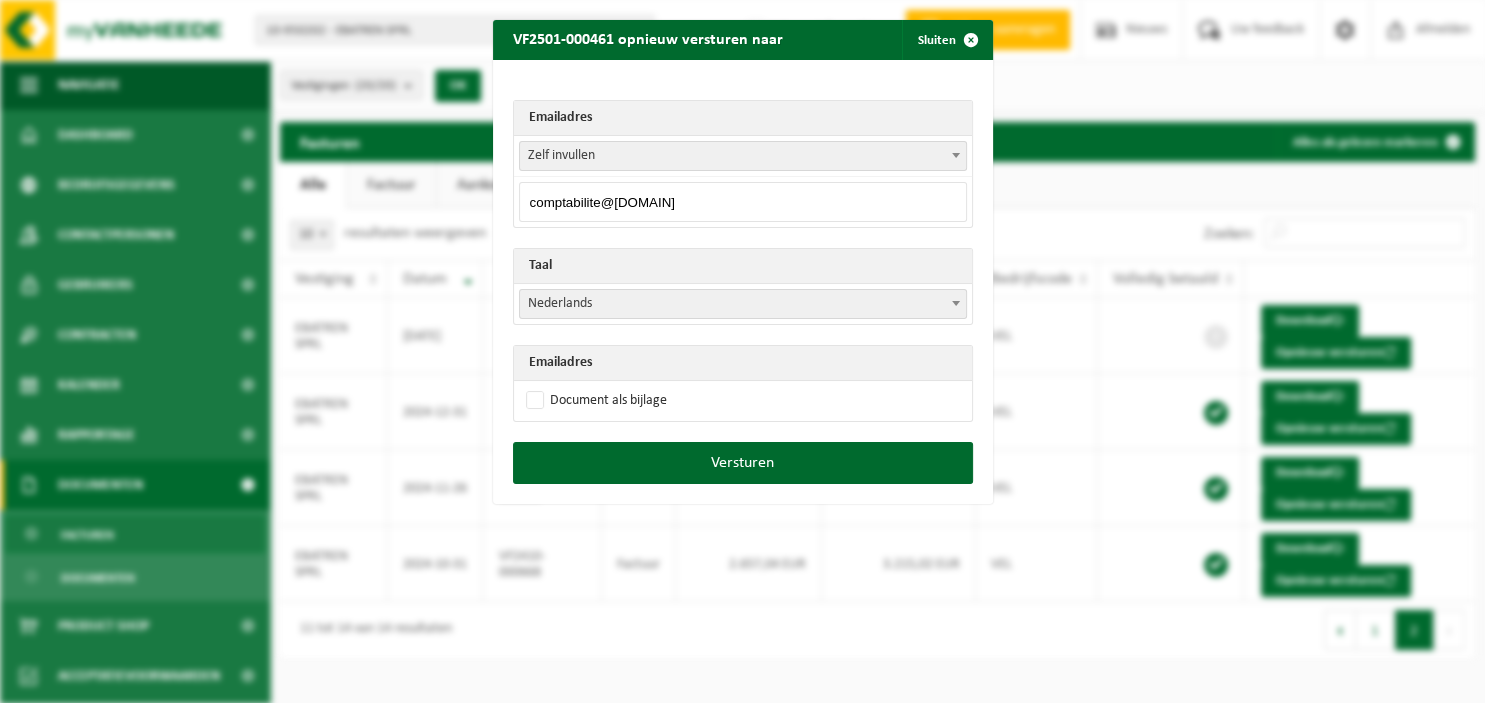 click at bounding box center [956, 155] 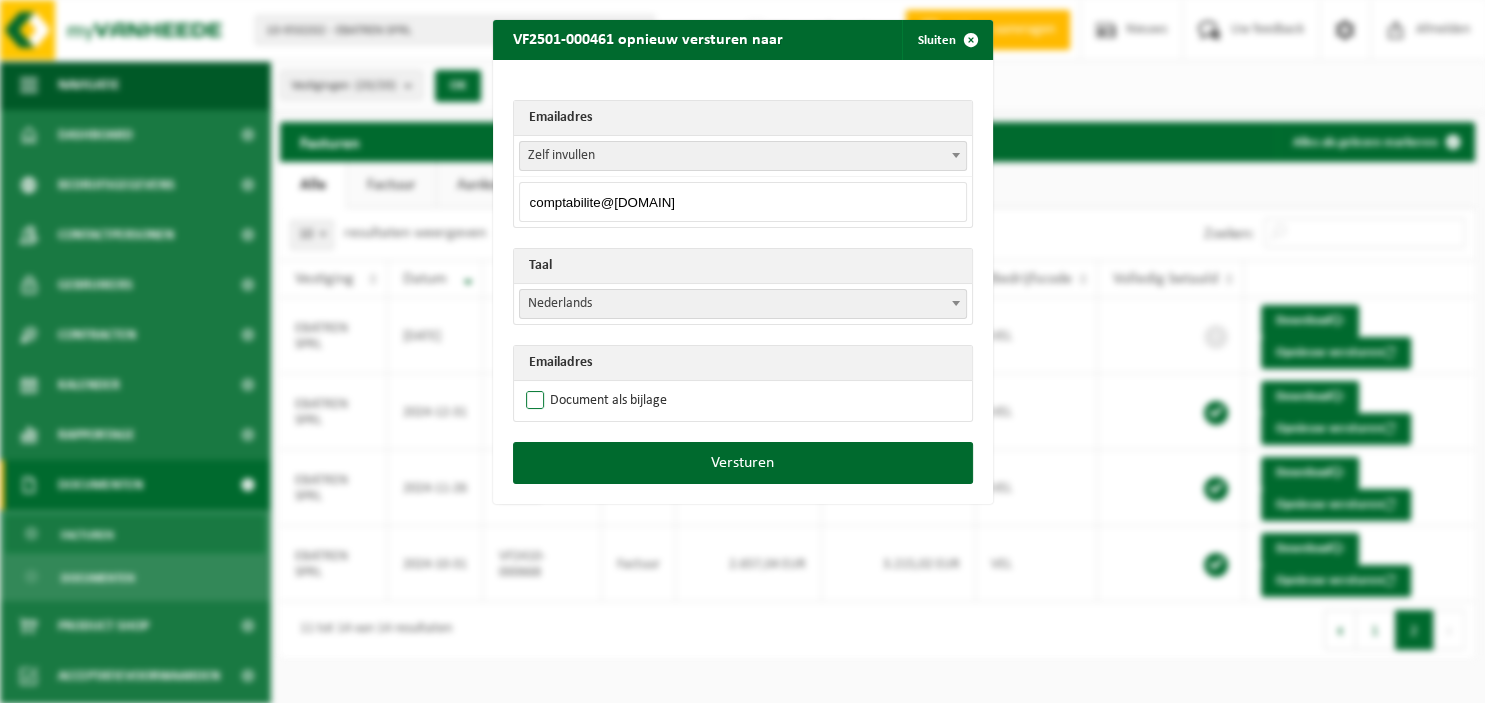 click on "Document als bijlage" at bounding box center [594, 401] 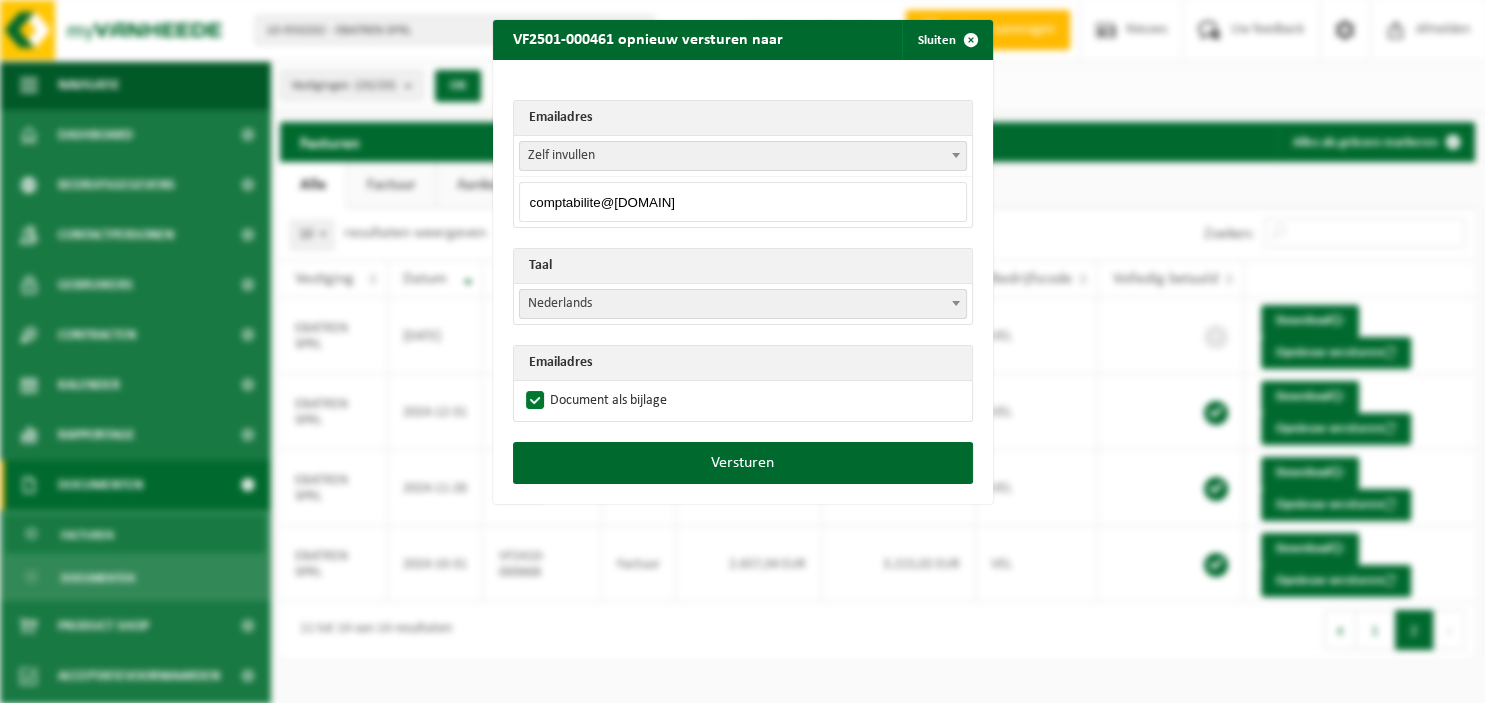 click at bounding box center [956, 303] 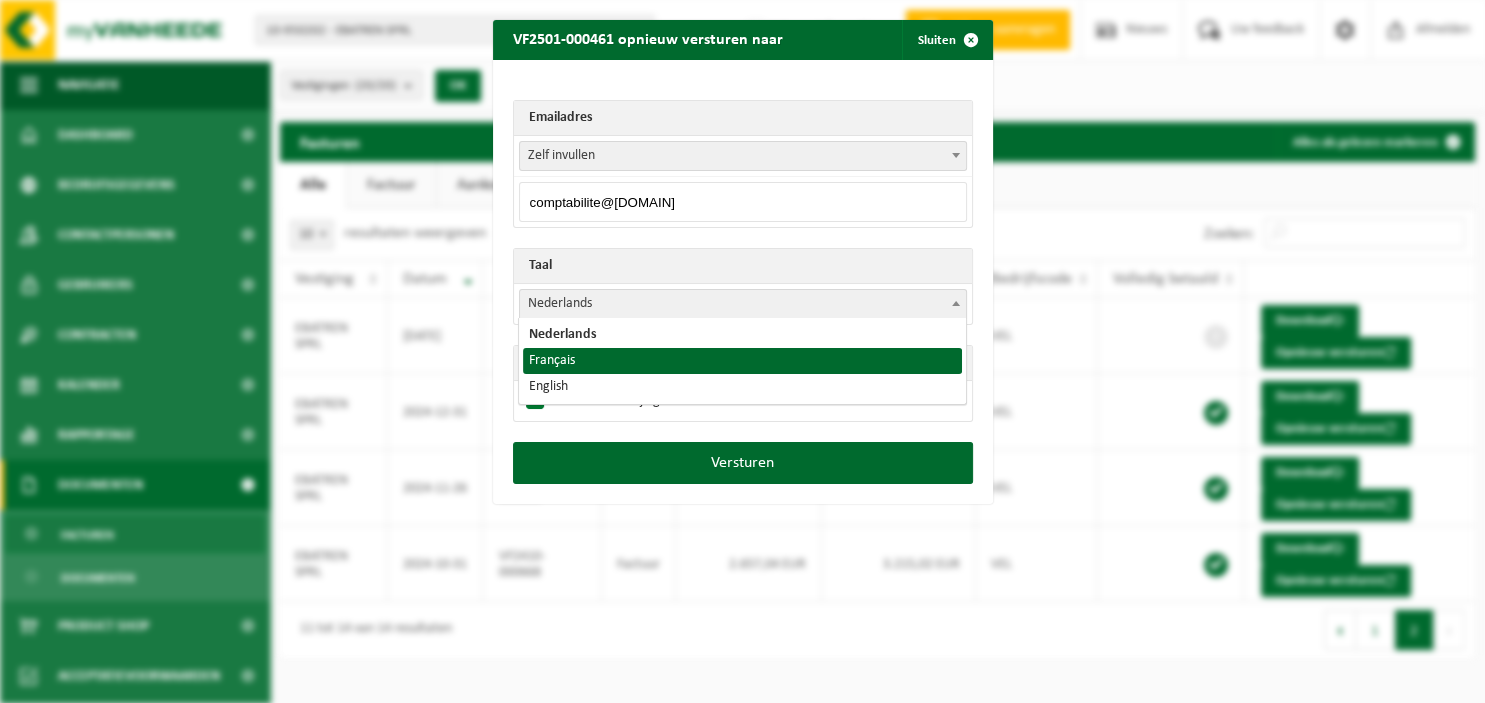 select on "fr" 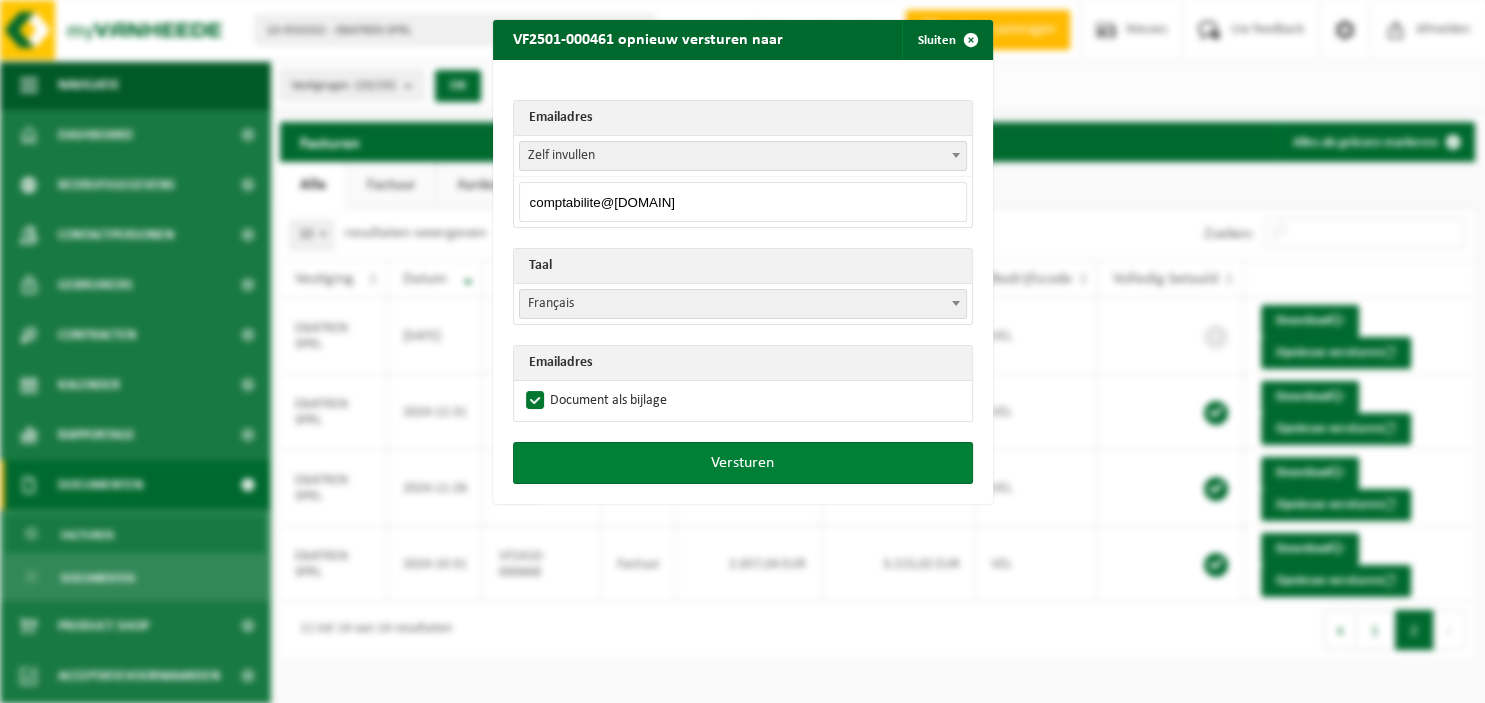 click on "Versturen" at bounding box center [743, 463] 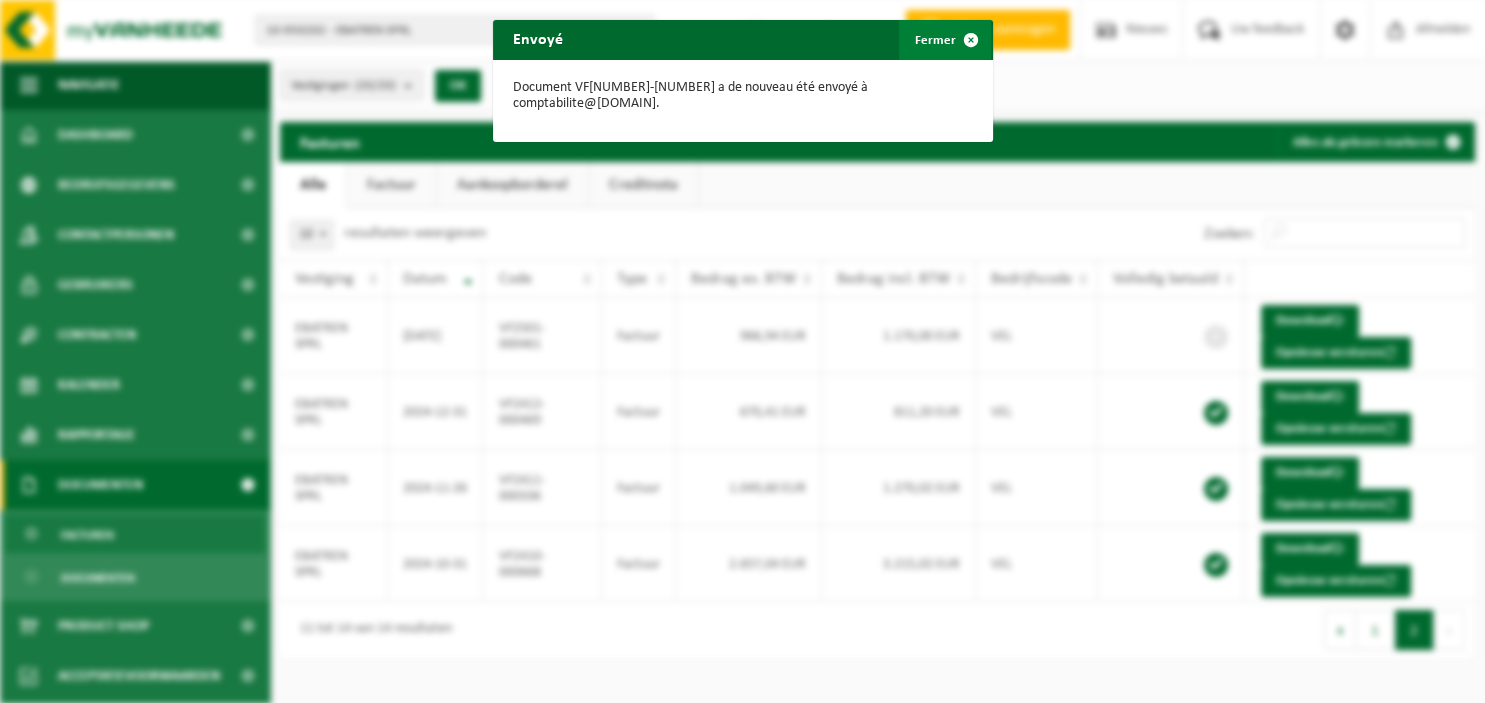 click at bounding box center [971, 40] 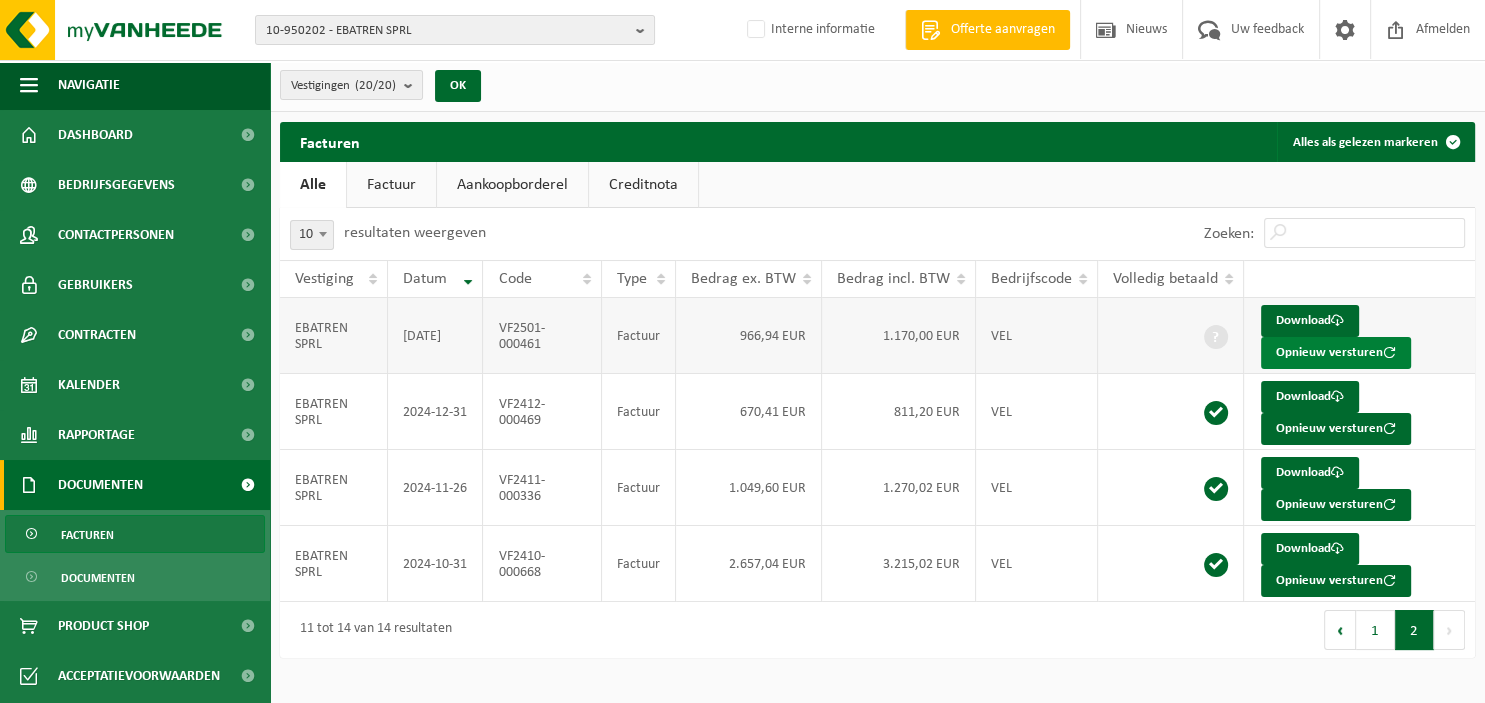 click on "Opnieuw versturen" at bounding box center (1336, 353) 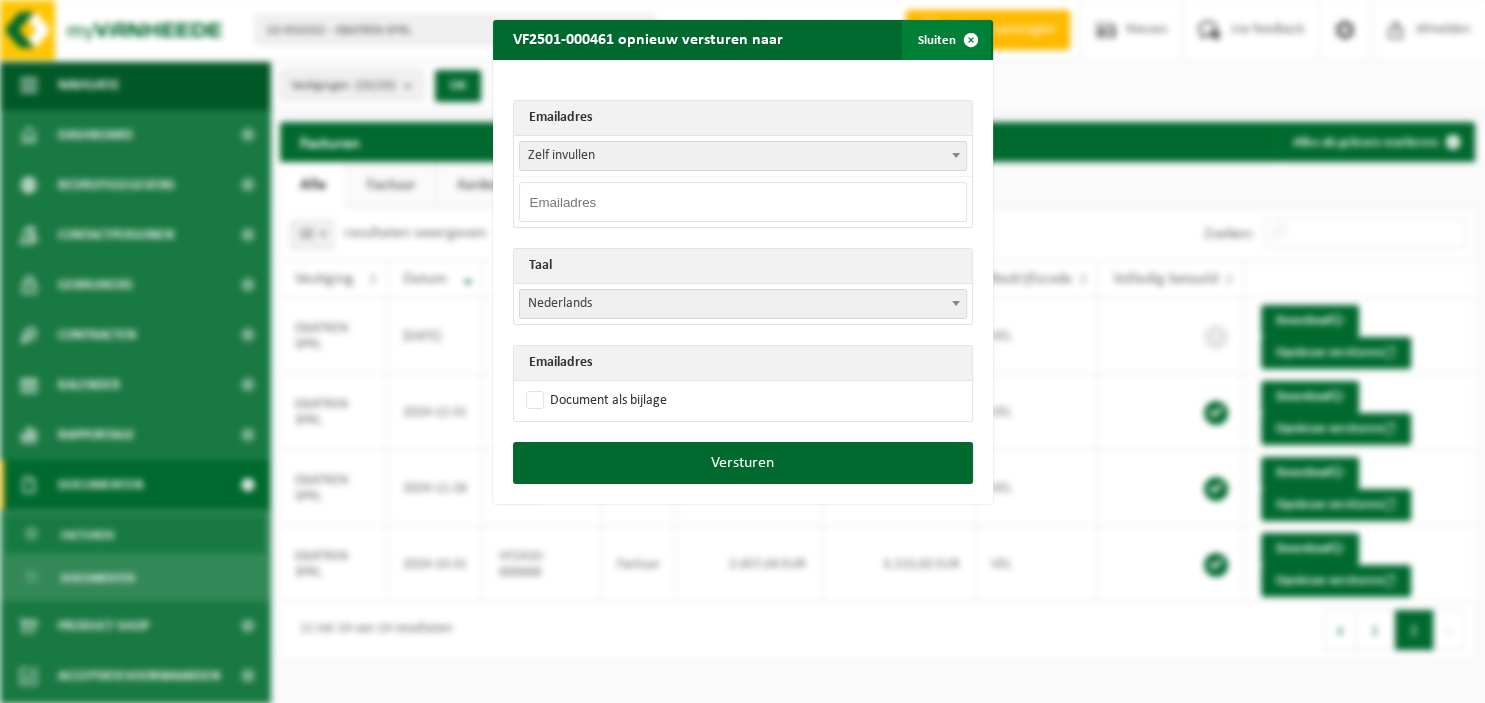 click at bounding box center (971, 40) 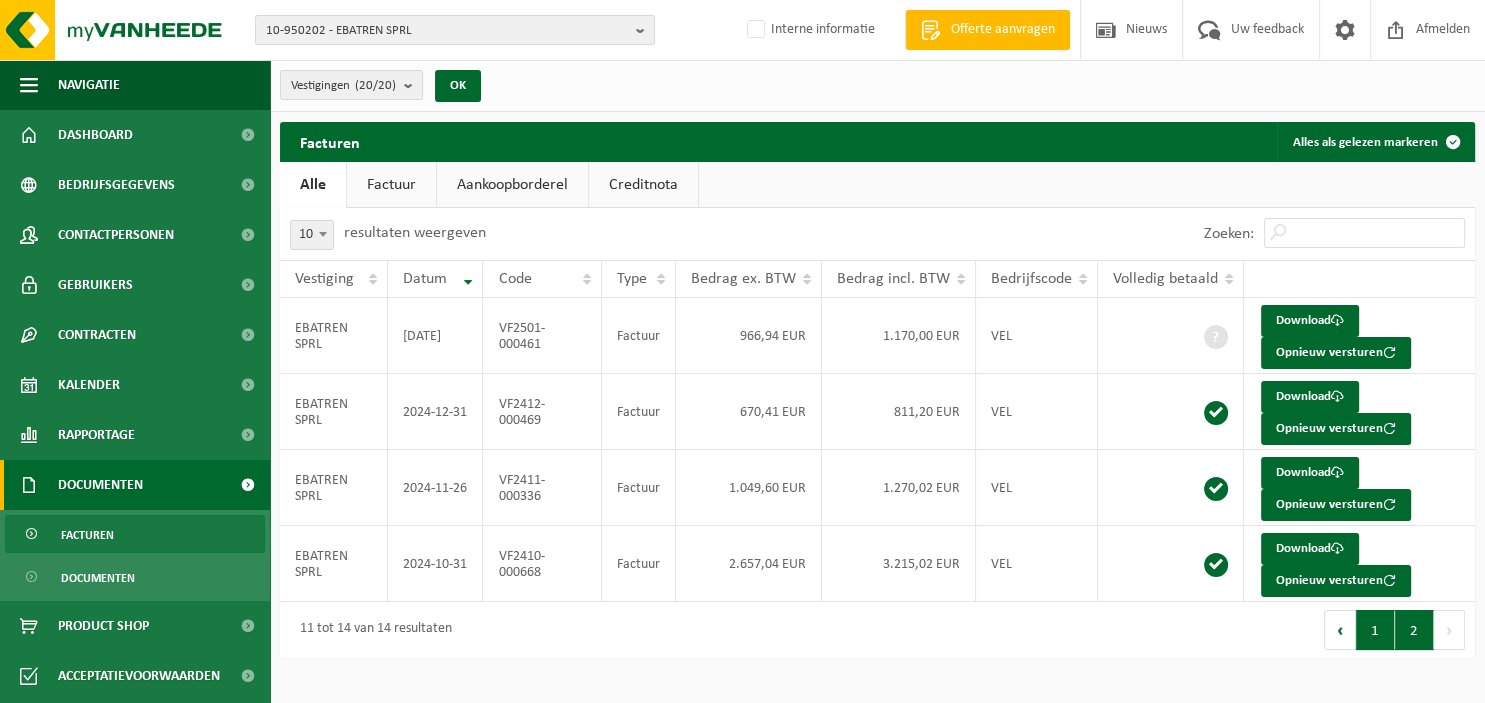 click on "1" at bounding box center [1375, 630] 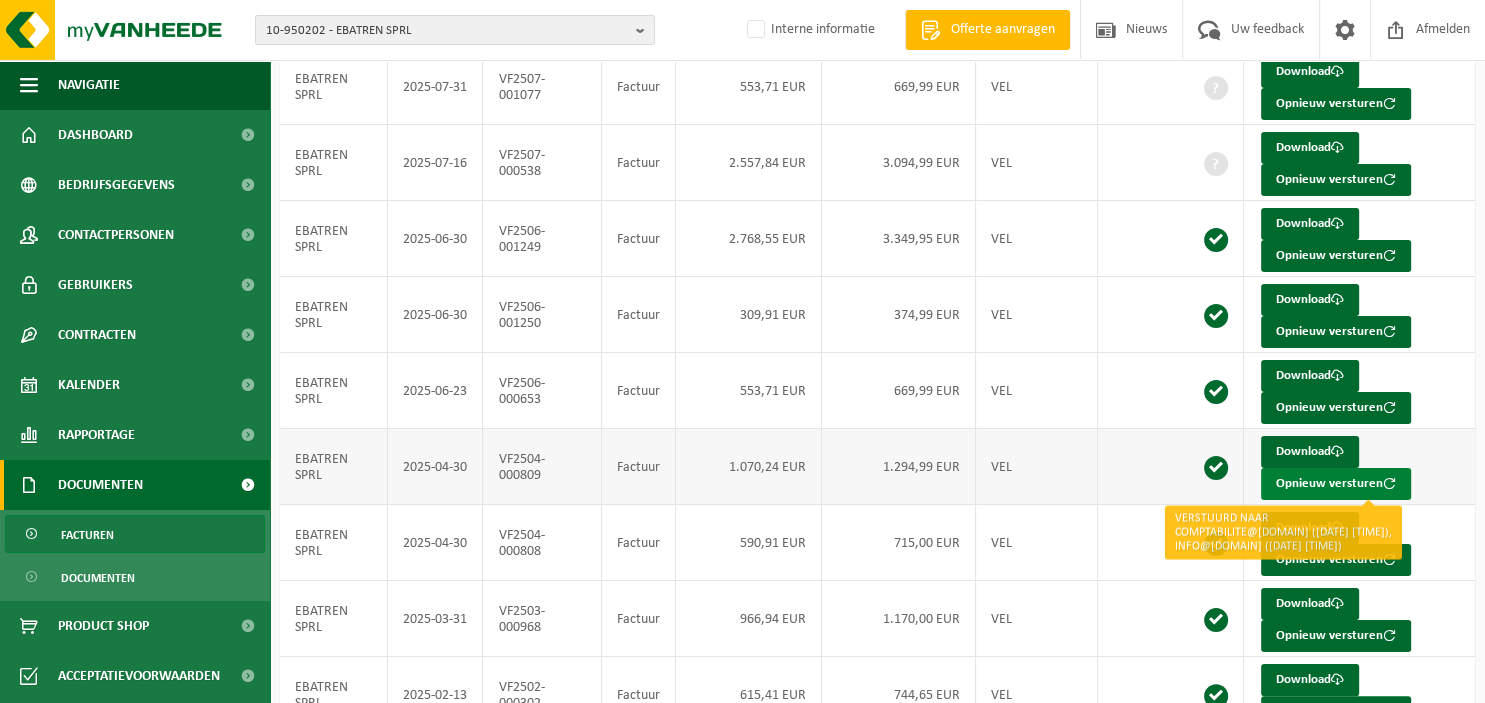 scroll, scrollTop: 96, scrollLeft: 0, axis: vertical 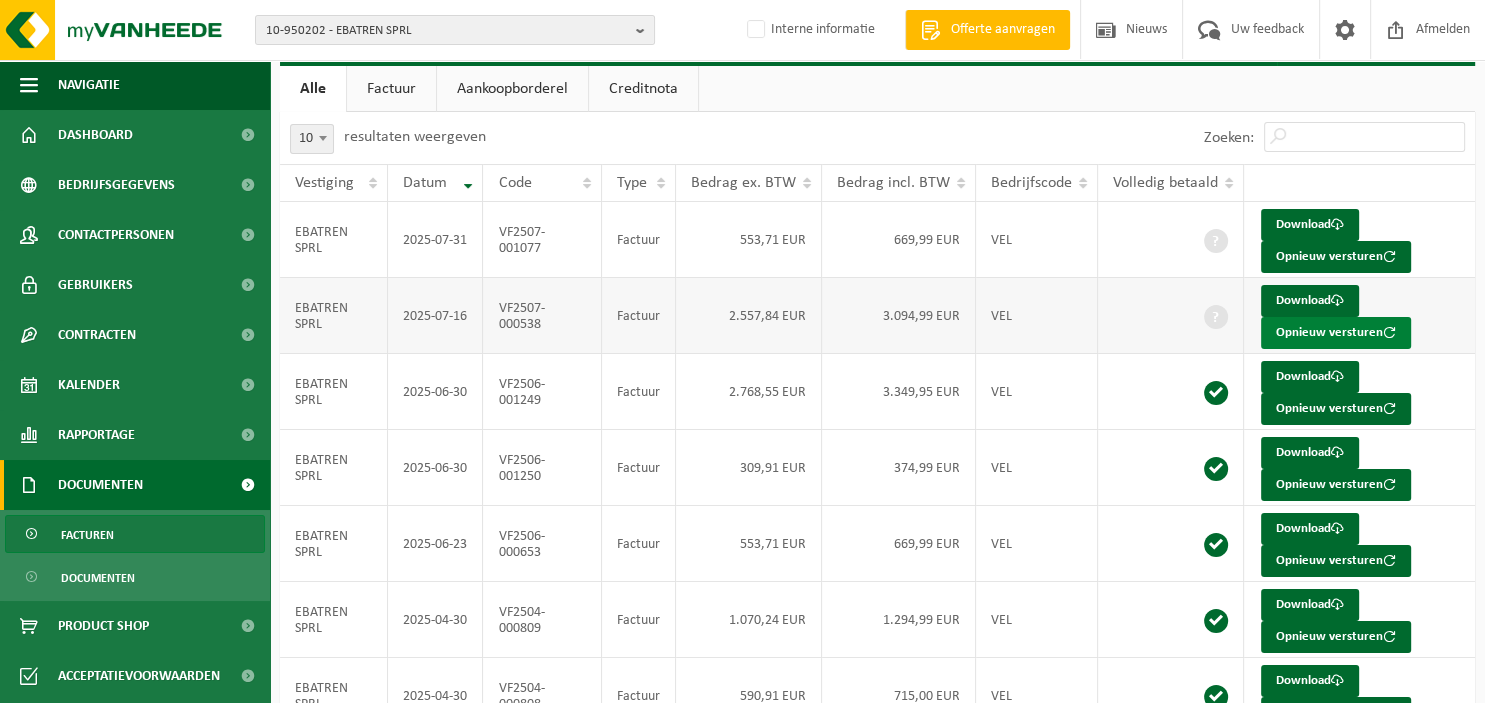click on "Opnieuw versturen" at bounding box center [1336, 333] 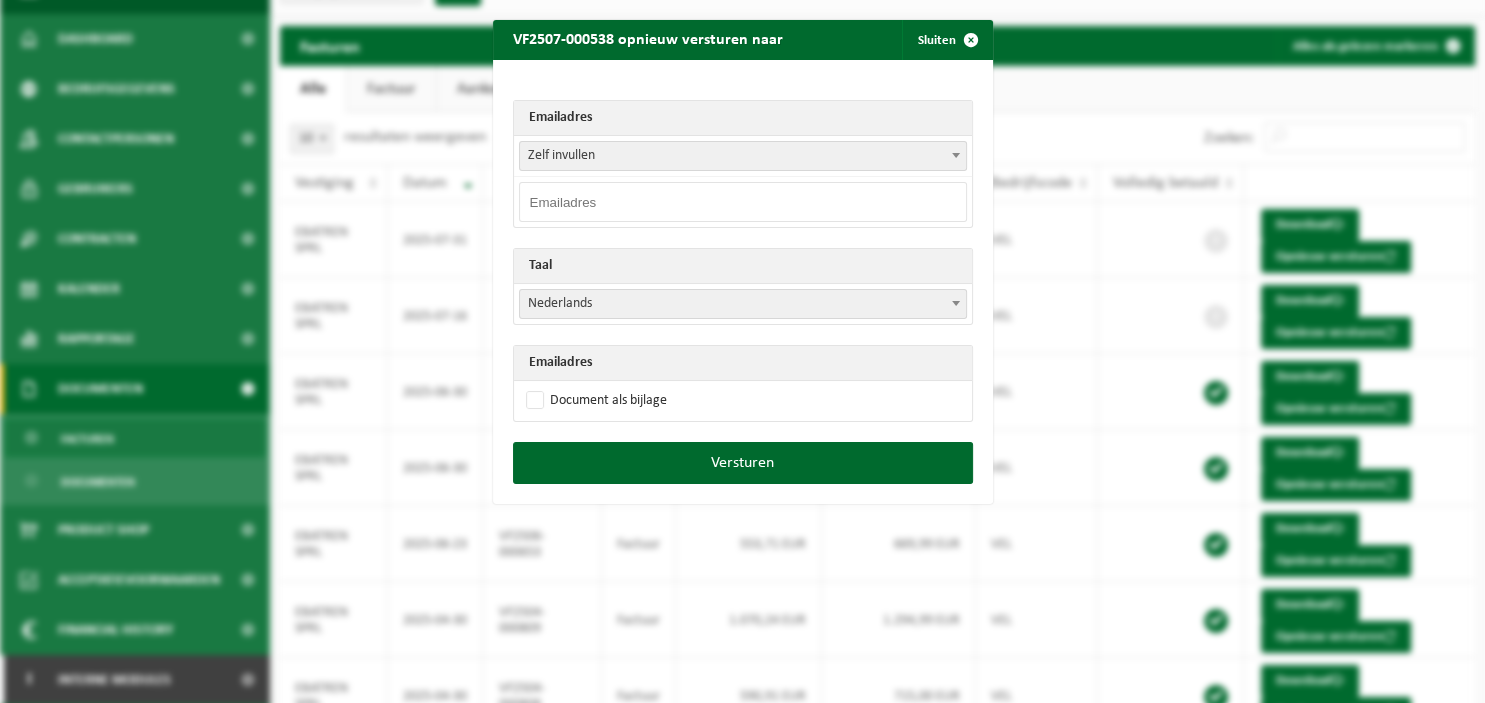 click on "Zelf invullen" at bounding box center (743, 156) 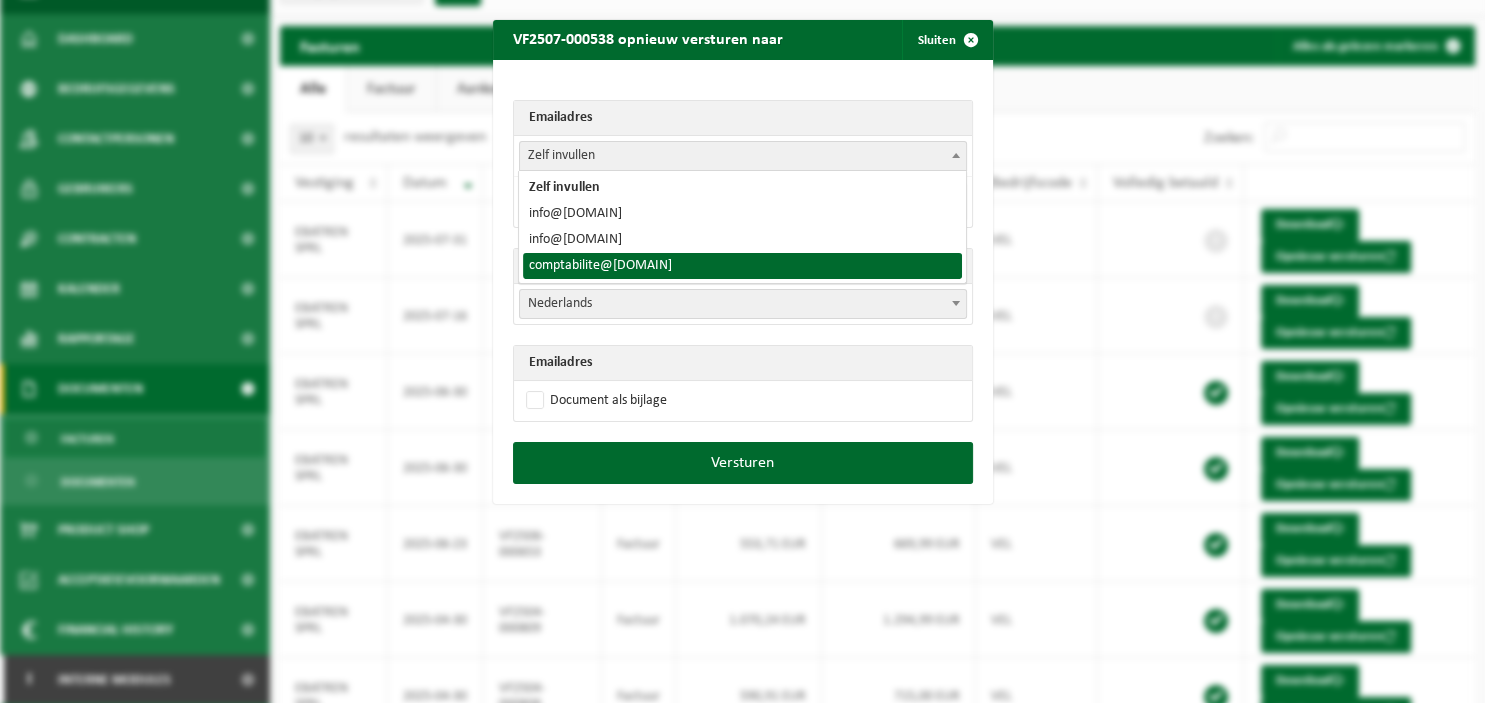 select on "comptabilite@ebatren.be" 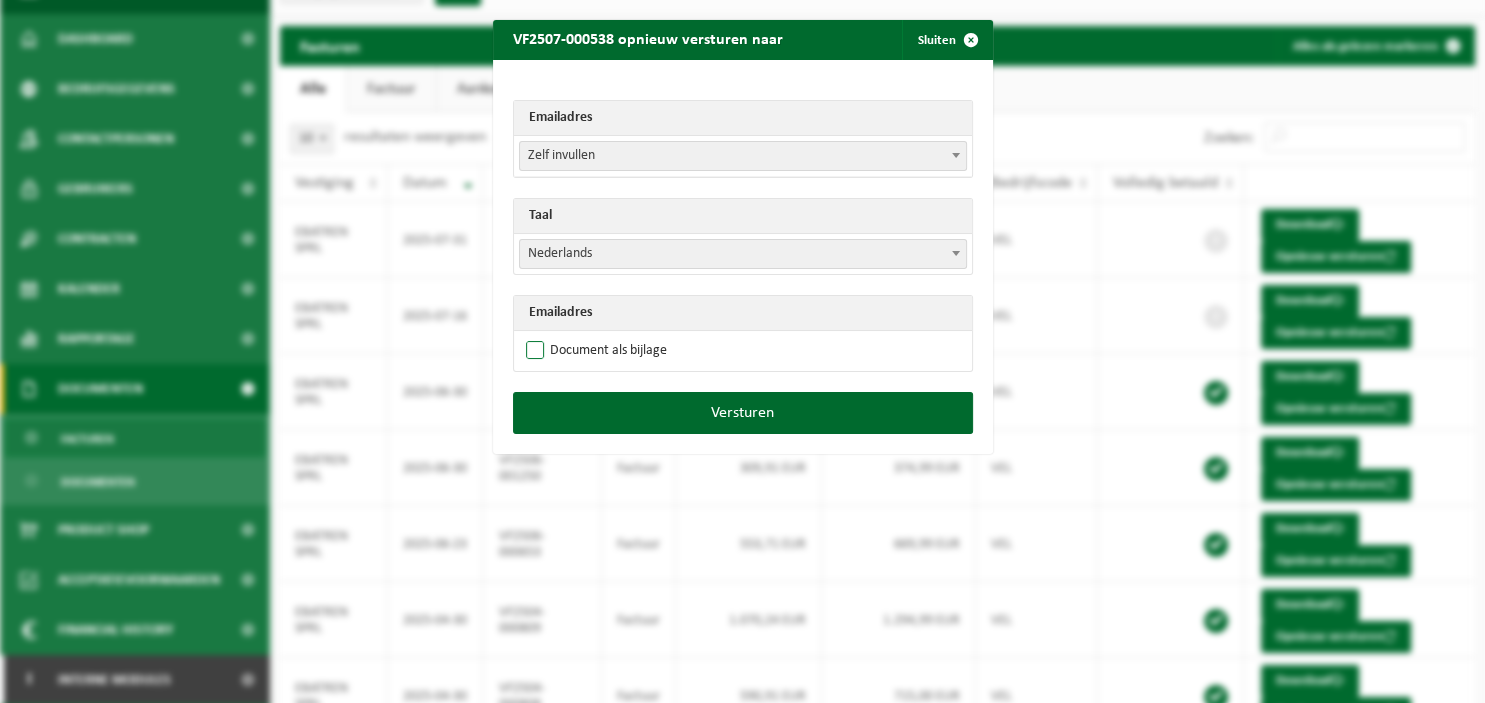 click on "Document als bijlage" at bounding box center (594, 351) 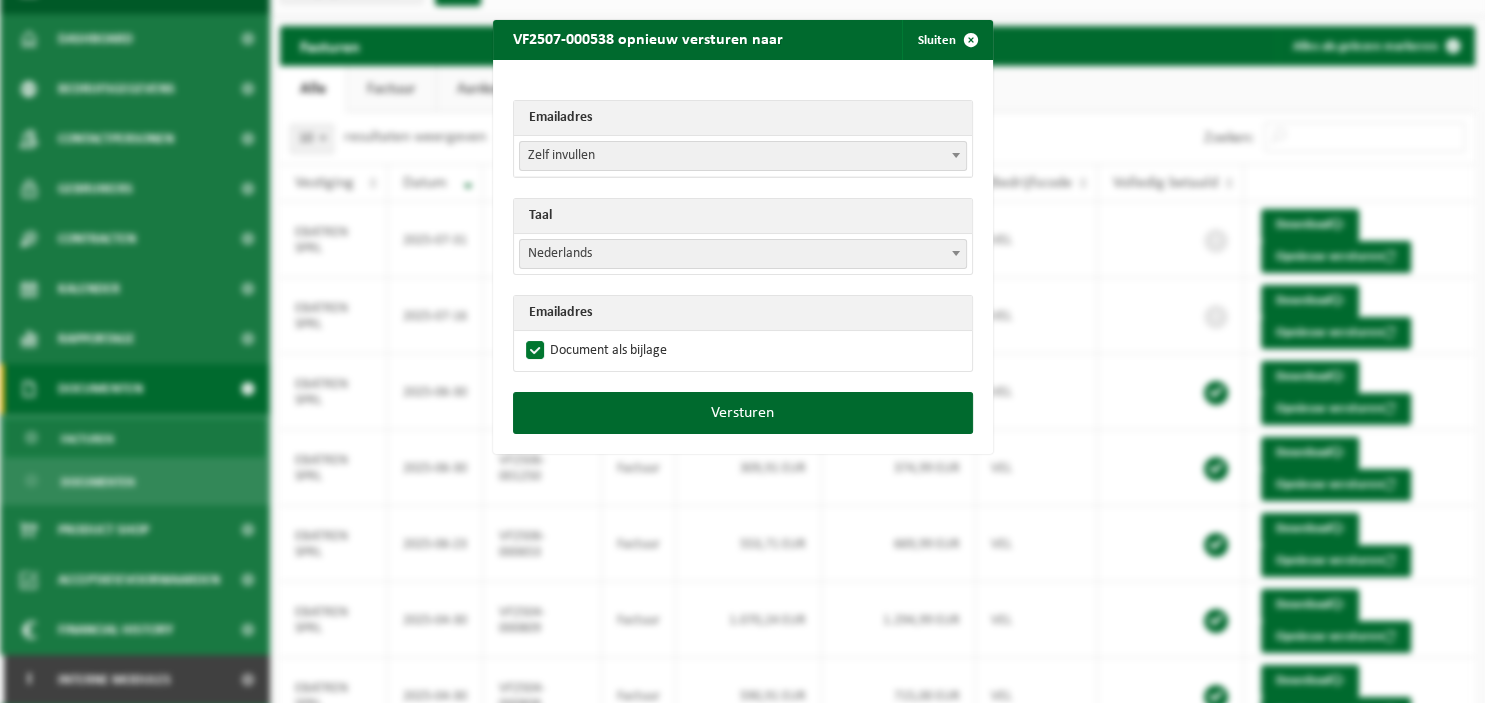 click at bounding box center [956, 253] 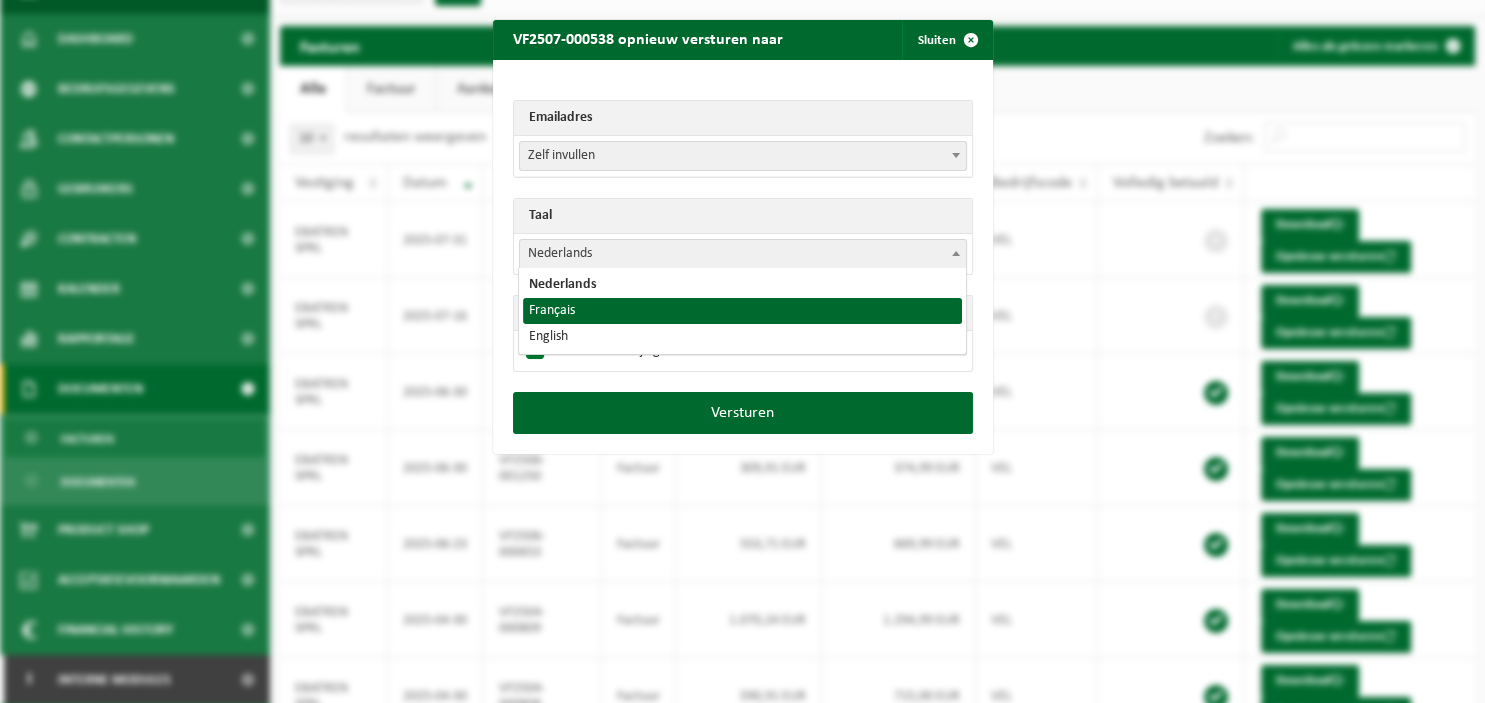 select on "fr" 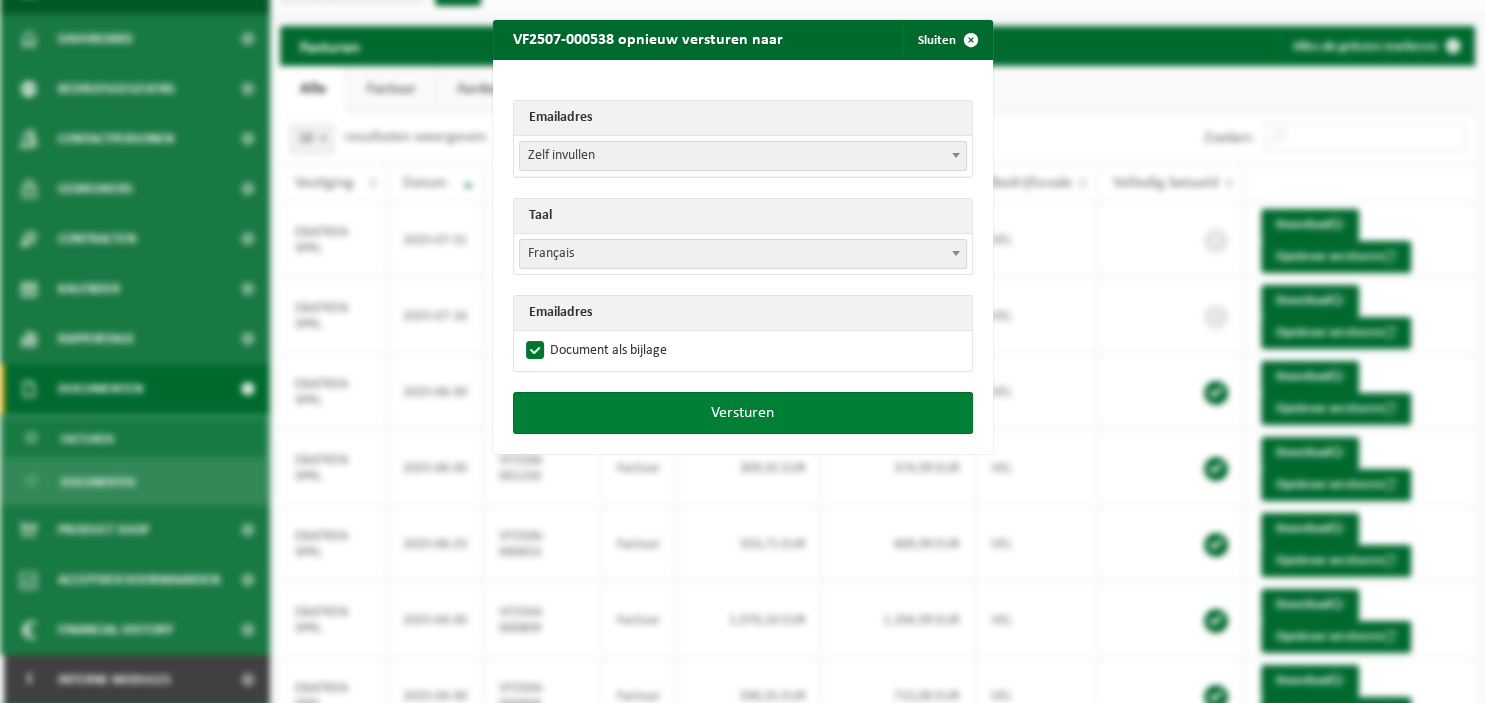 click on "Versturen" at bounding box center (743, 413) 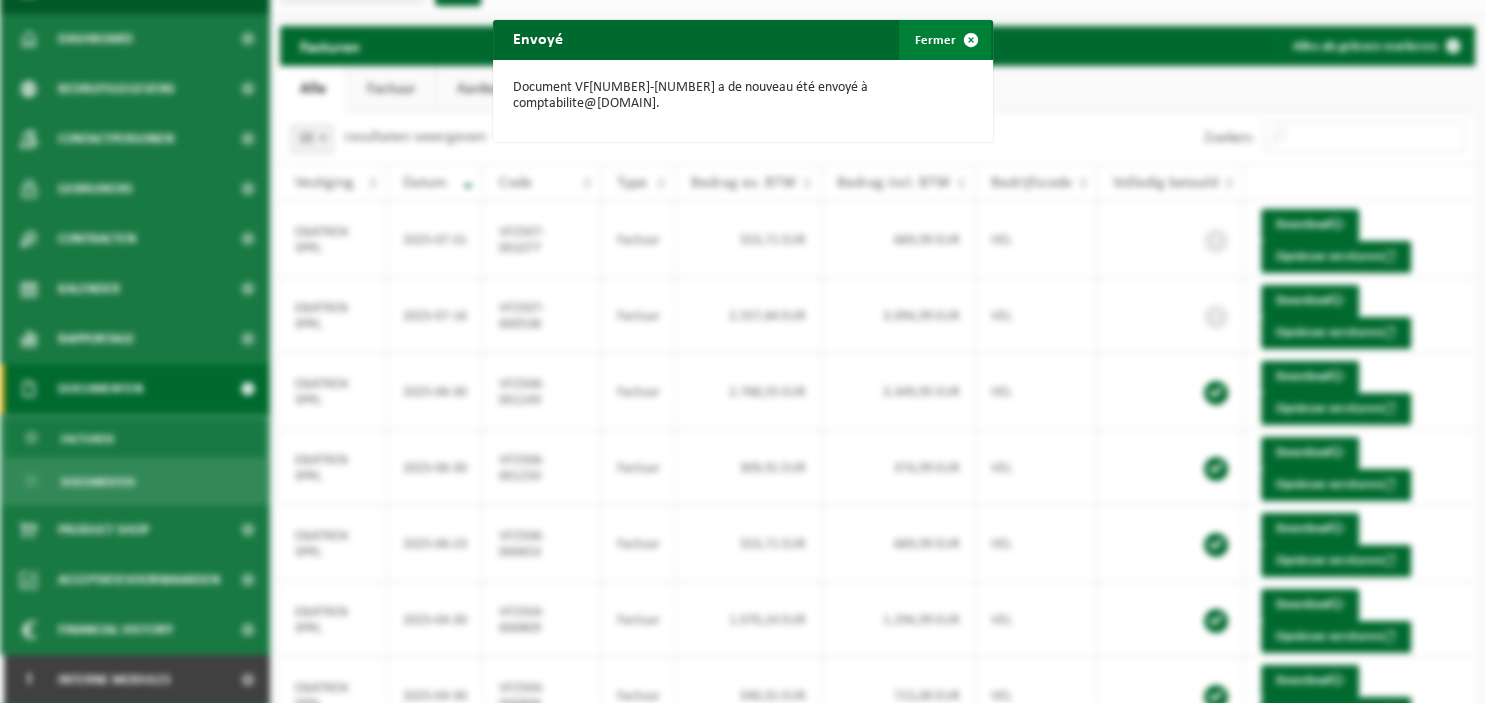 click at bounding box center [971, 40] 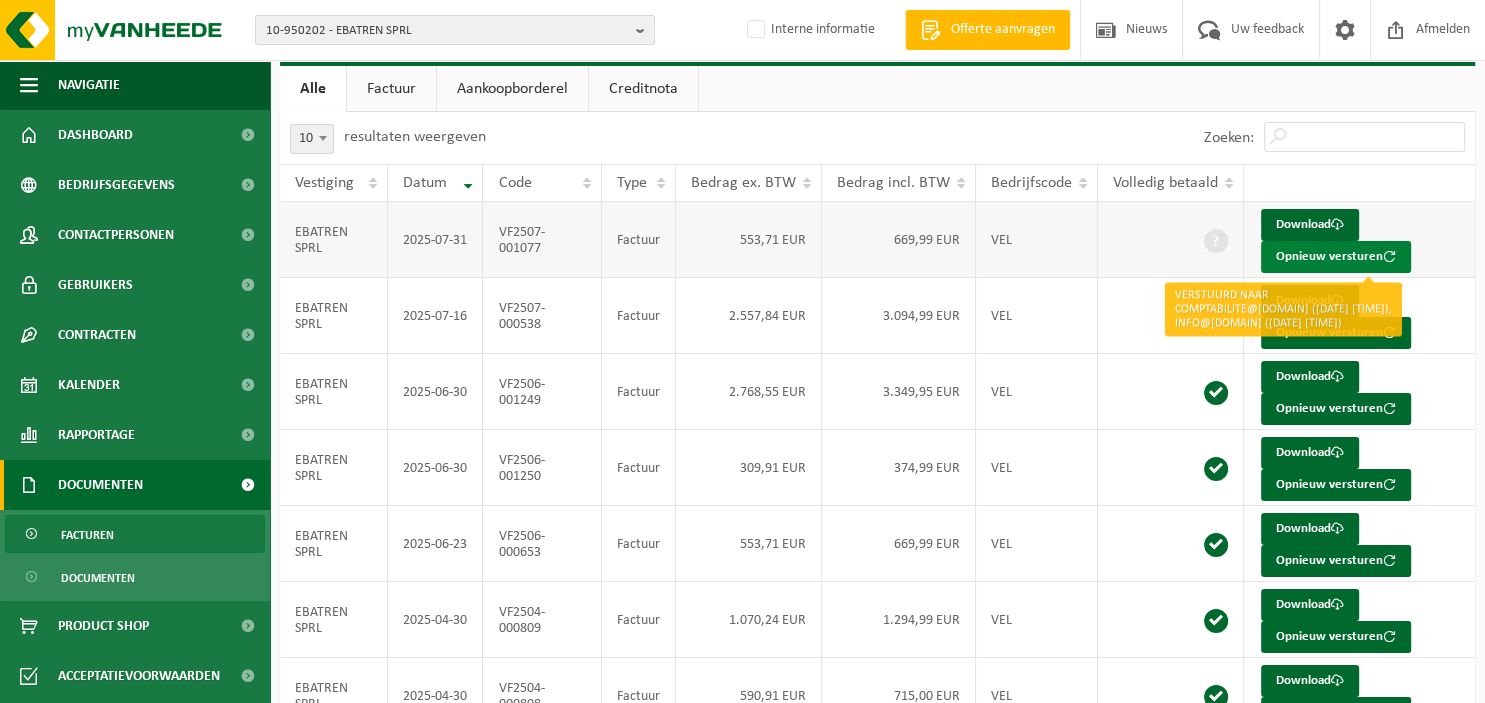 click on "Opnieuw versturen" at bounding box center [1336, 257] 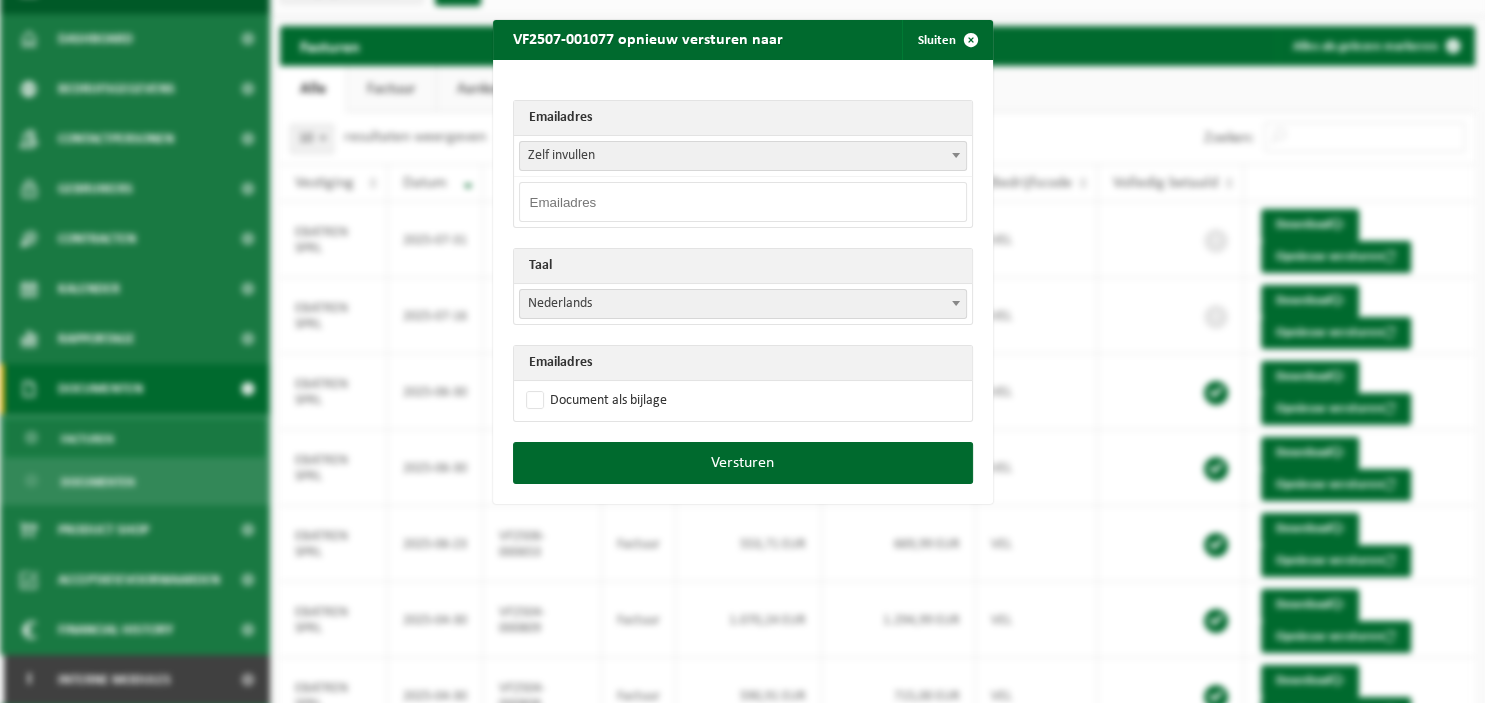 click at bounding box center (956, 155) 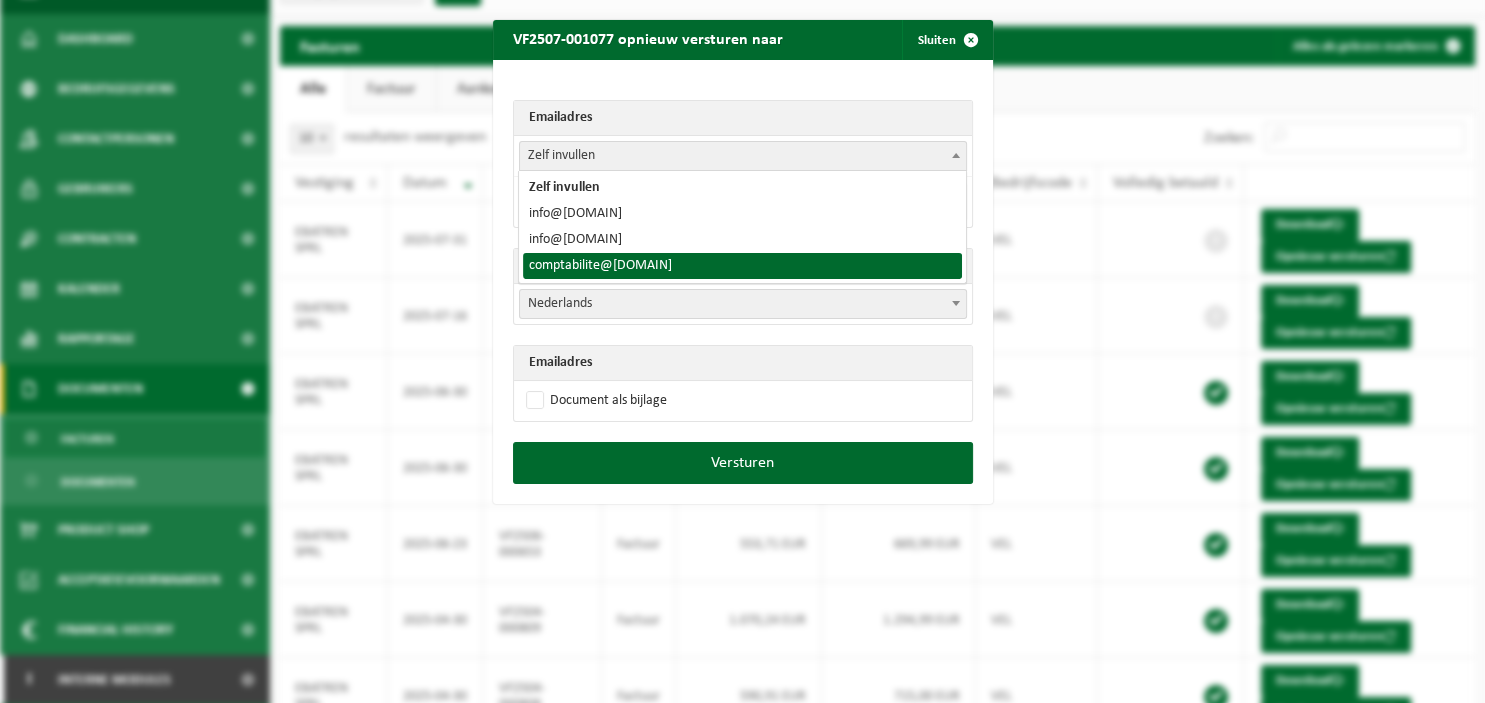 select on "comptabilite@ebatren.be" 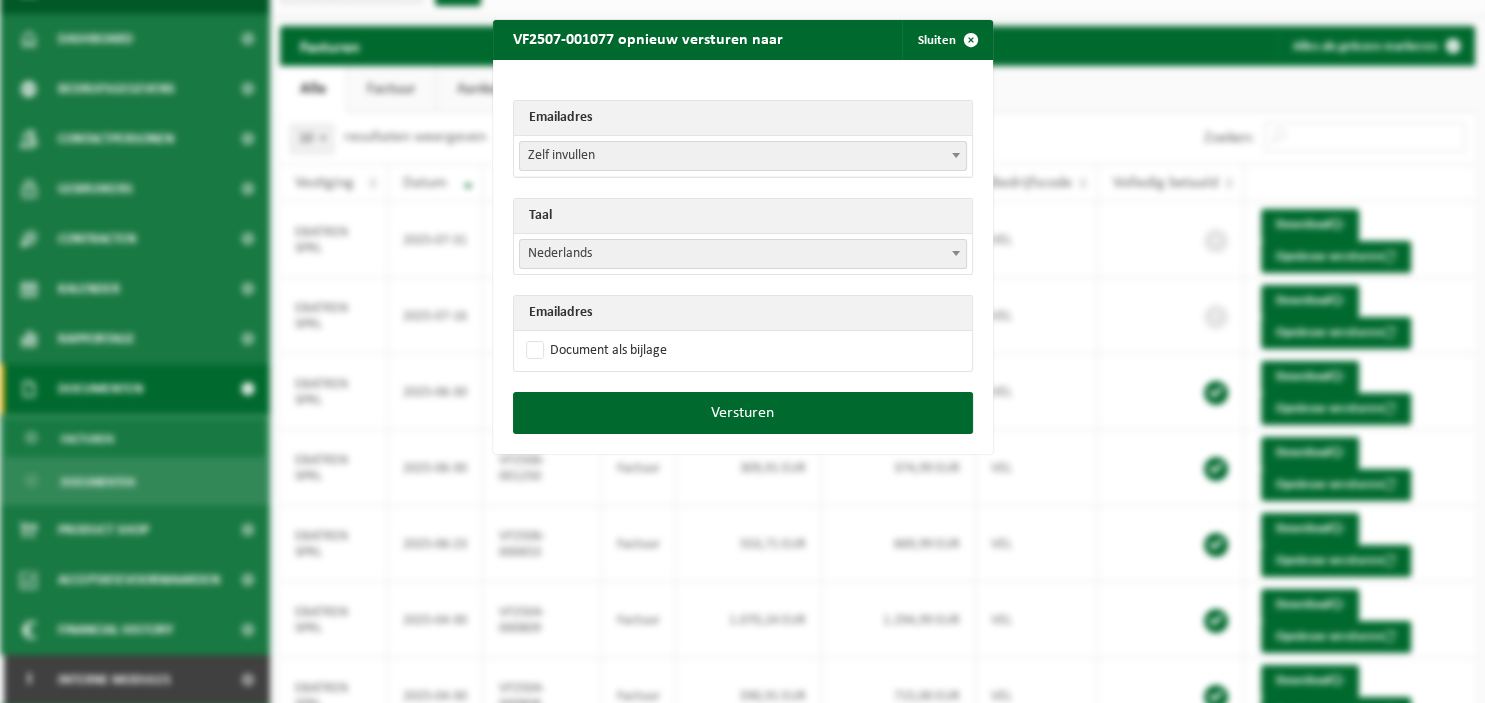 click at bounding box center [956, 253] 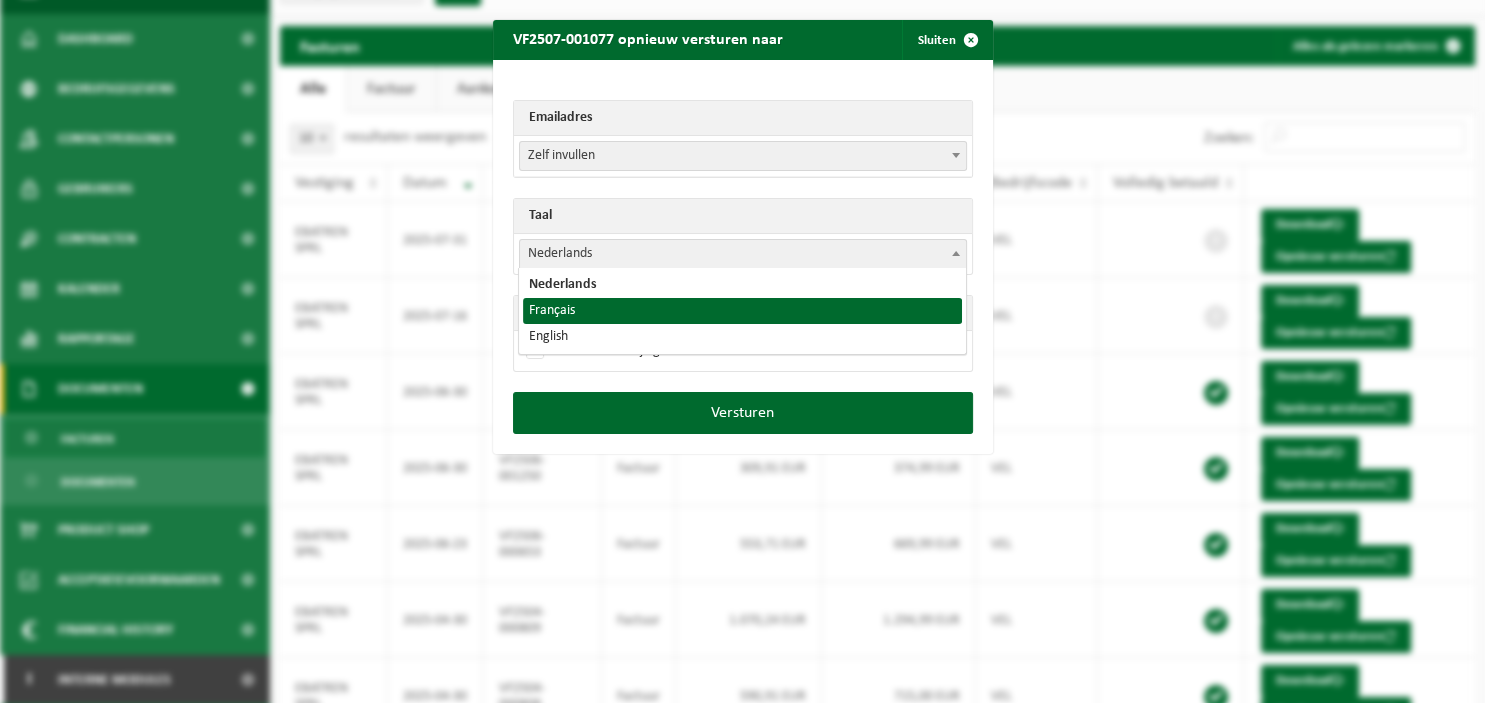 select on "fr" 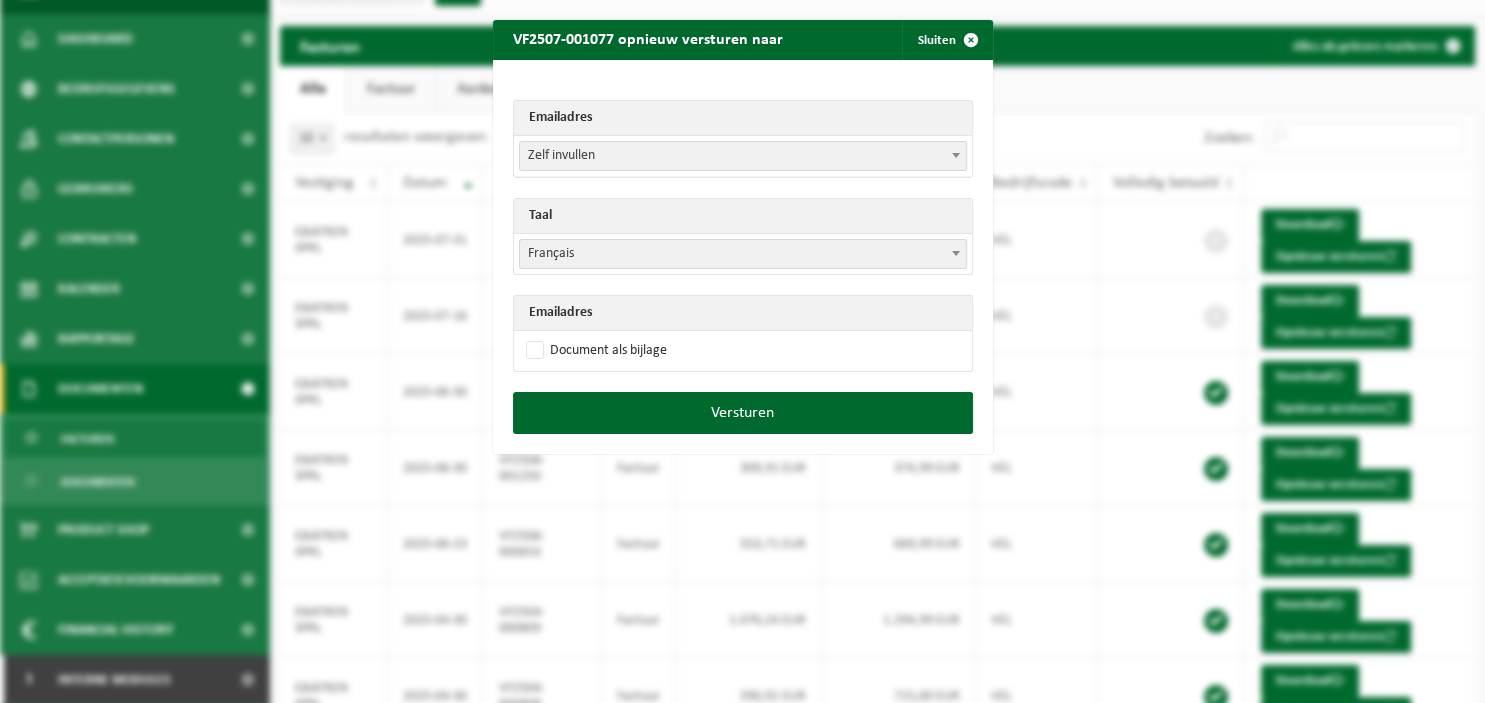 click on "Document als bijlage" at bounding box center (743, 351) 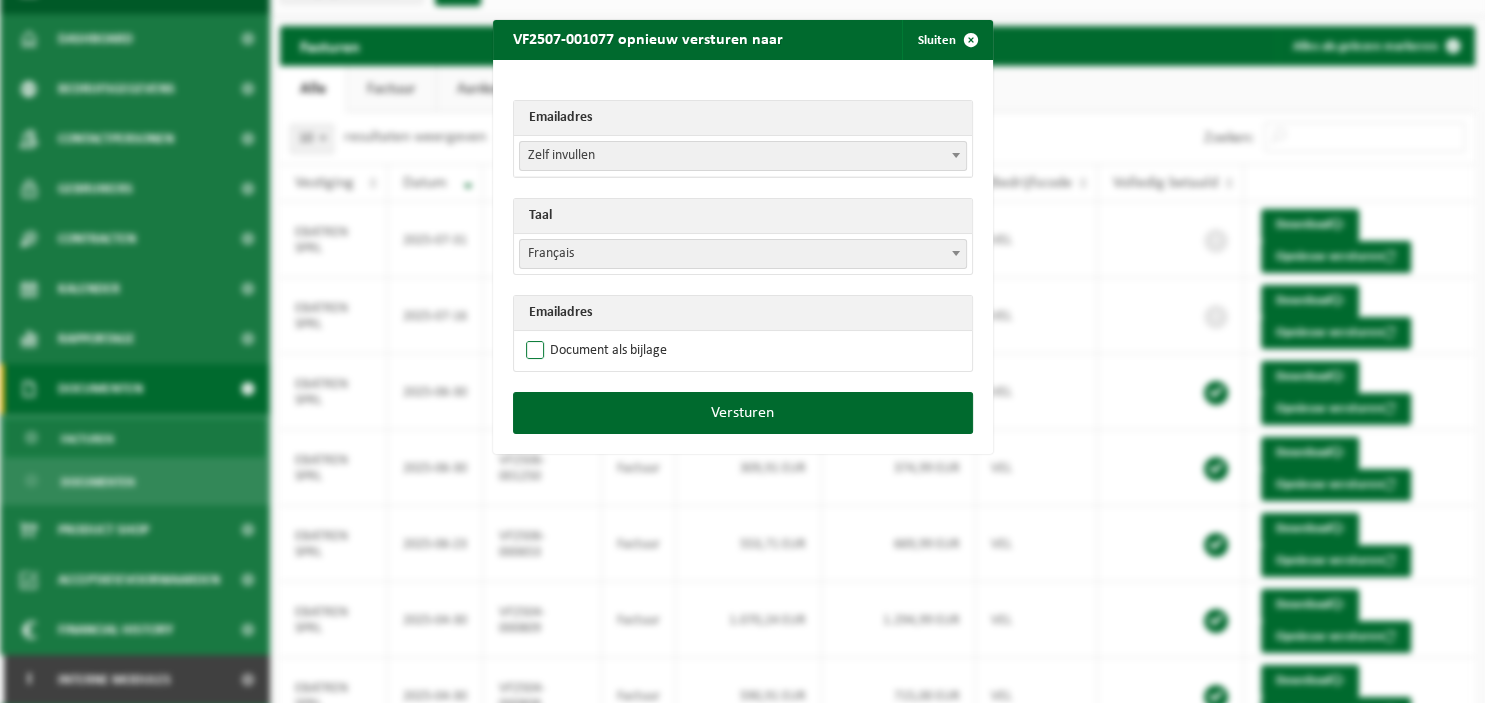 click on "Document als bijlage" at bounding box center [594, 351] 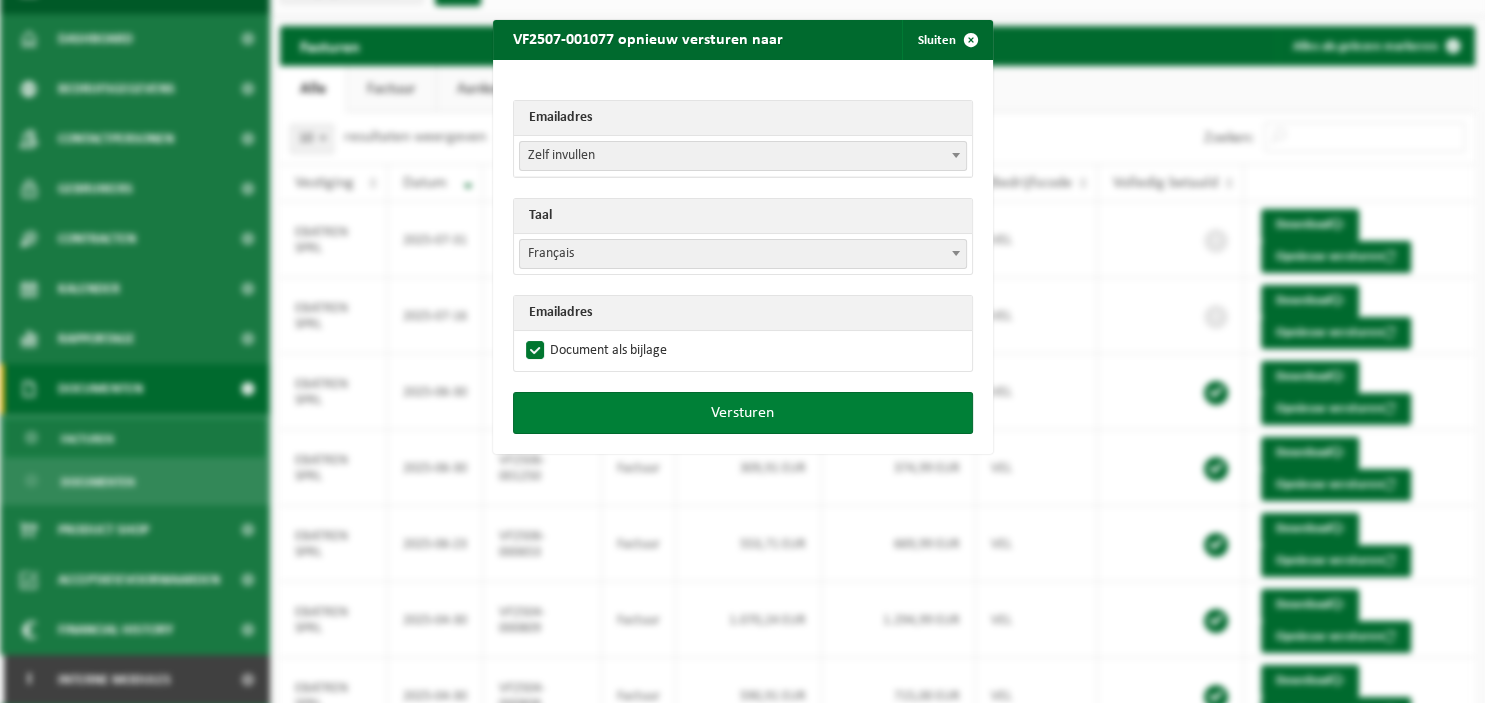 click on "Versturen" at bounding box center [743, 413] 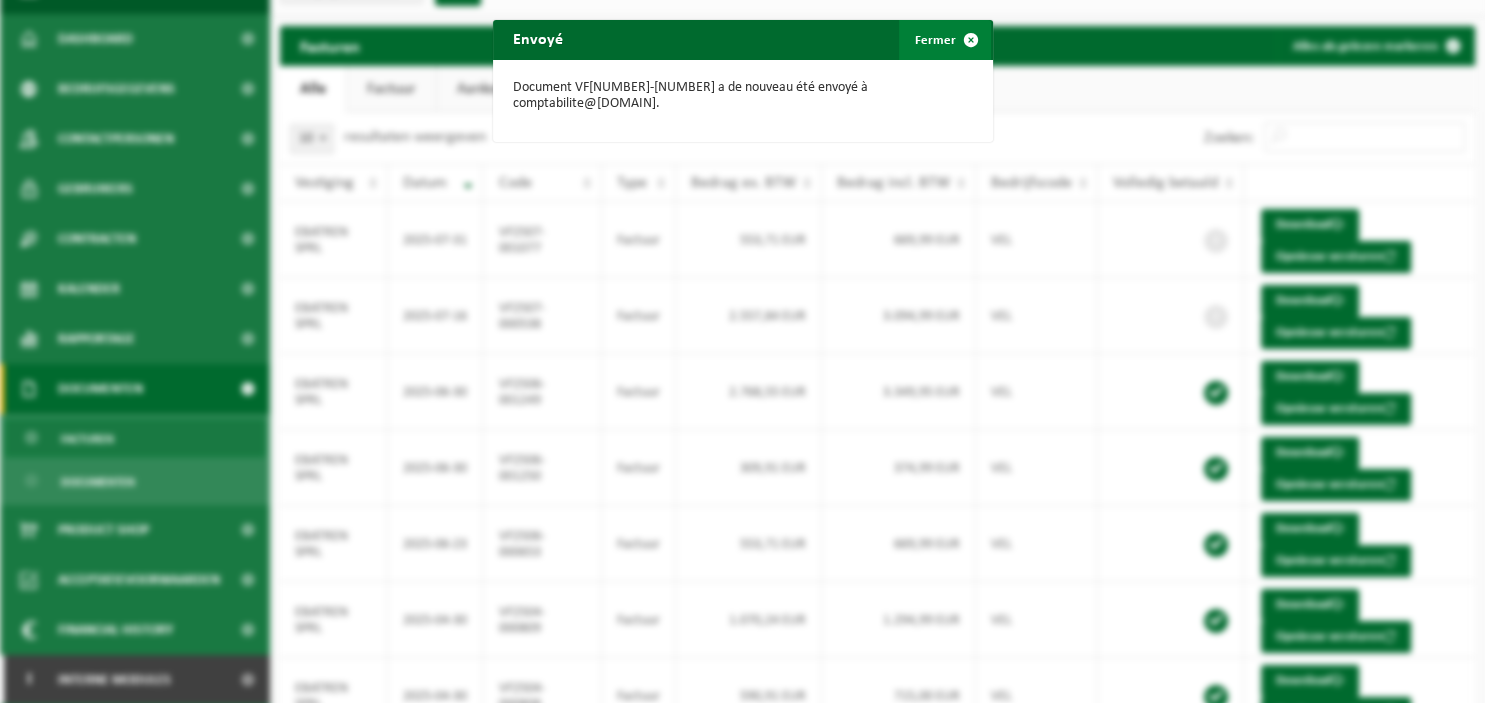 click at bounding box center (971, 40) 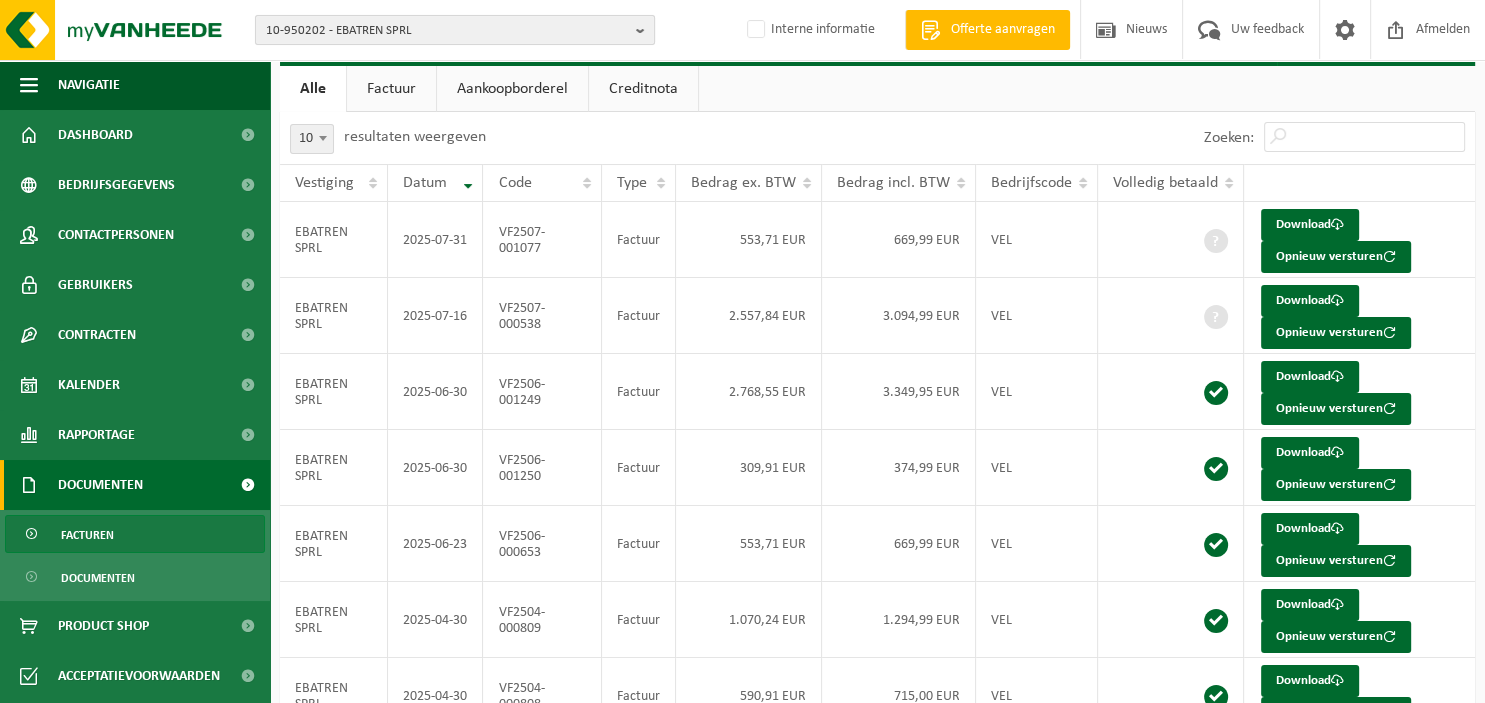 click on "10-950202 - EBATREN SPRL" at bounding box center [455, 30] 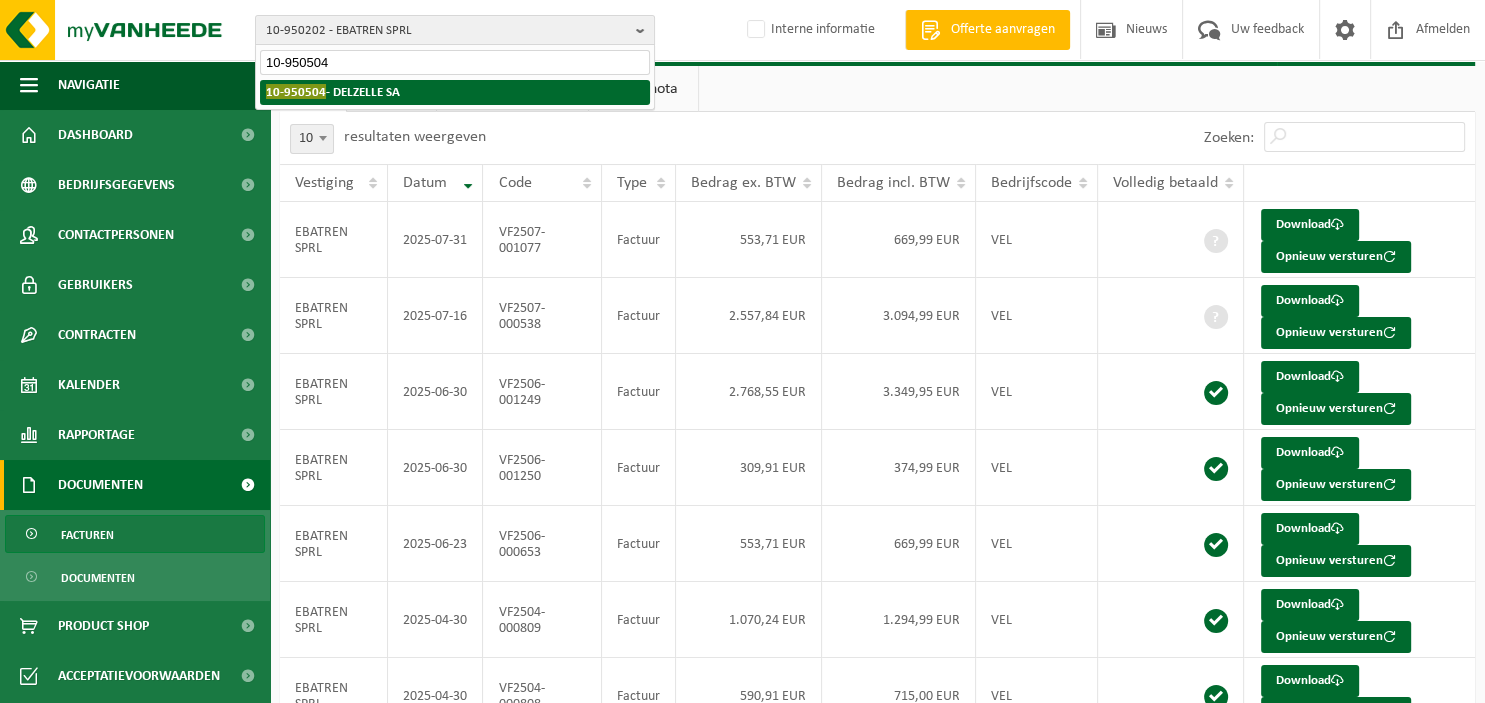 type on "10-950504" 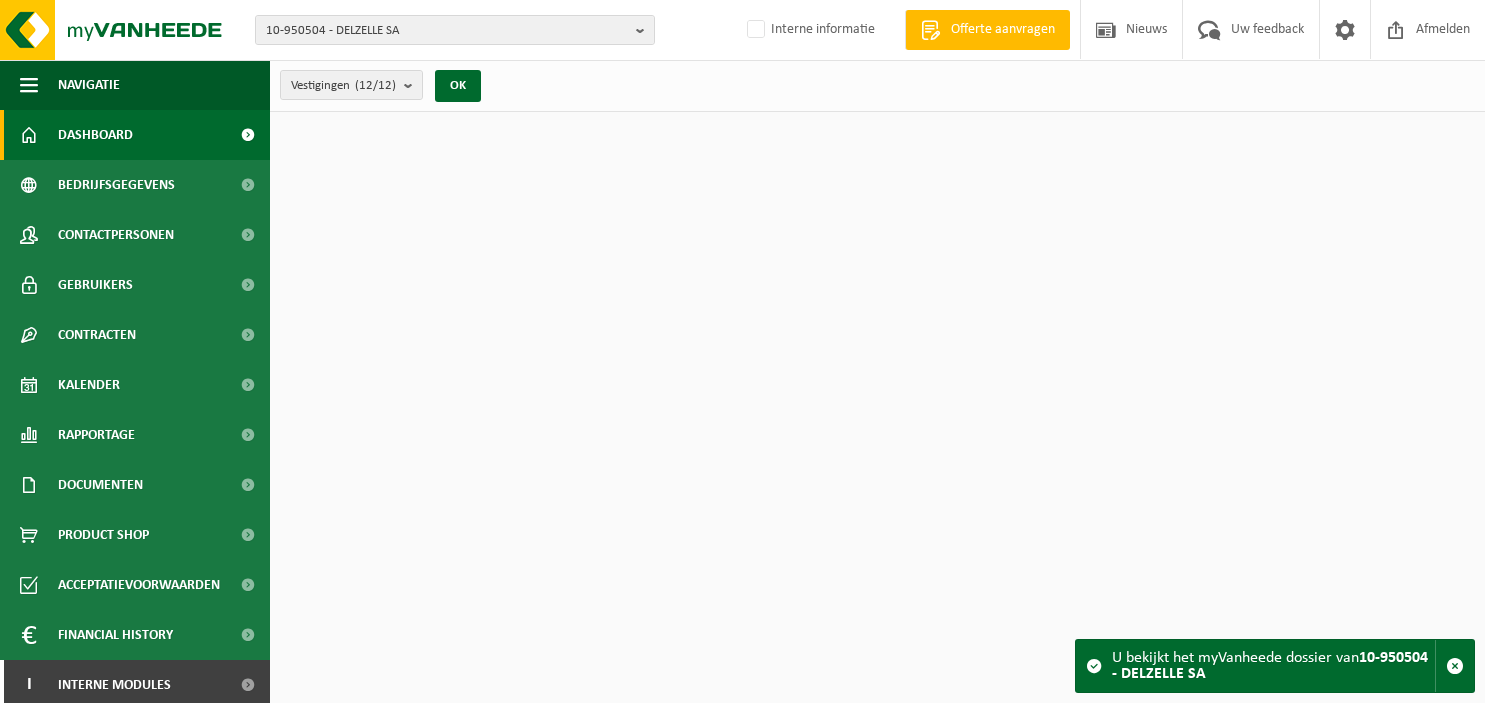 scroll, scrollTop: 0, scrollLeft: 0, axis: both 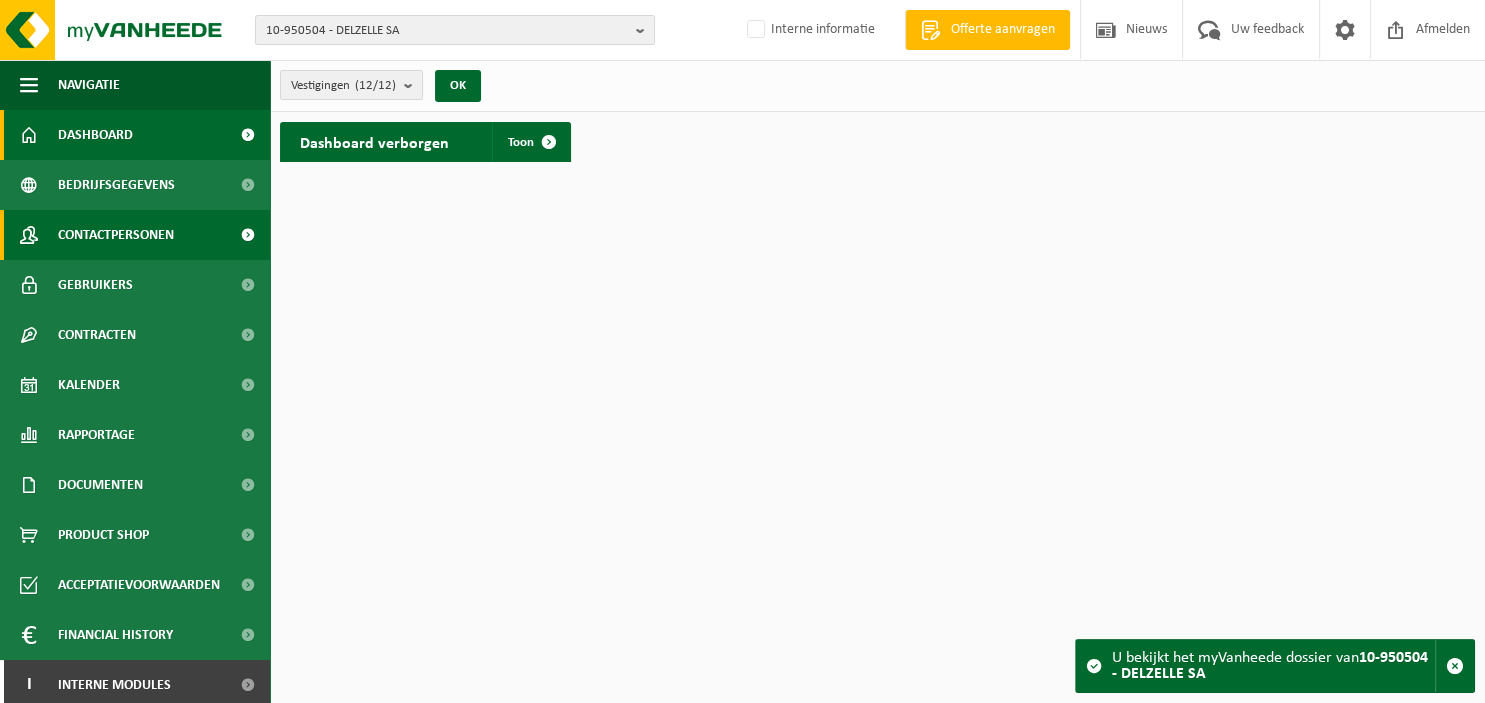 click on "Contactpersonen" at bounding box center [116, 235] 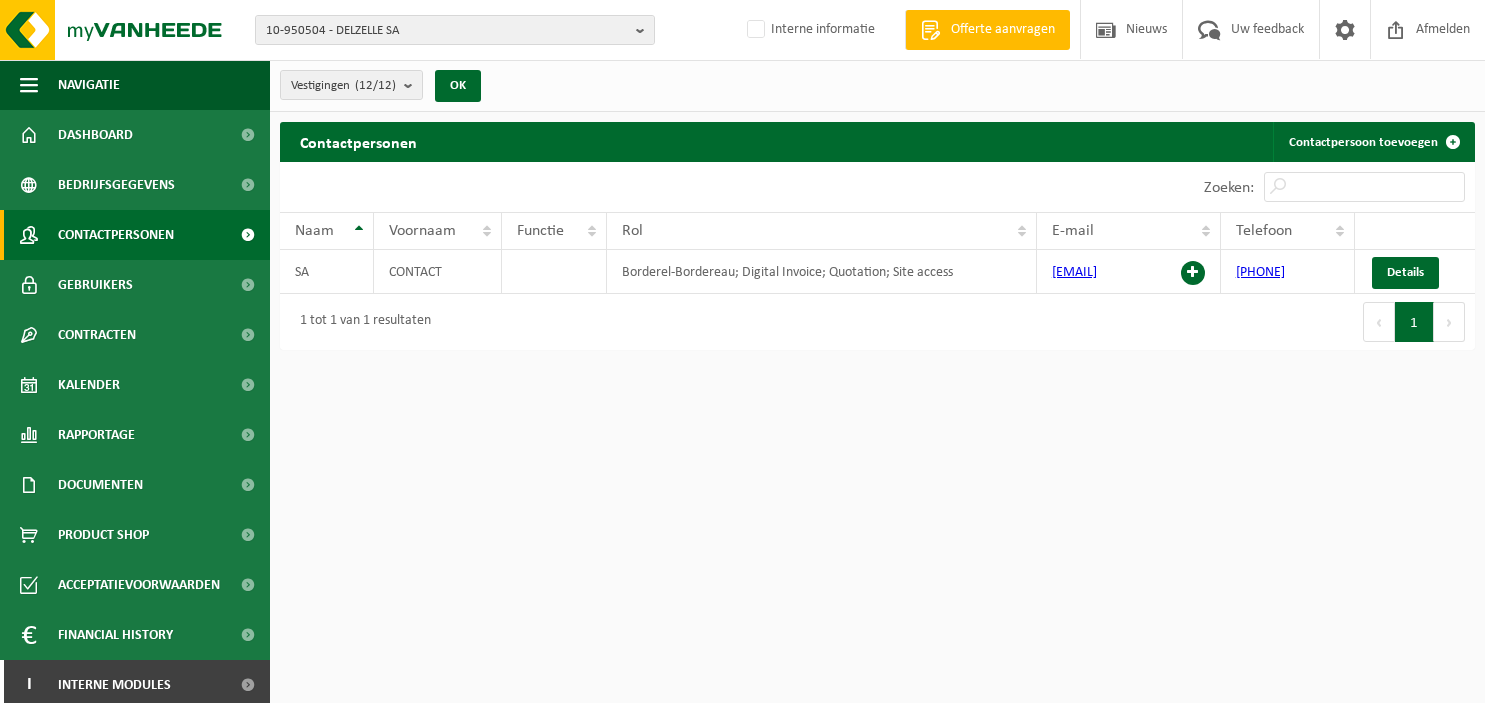 scroll, scrollTop: 0, scrollLeft: 0, axis: both 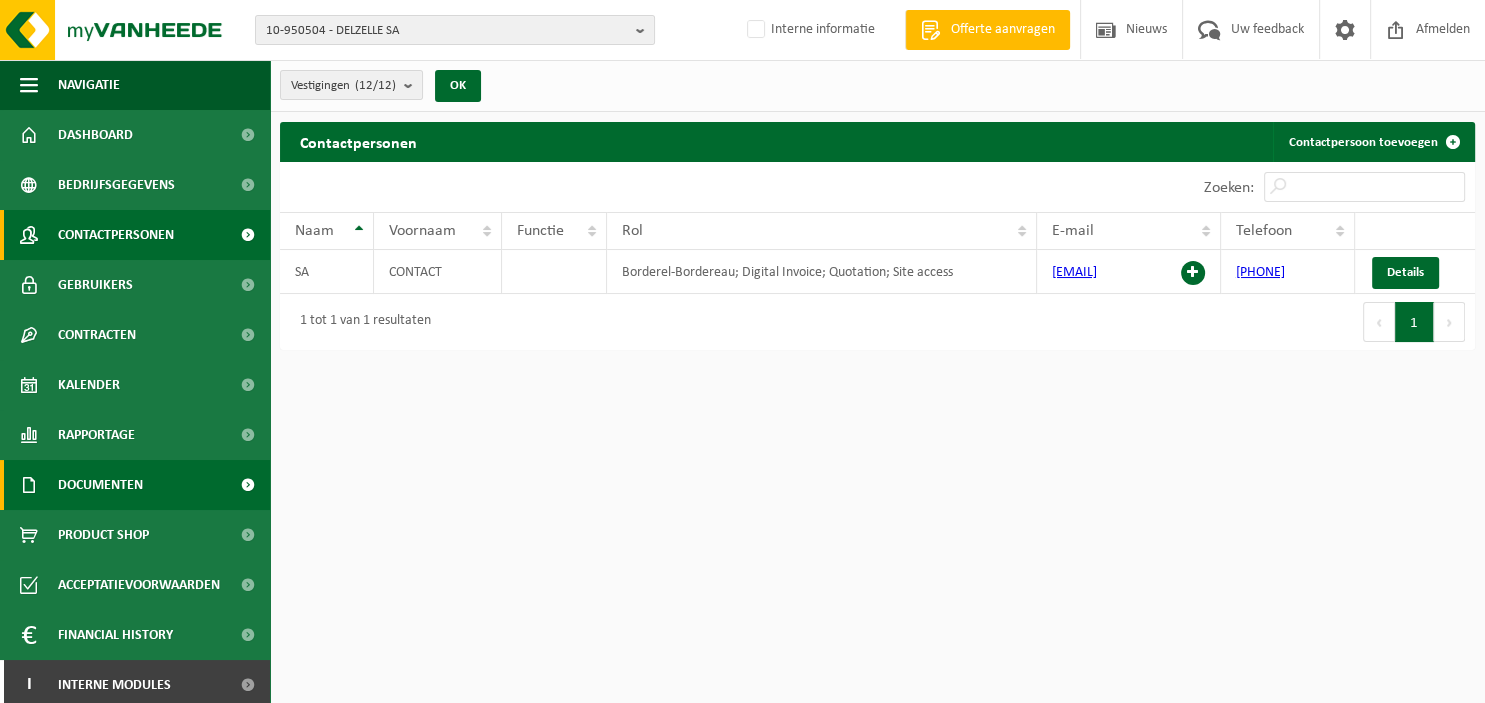 click on "Documenten" at bounding box center (100, 485) 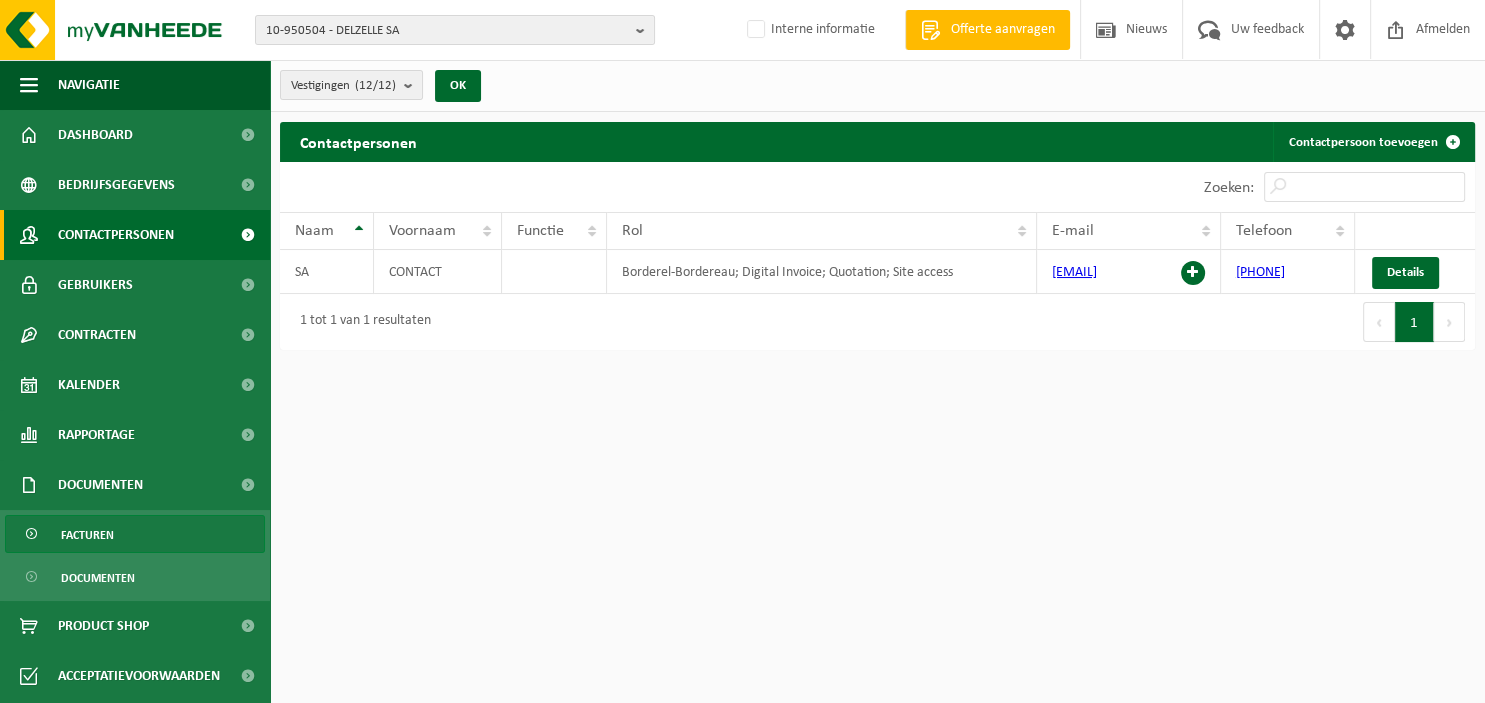 click on "Facturen" at bounding box center (135, 534) 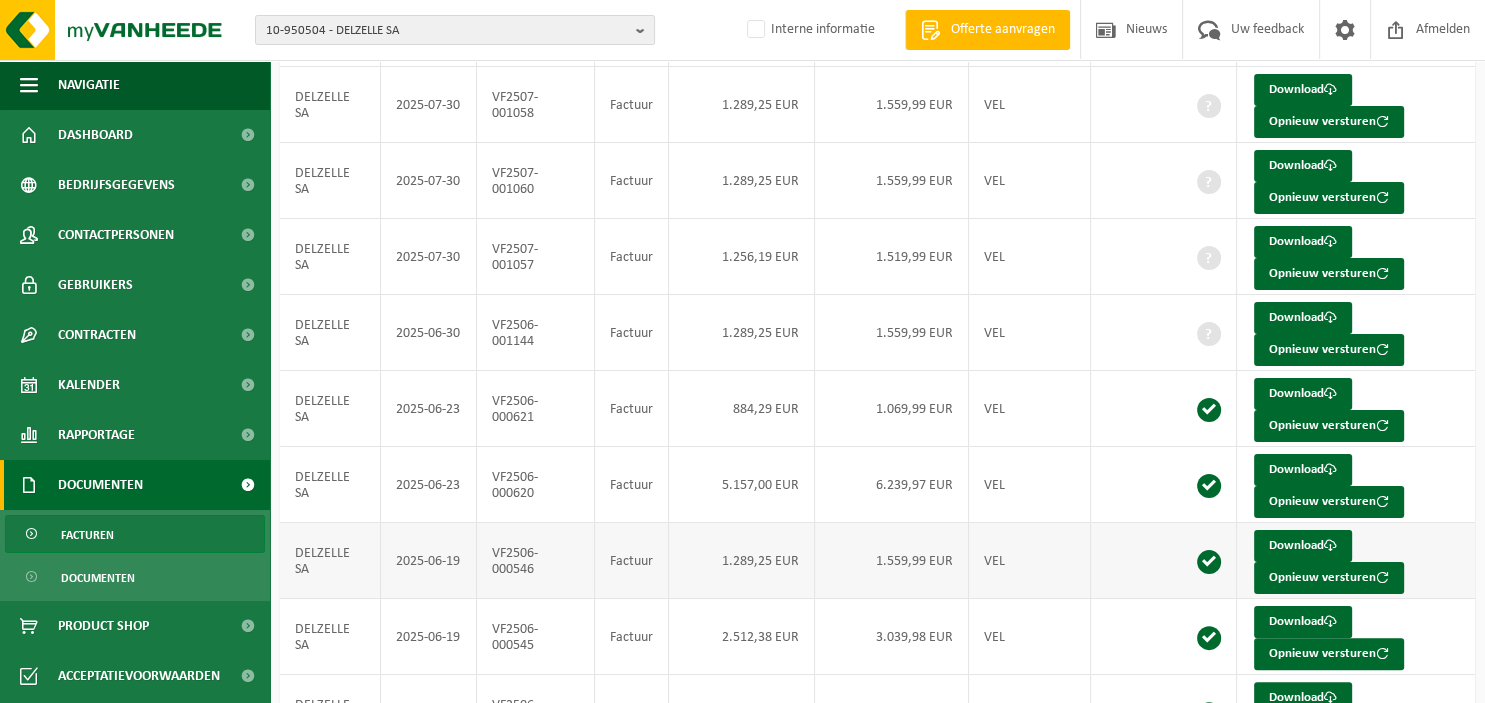 scroll, scrollTop: 412, scrollLeft: 0, axis: vertical 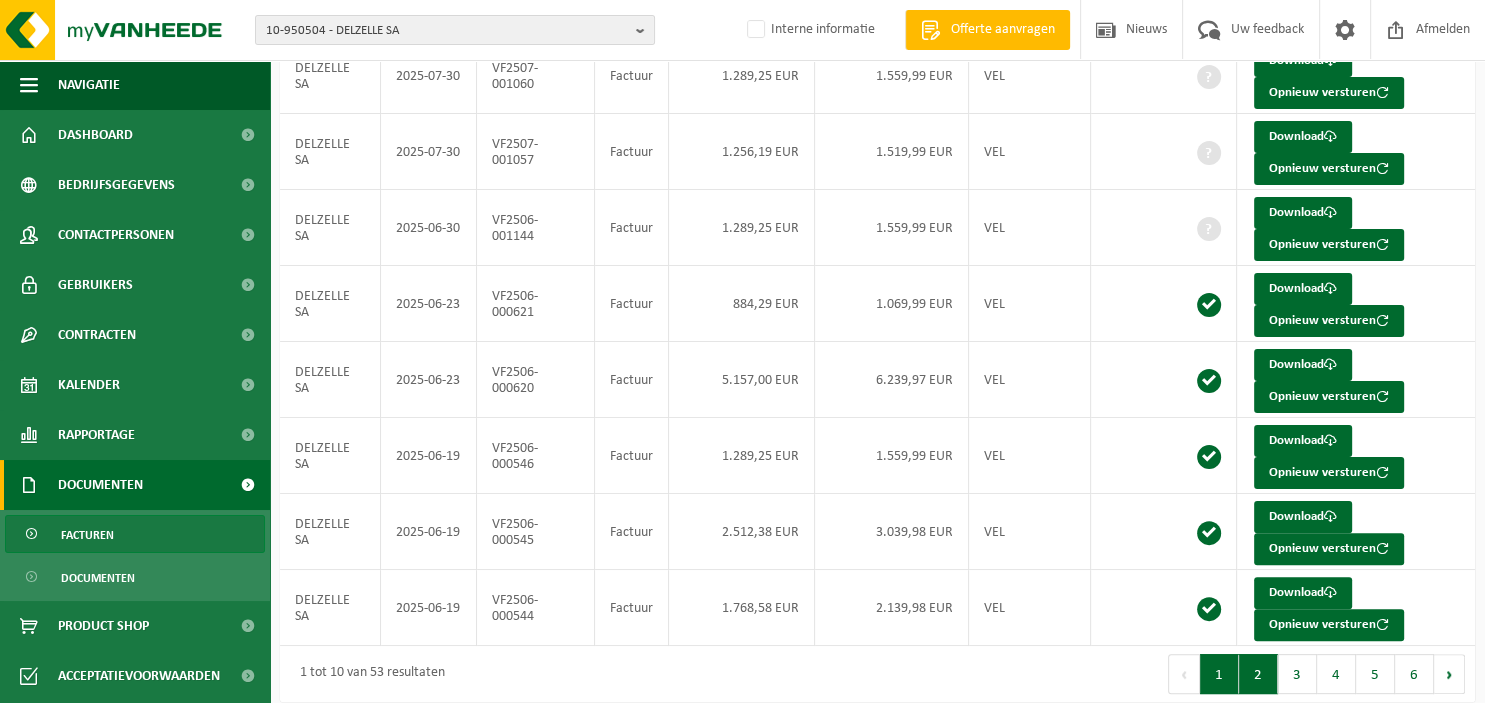 click on "2" at bounding box center (1258, 674) 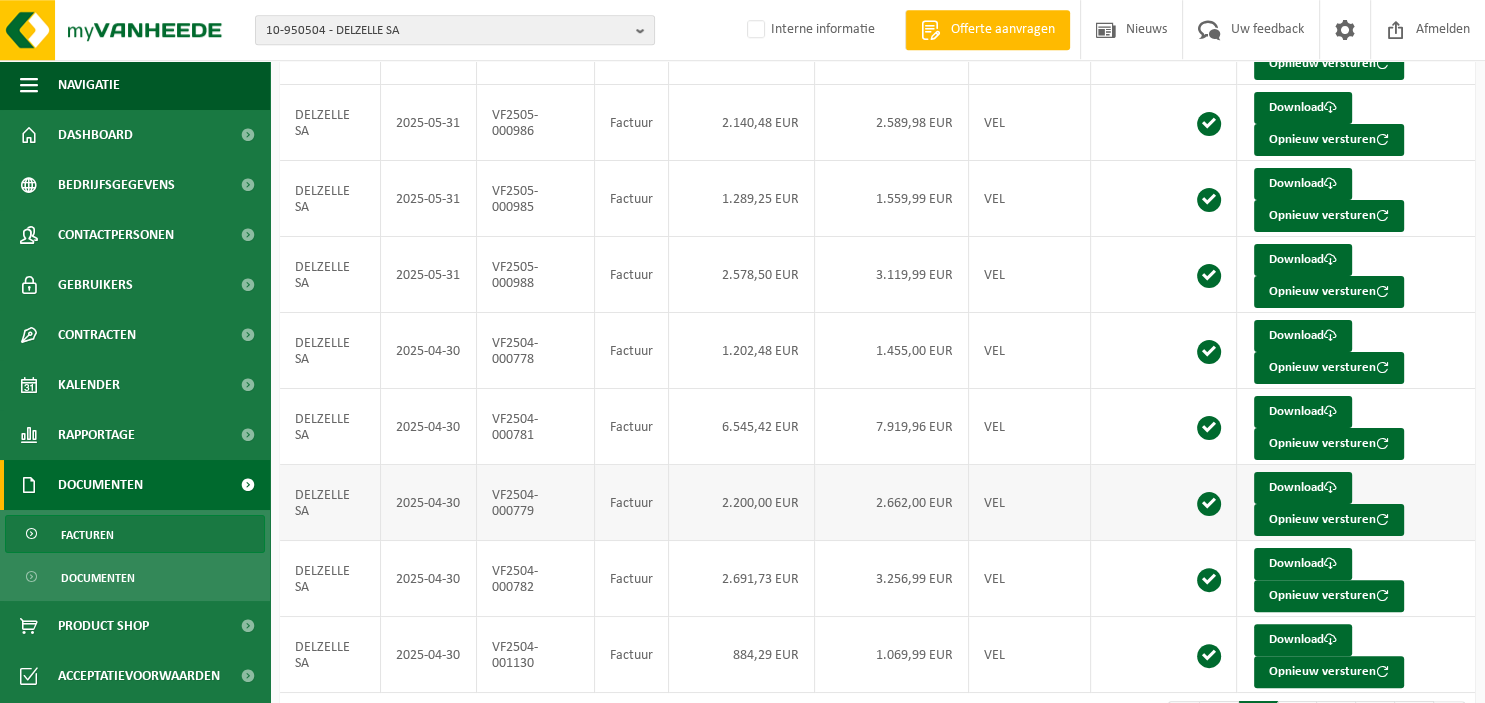 scroll, scrollTop: 412, scrollLeft: 0, axis: vertical 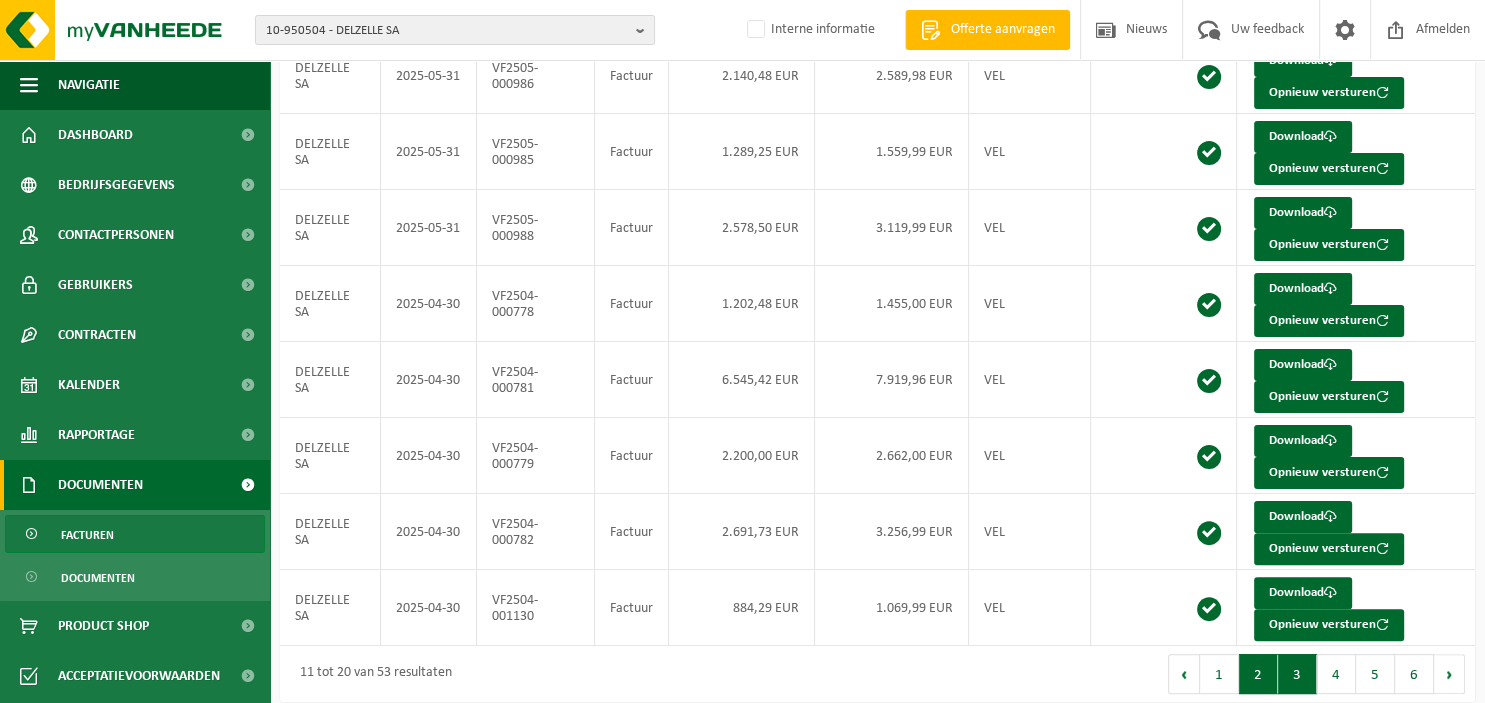 click on "3" at bounding box center [1297, 674] 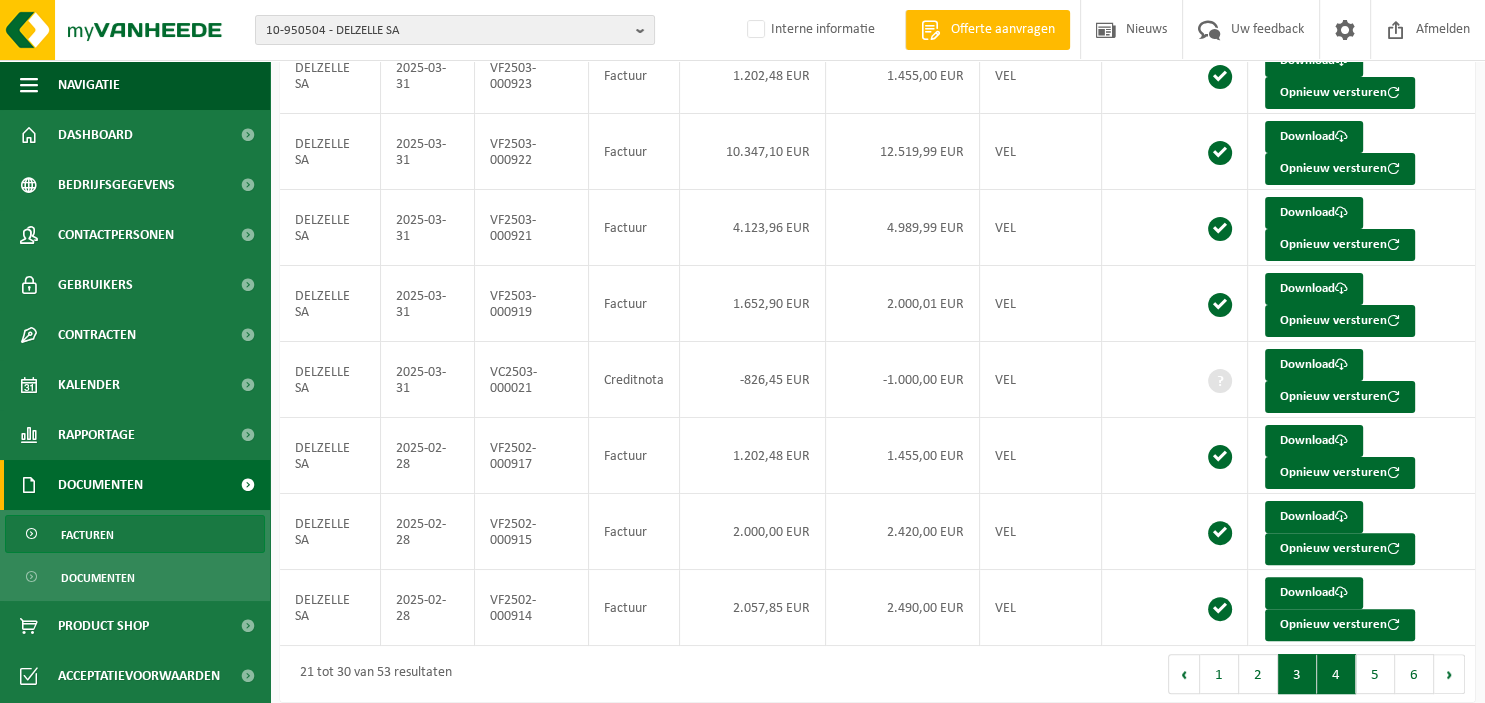 click on "4" at bounding box center (1336, 674) 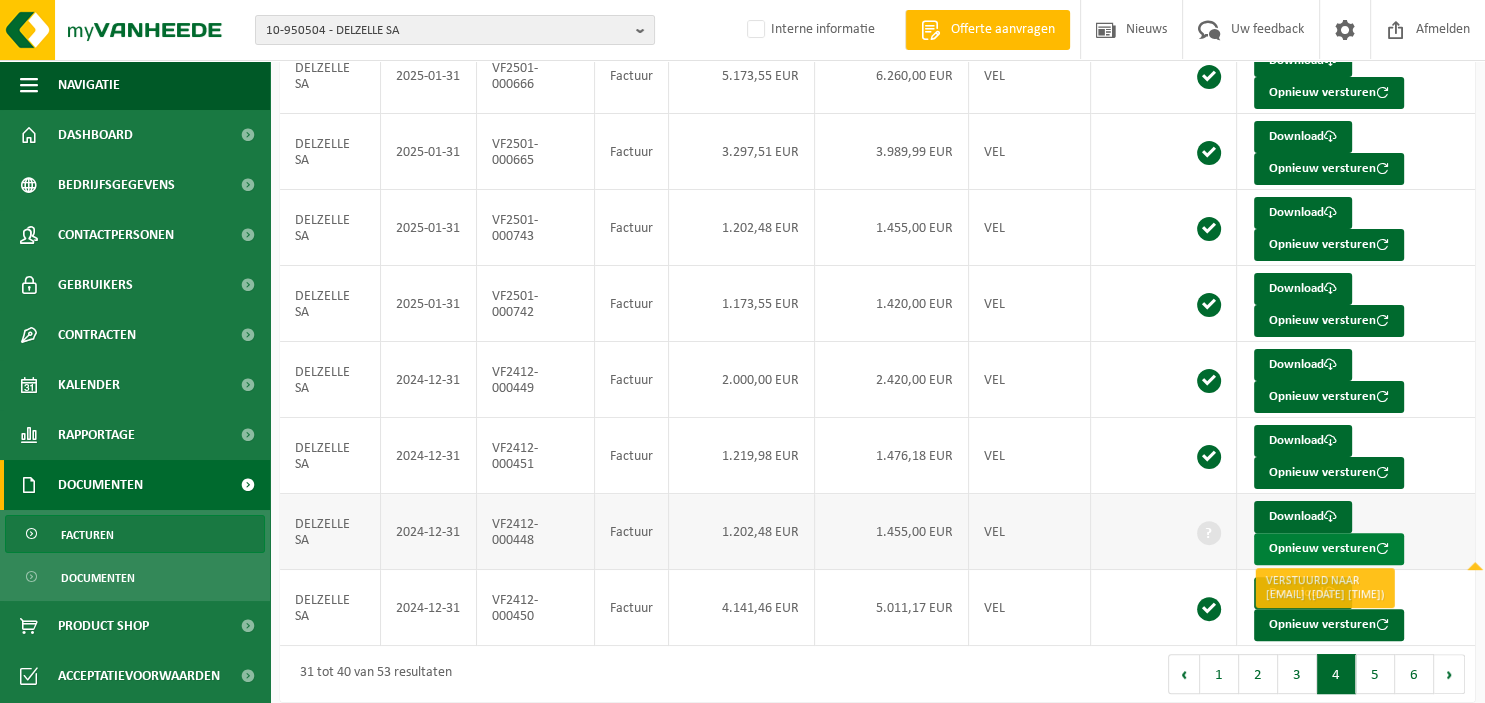 click on "Opnieuw versturen" at bounding box center (1329, 549) 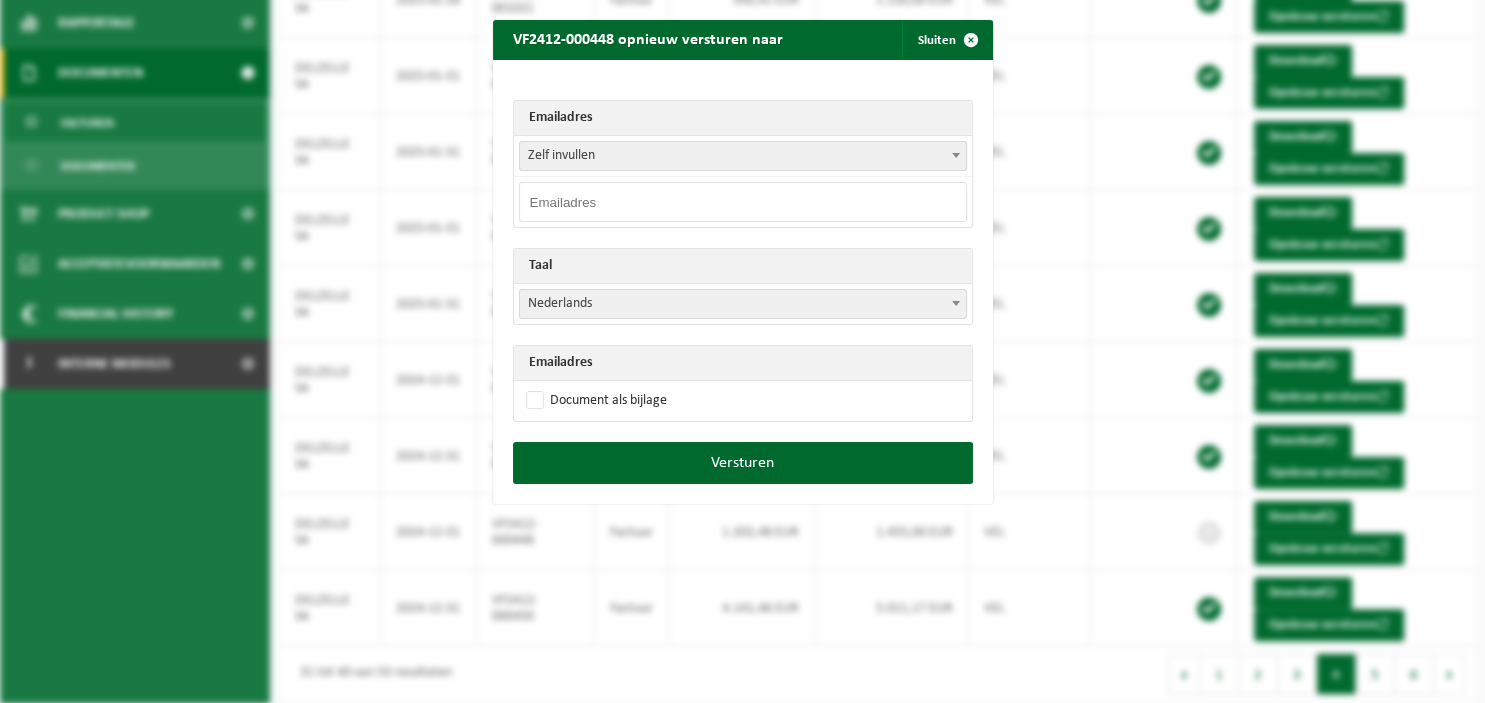 click at bounding box center [743, 202] 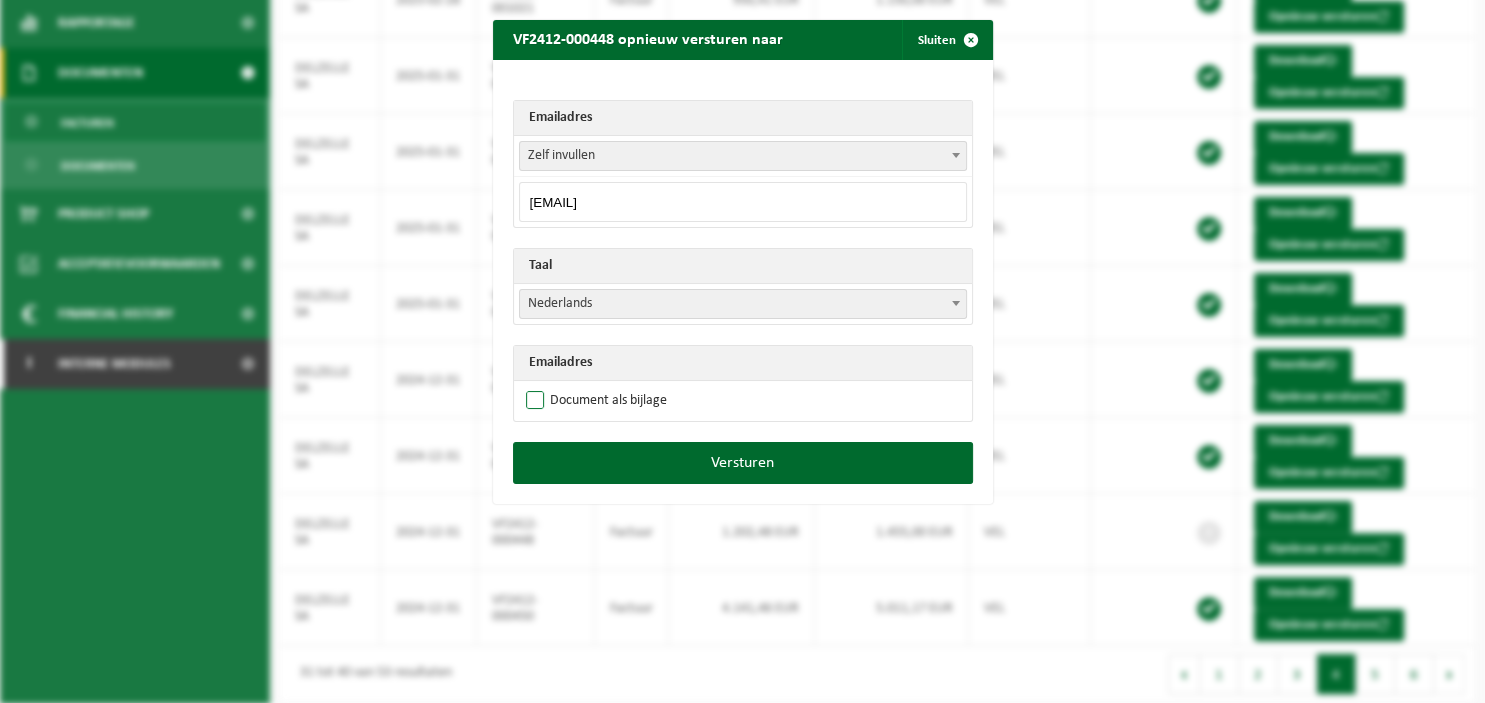 type on "info@delzelle.be" 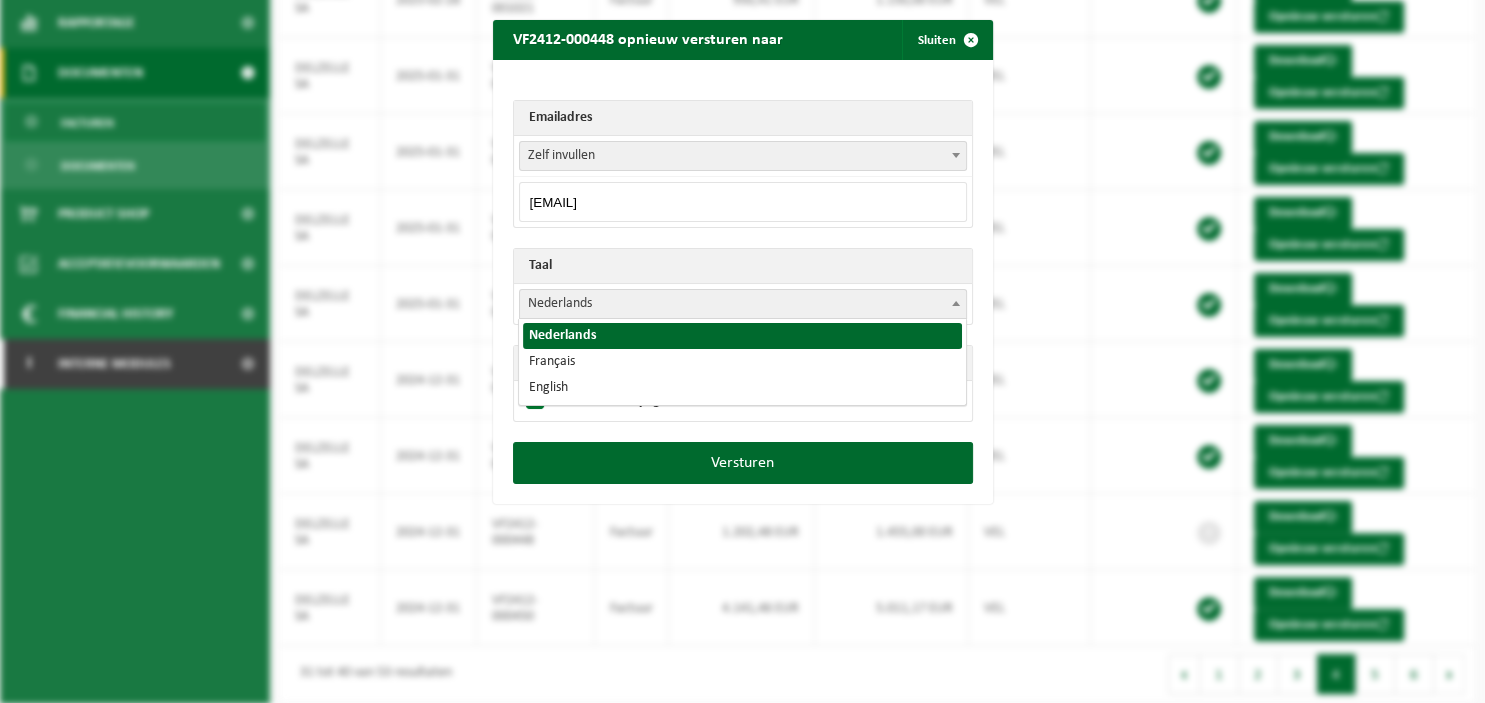 click at bounding box center (956, 303) 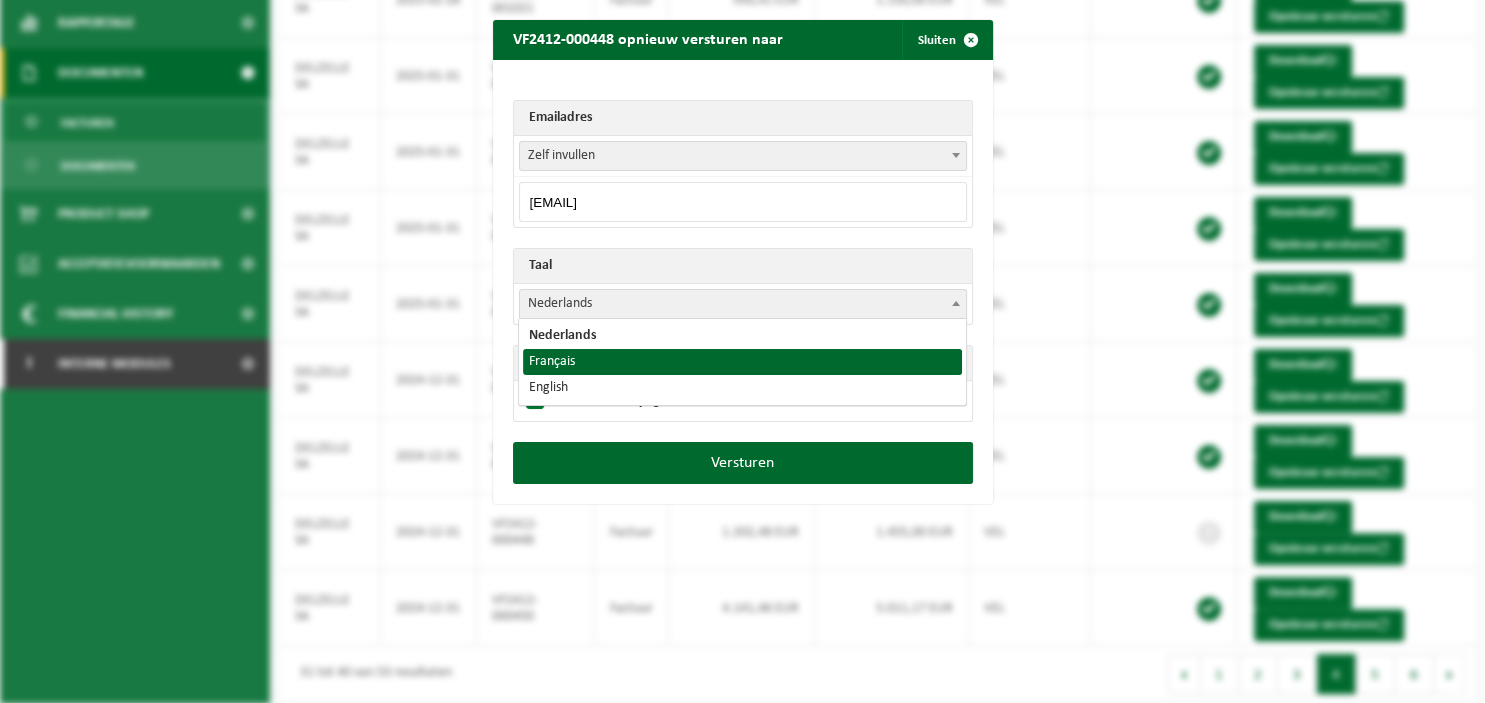 select on "fr" 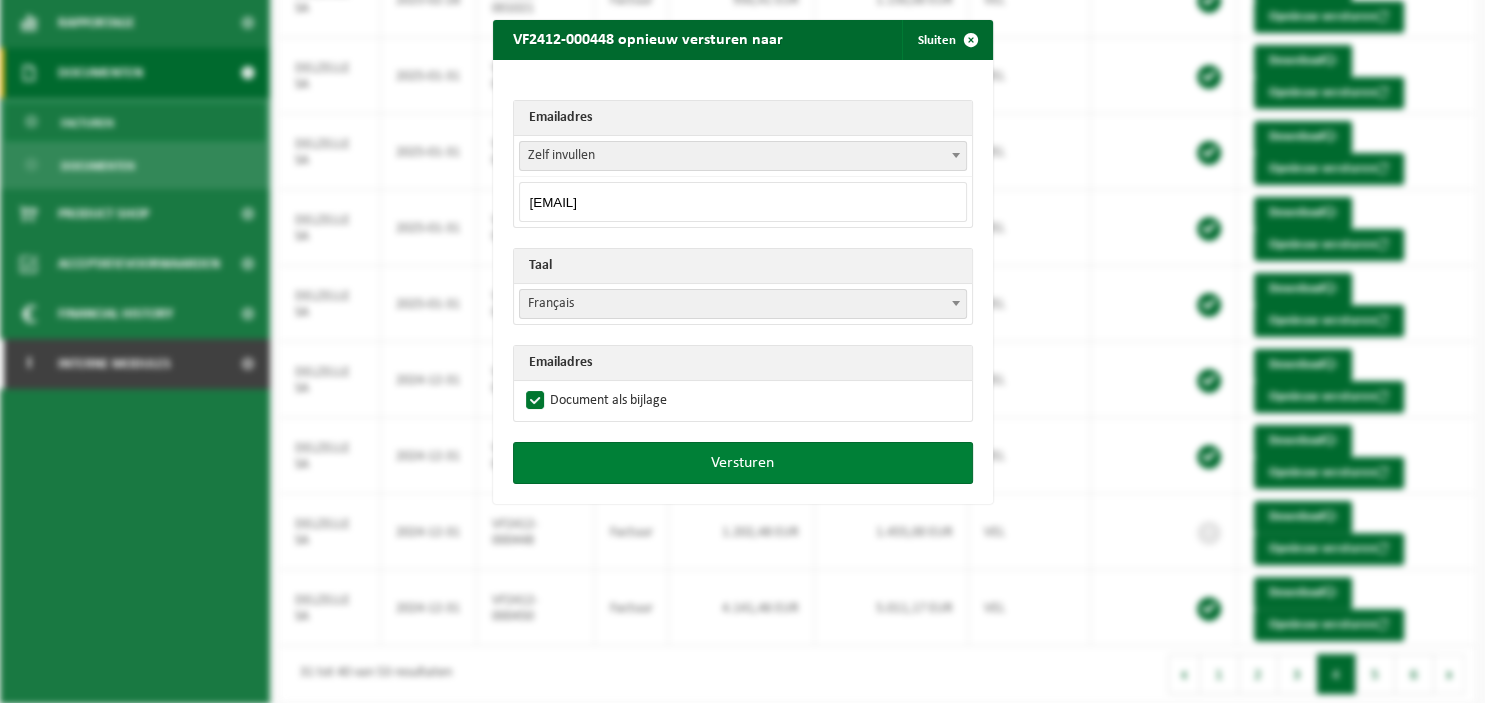 click on "Versturen" at bounding box center [743, 463] 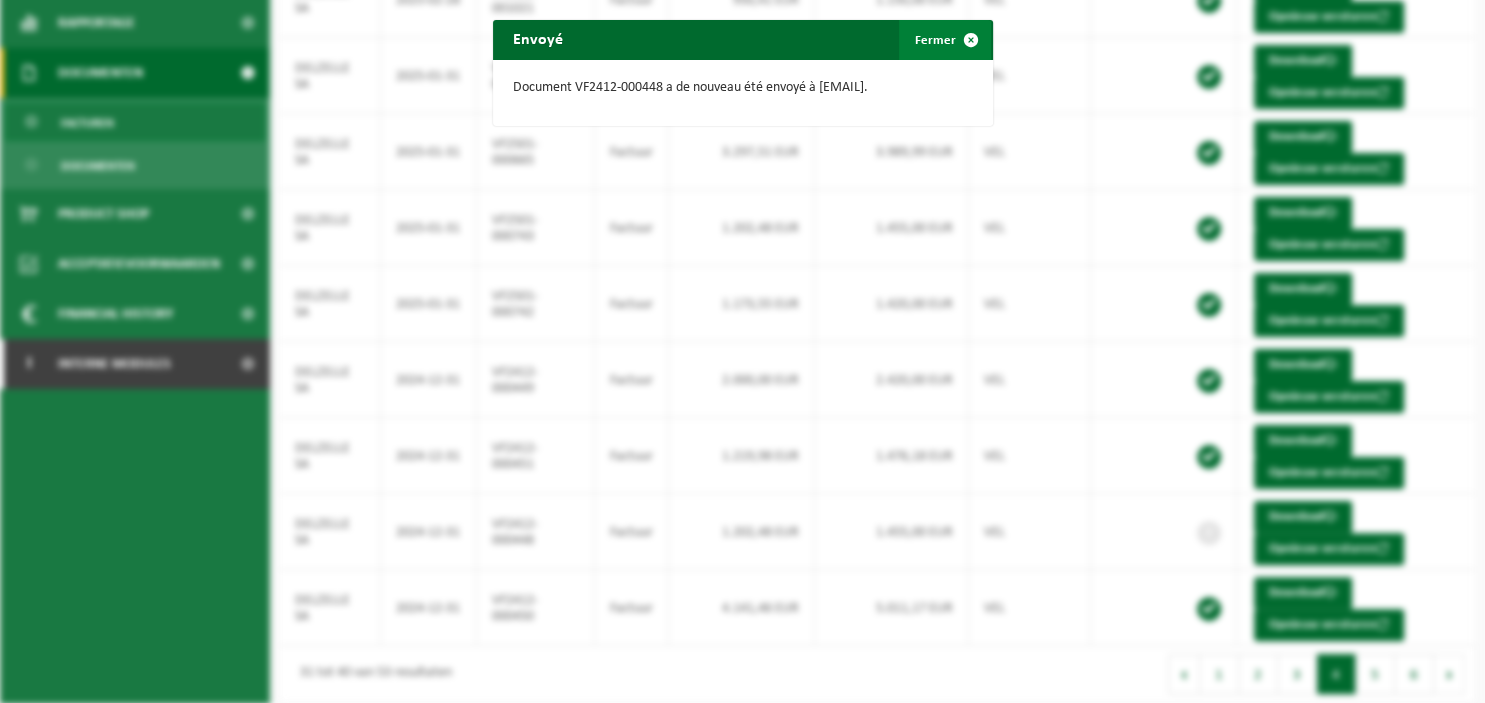 click at bounding box center [971, 40] 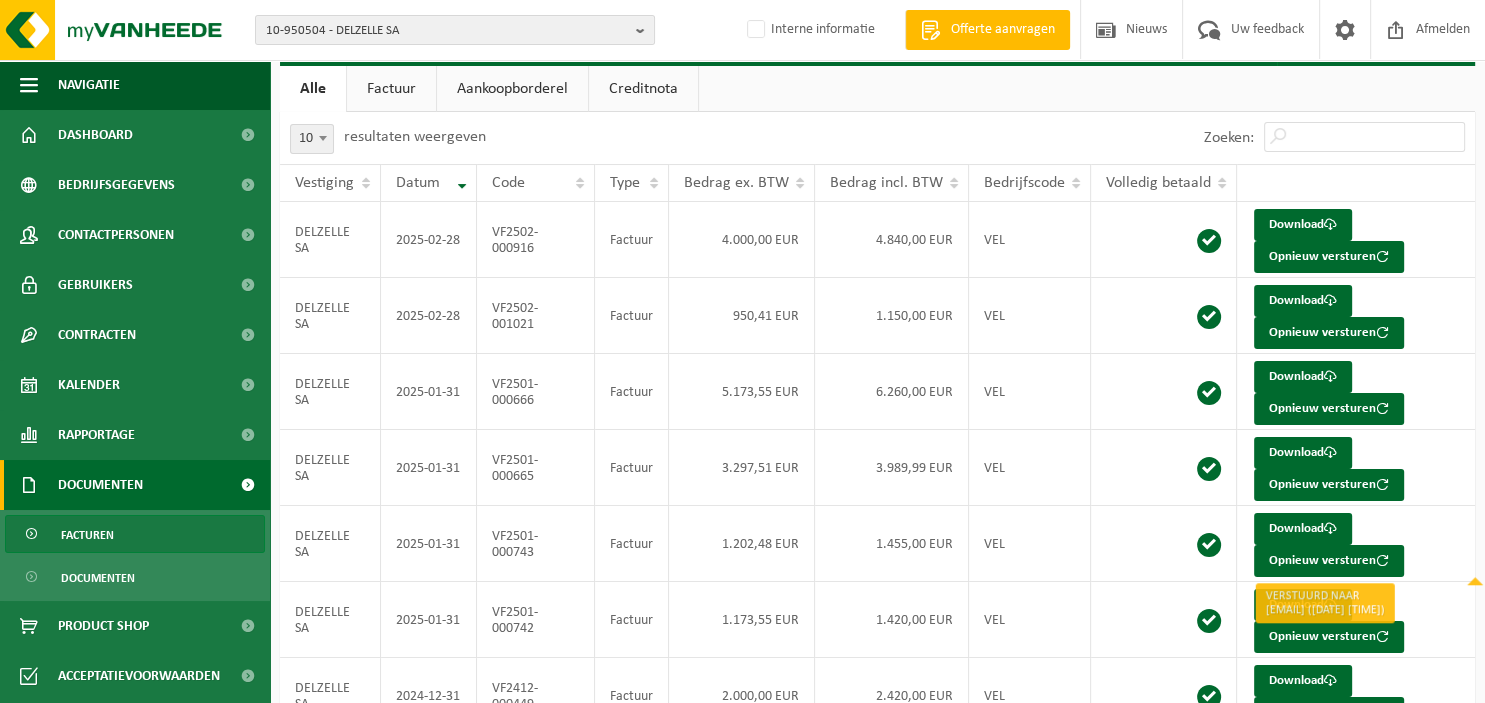 scroll, scrollTop: 412, scrollLeft: 0, axis: vertical 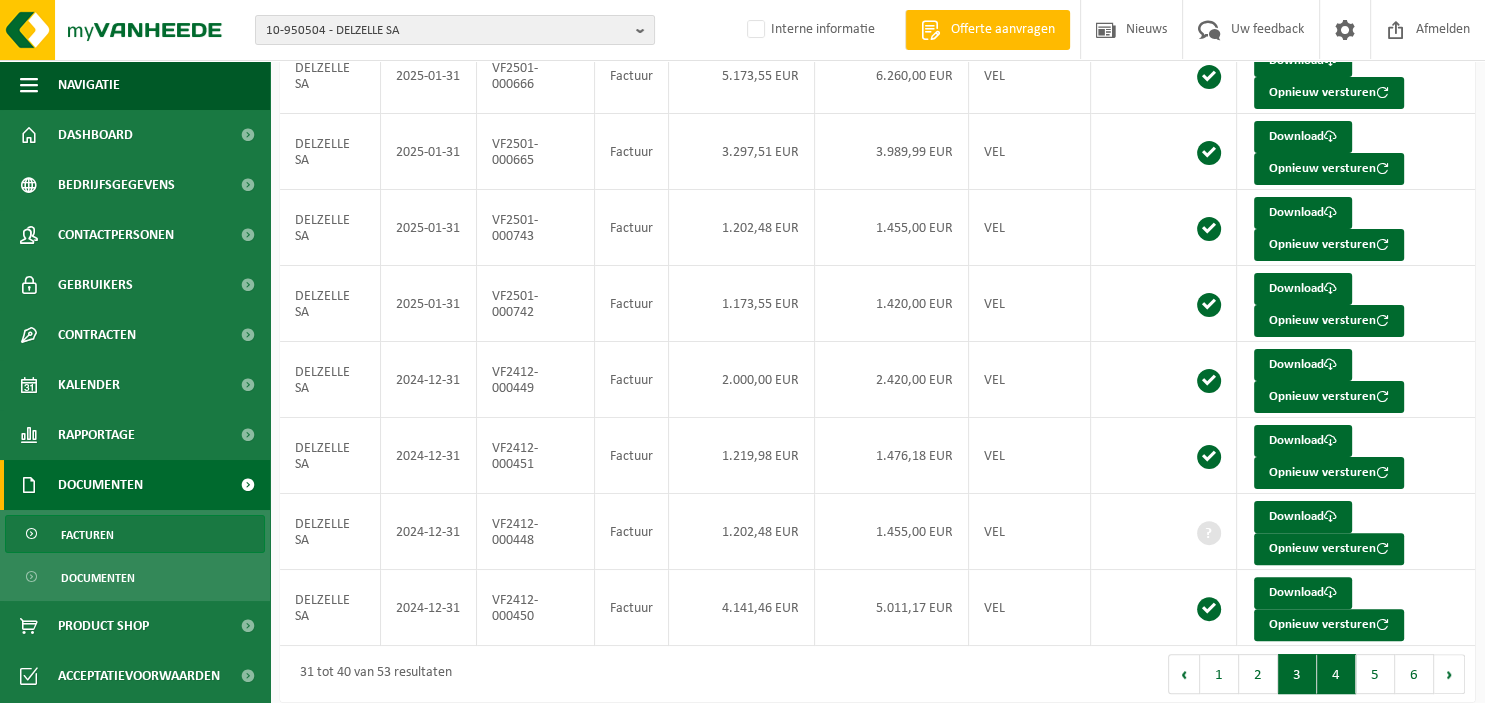 click on "3" at bounding box center [1297, 674] 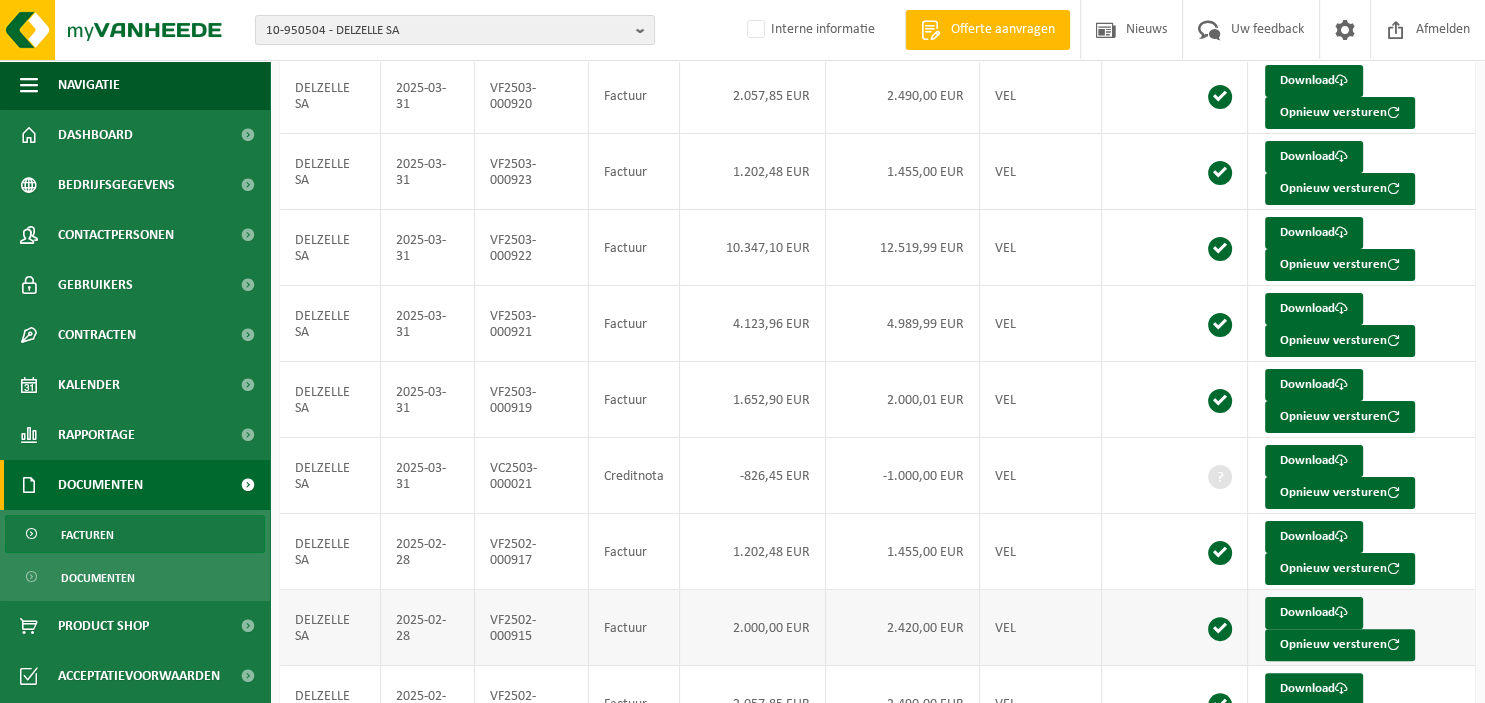 scroll, scrollTop: 412, scrollLeft: 0, axis: vertical 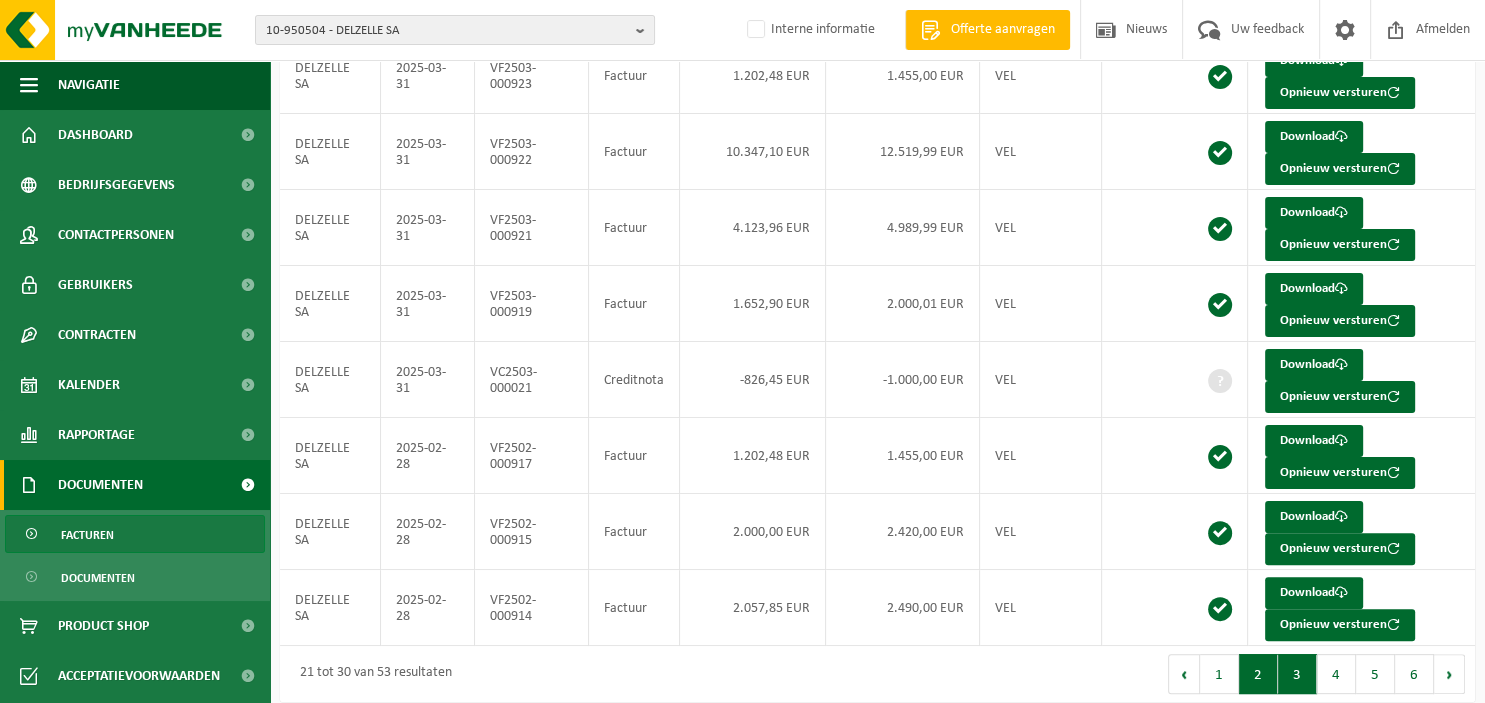 click on "2" at bounding box center [1258, 674] 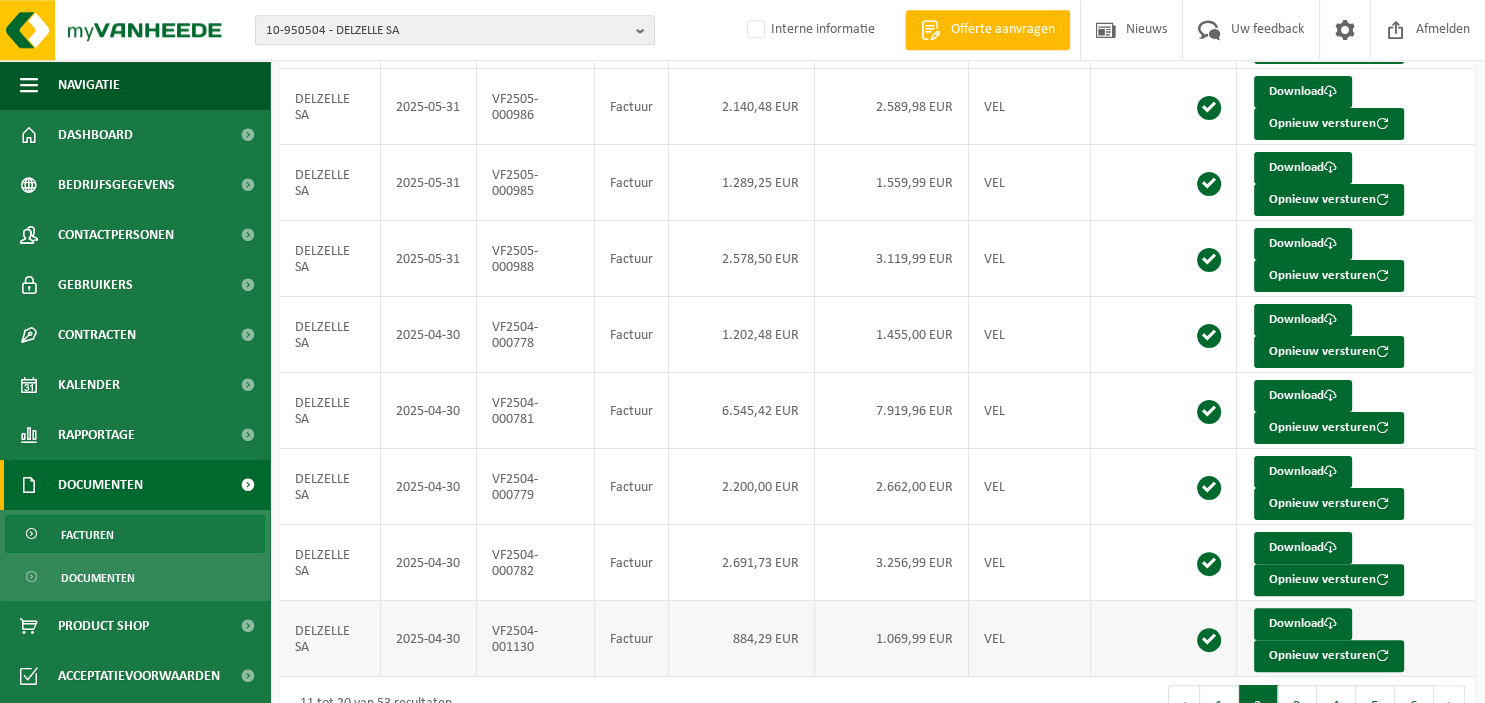 scroll, scrollTop: 412, scrollLeft: 0, axis: vertical 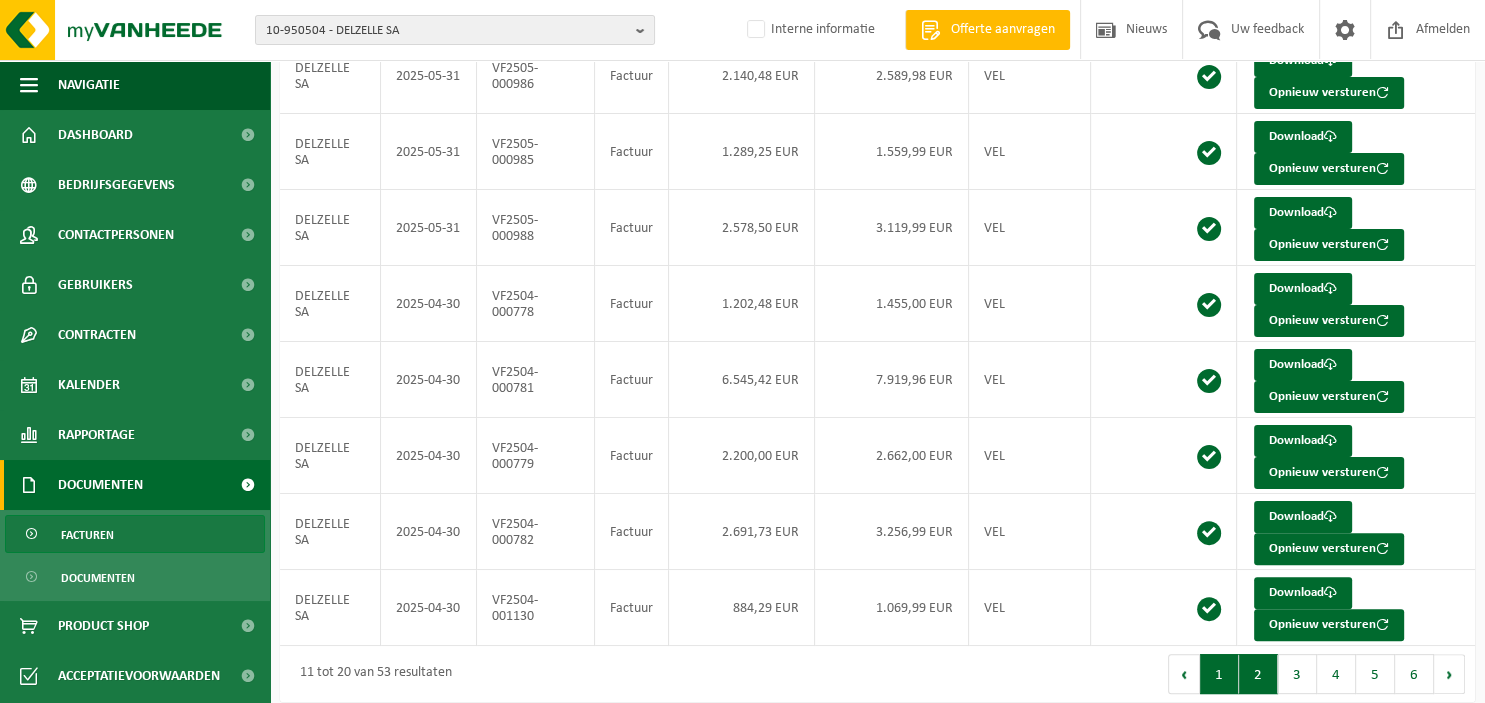 click on "1" at bounding box center (1219, 674) 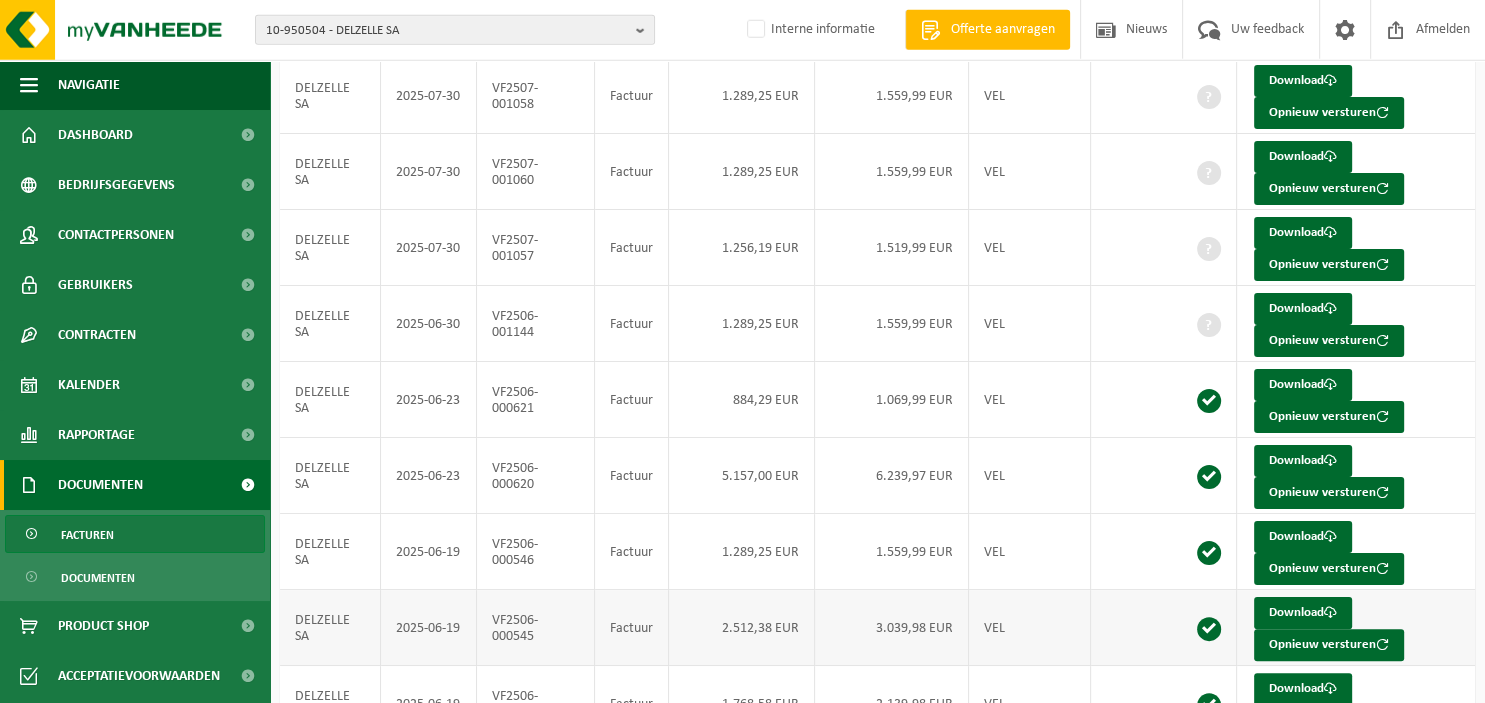 scroll, scrollTop: 201, scrollLeft: 0, axis: vertical 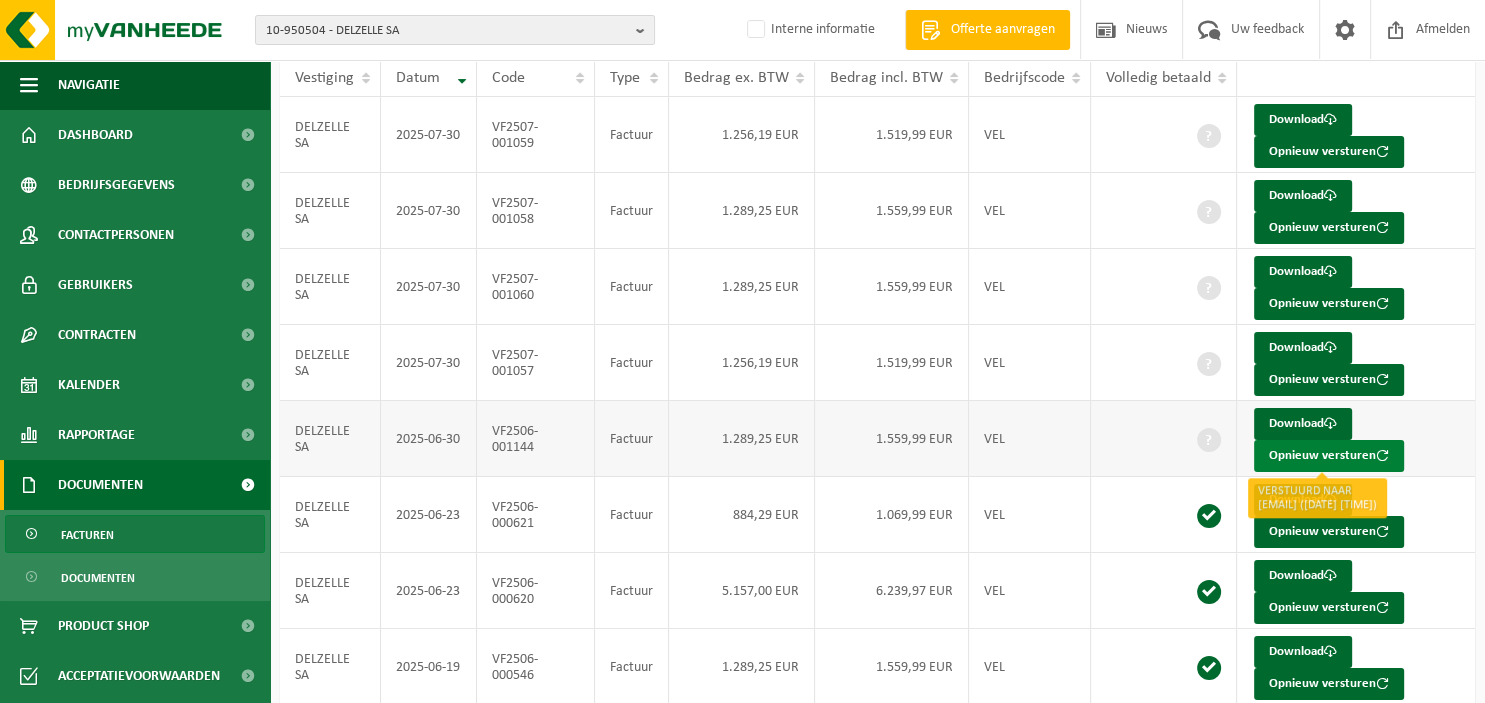click on "Opnieuw versturen" at bounding box center (1329, 456) 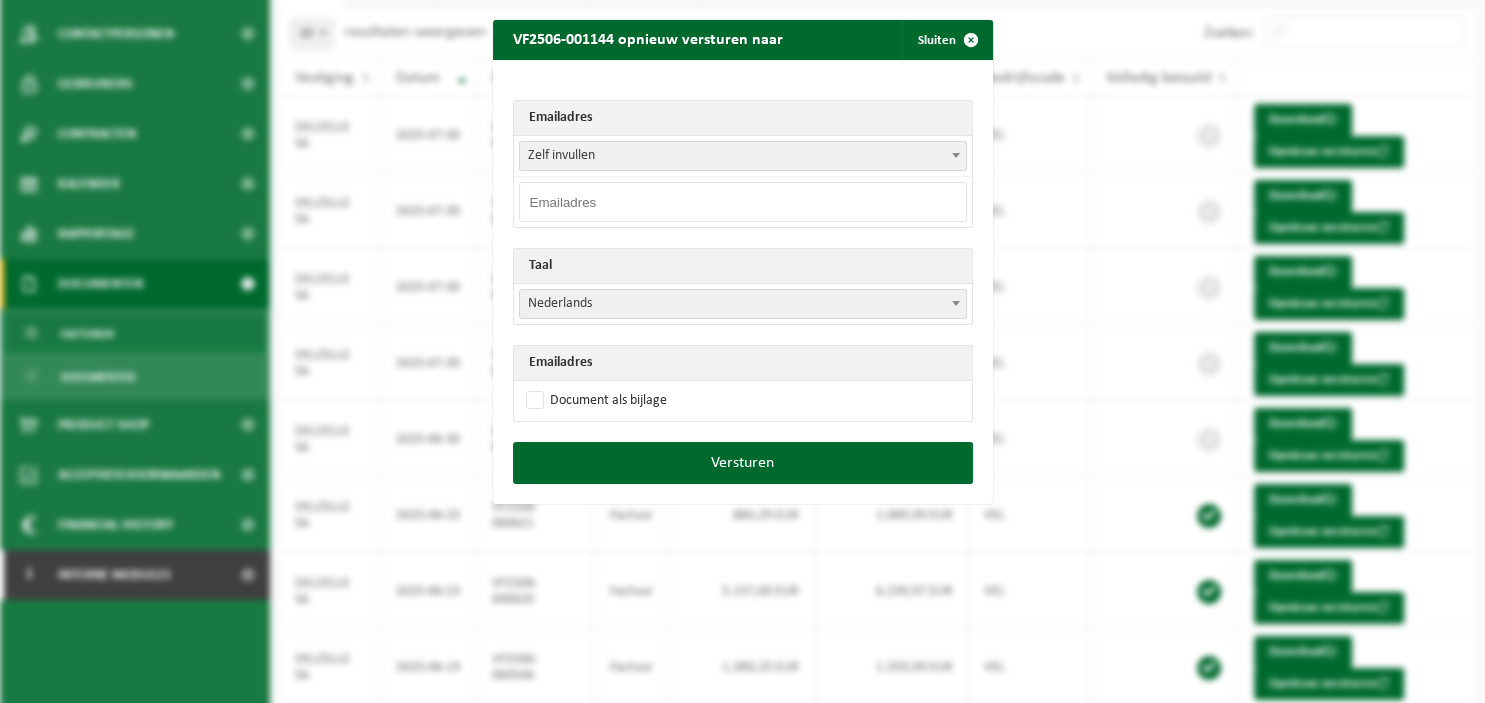 click at bounding box center (743, 202) 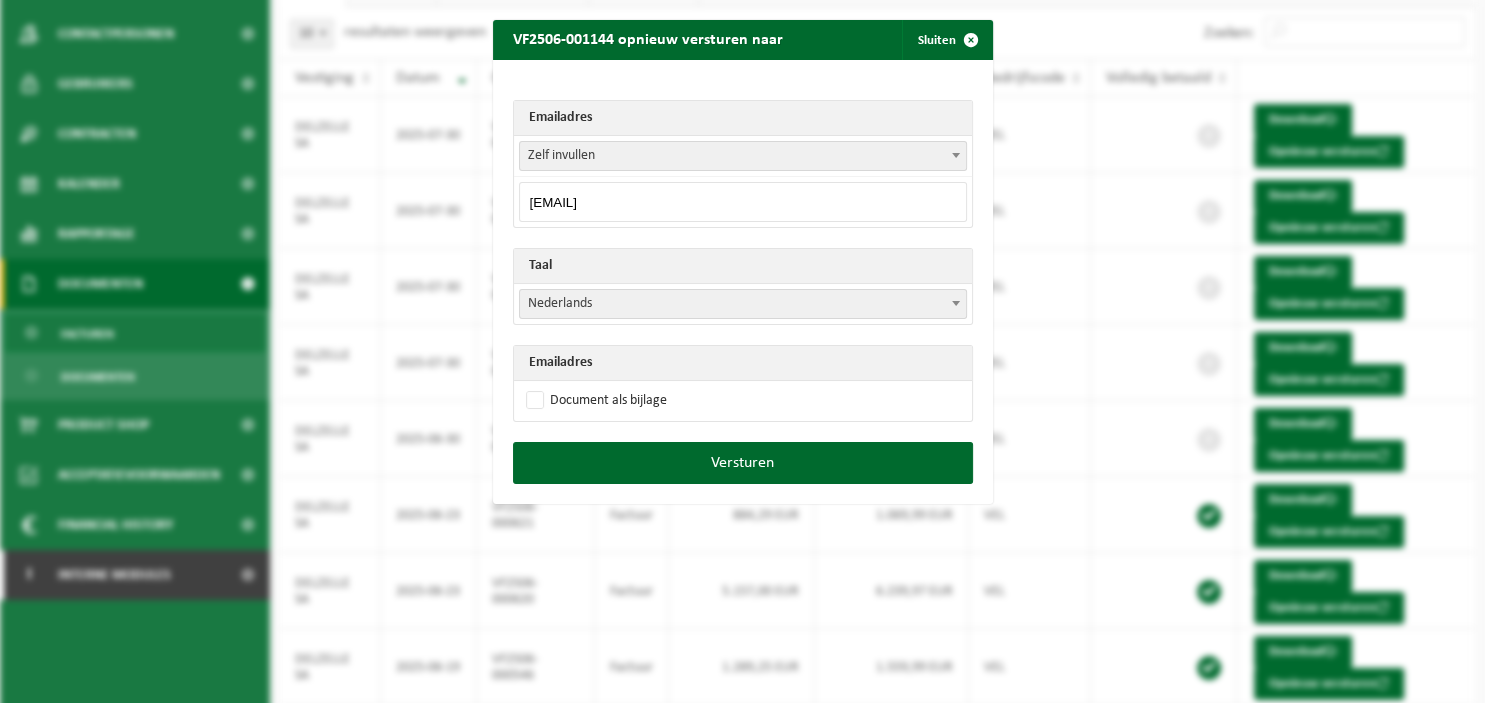 type on "info@delzelle.be" 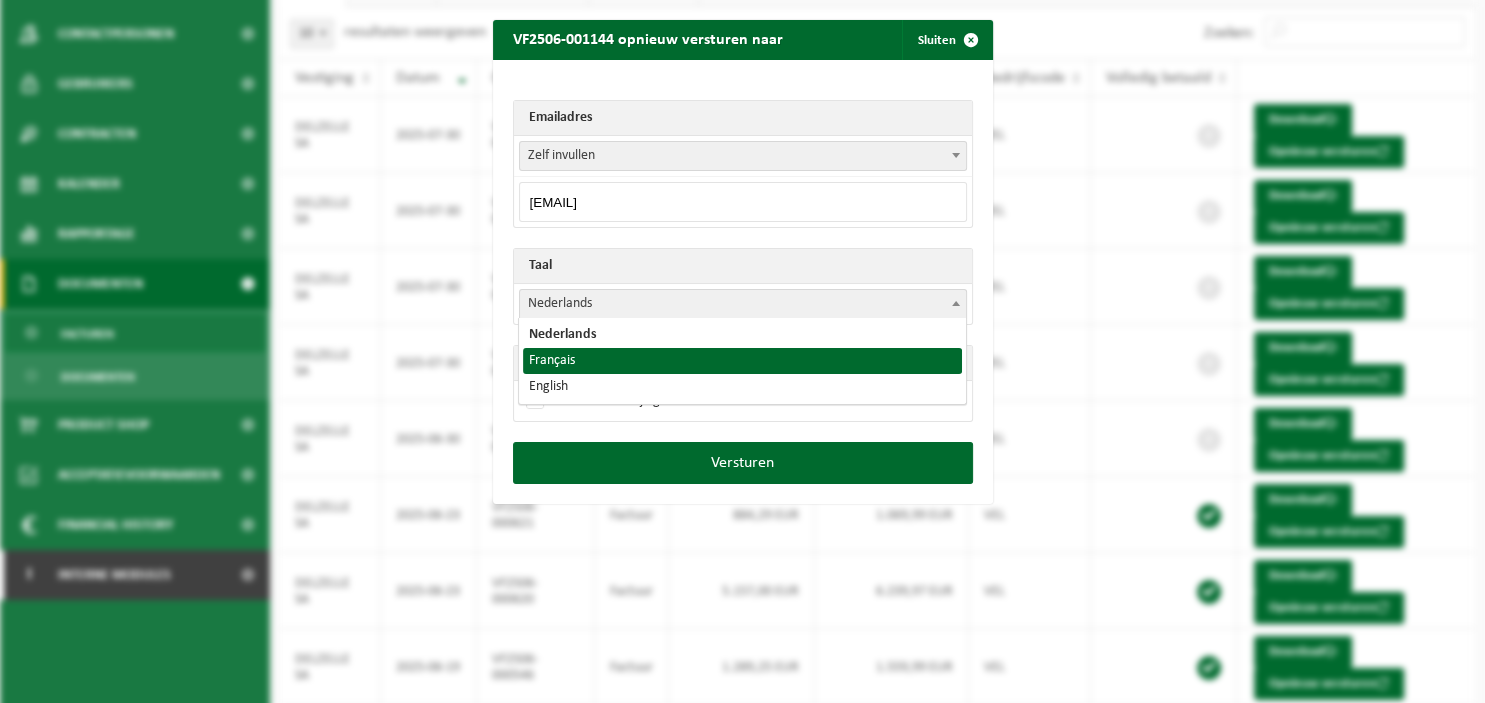 select on "fr" 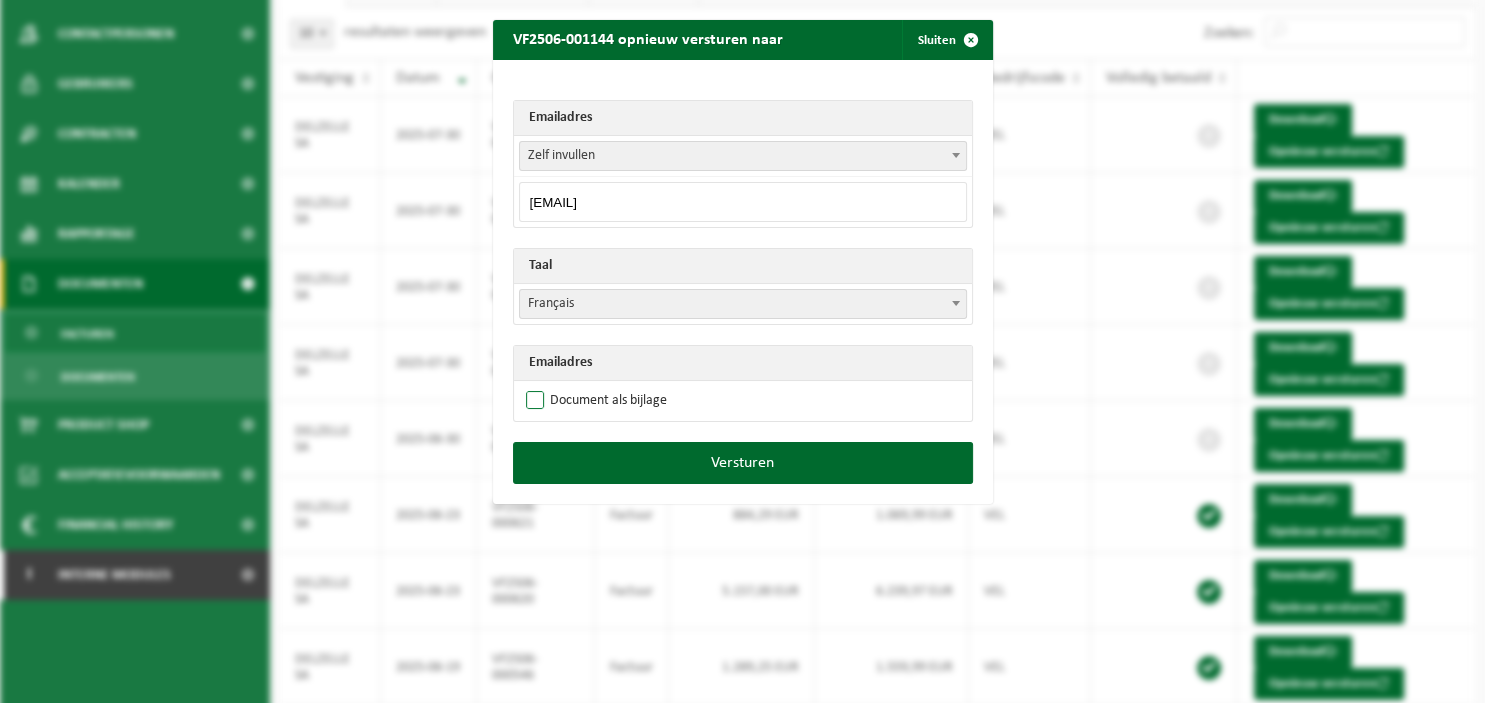 click on "Document als bijlage" at bounding box center [594, 401] 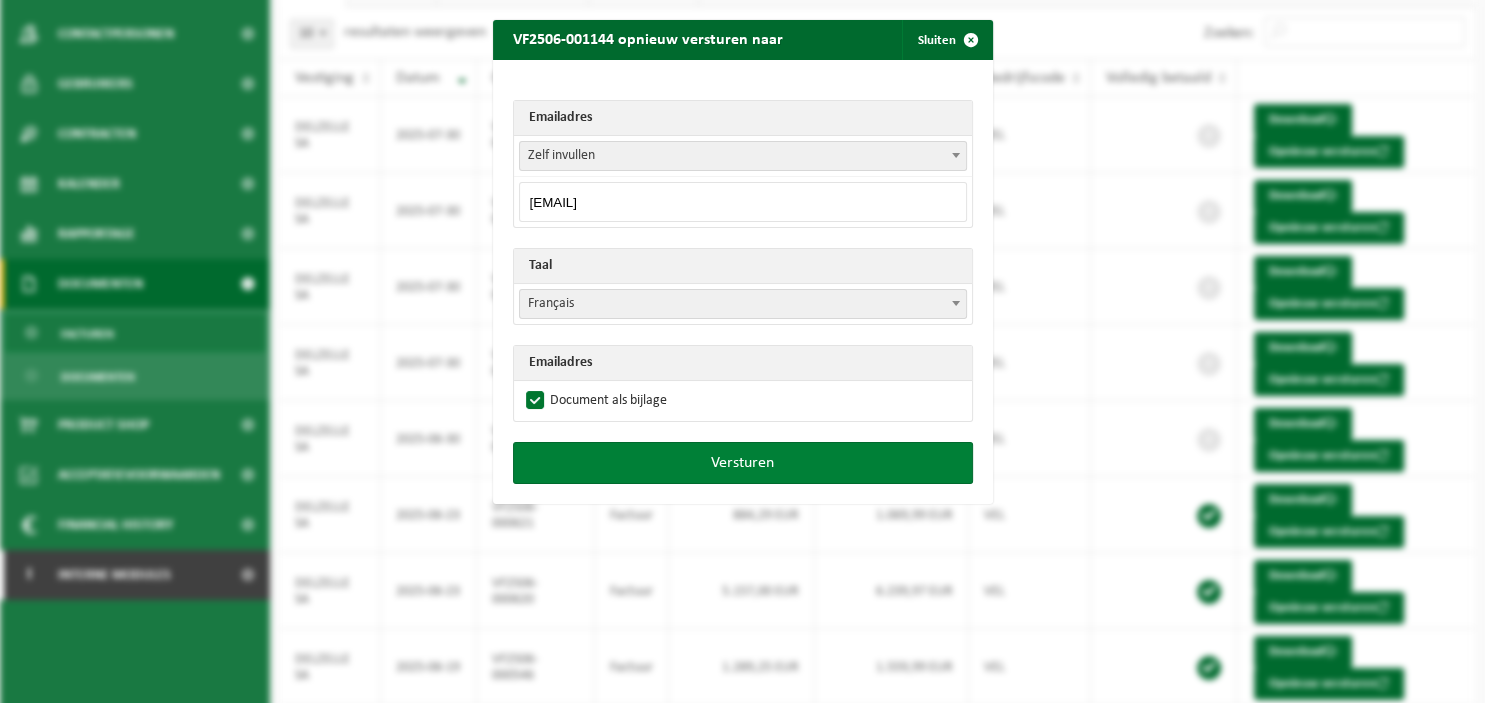 click on "Versturen" at bounding box center [743, 463] 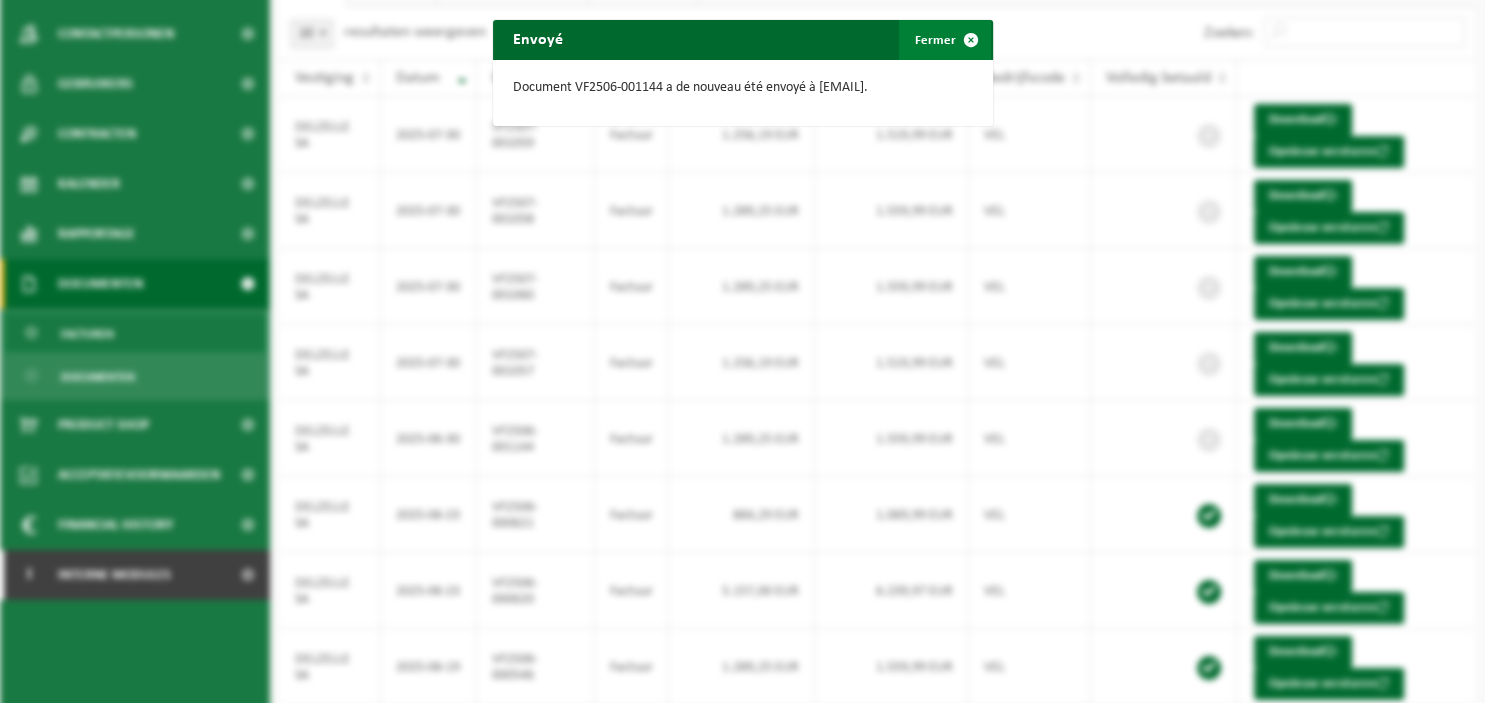 click at bounding box center [971, 40] 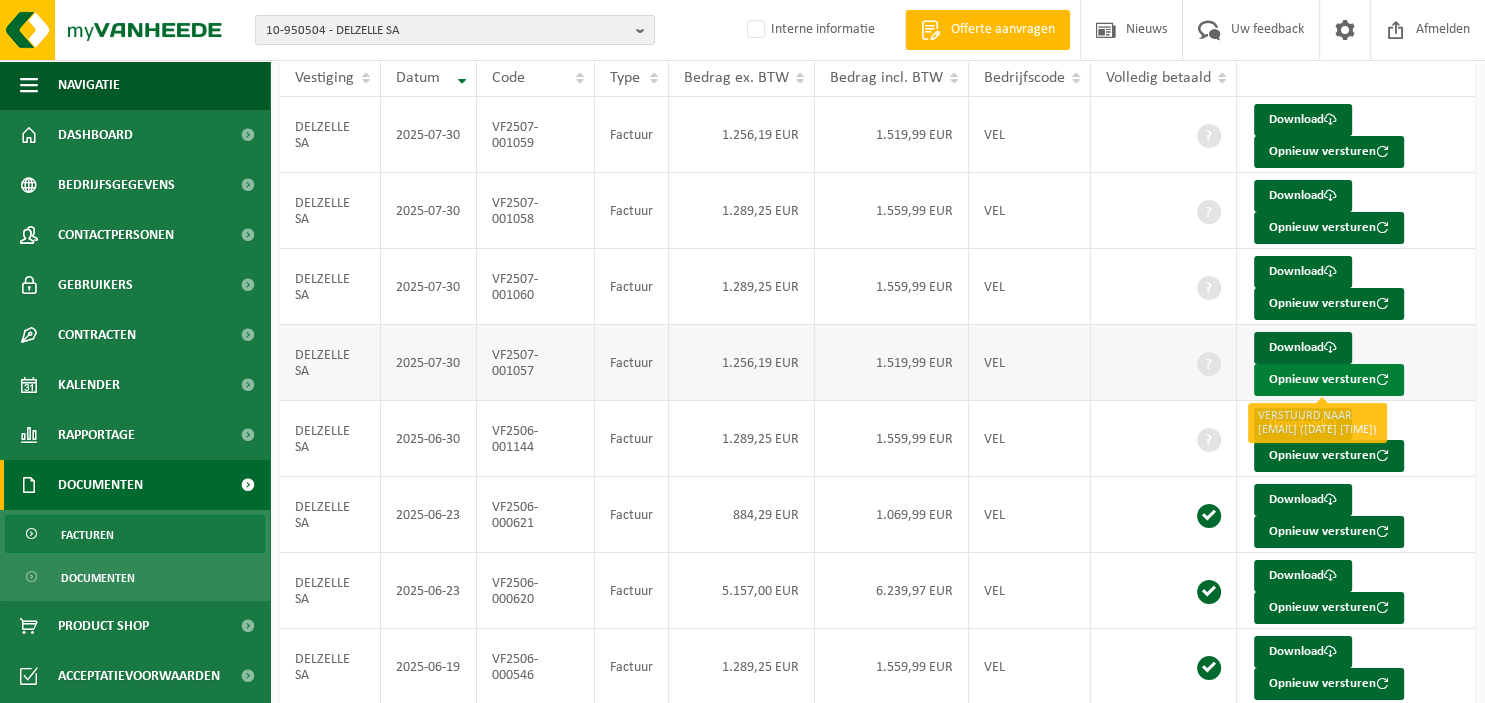 click on "Opnieuw versturen" at bounding box center [1329, 380] 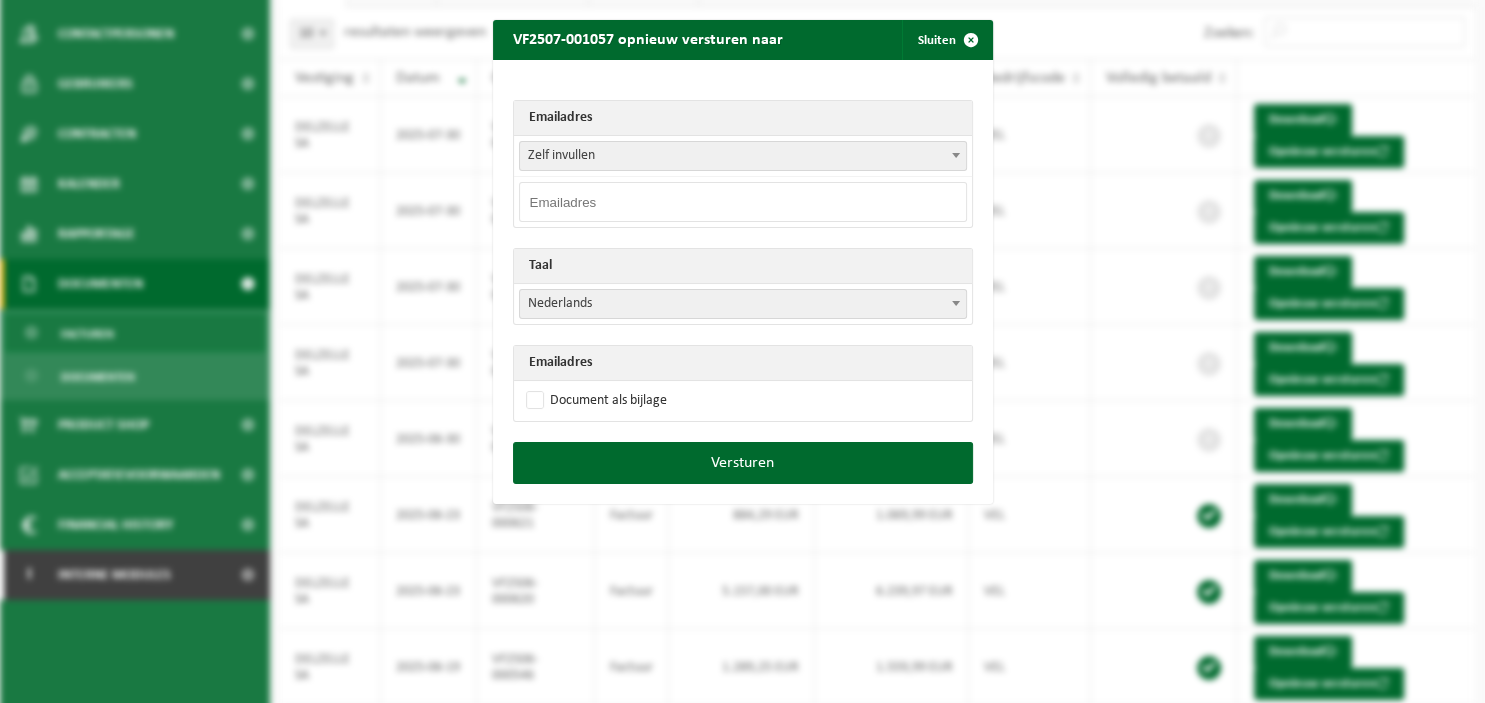 click at bounding box center (743, 202) 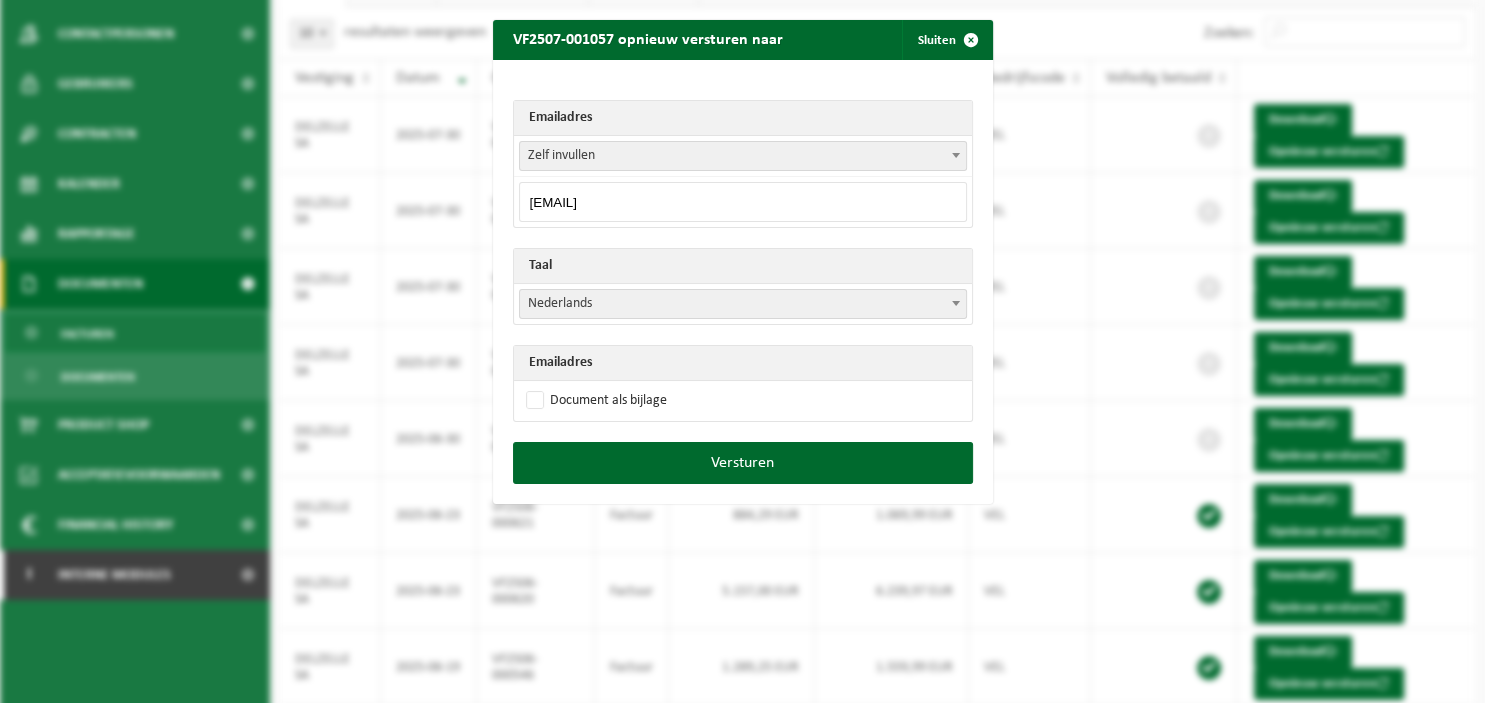type on "info@delzelle.be" 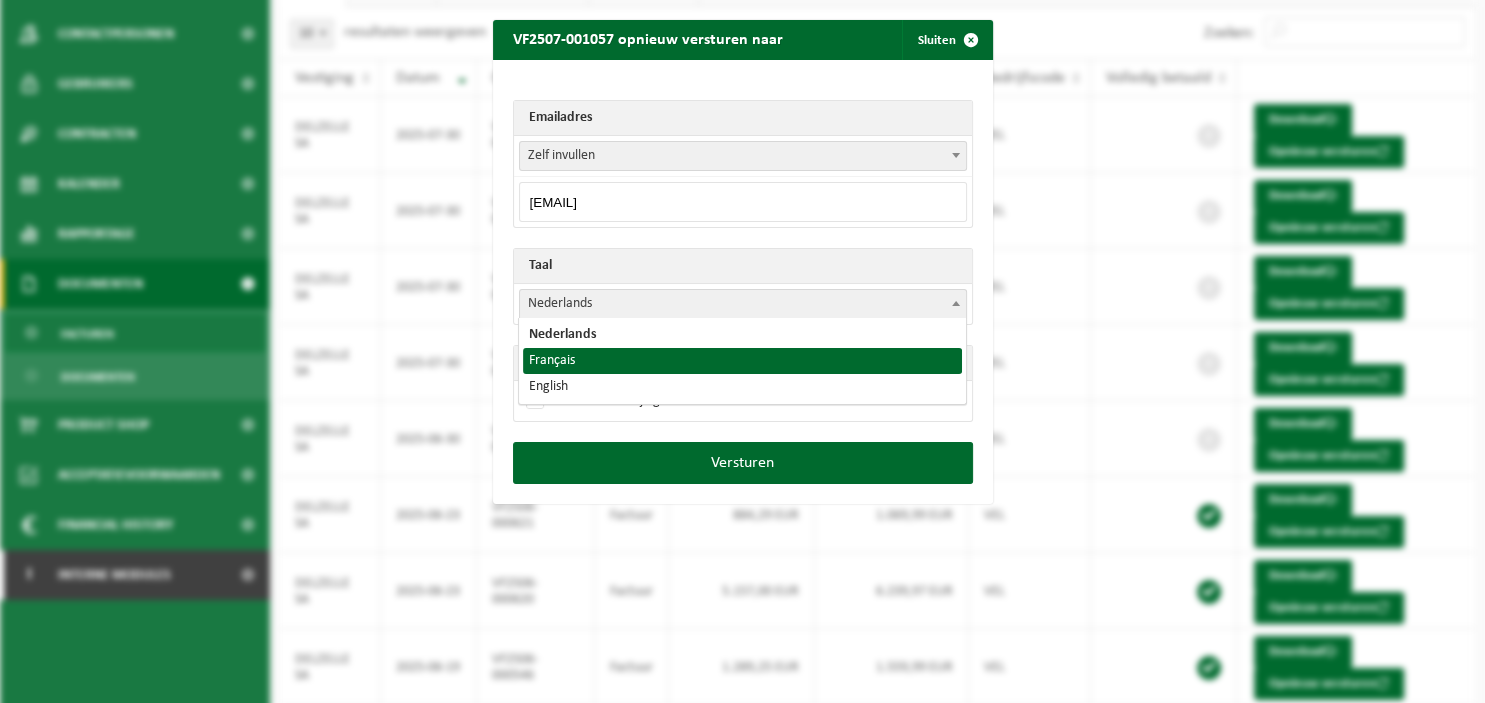 select on "fr" 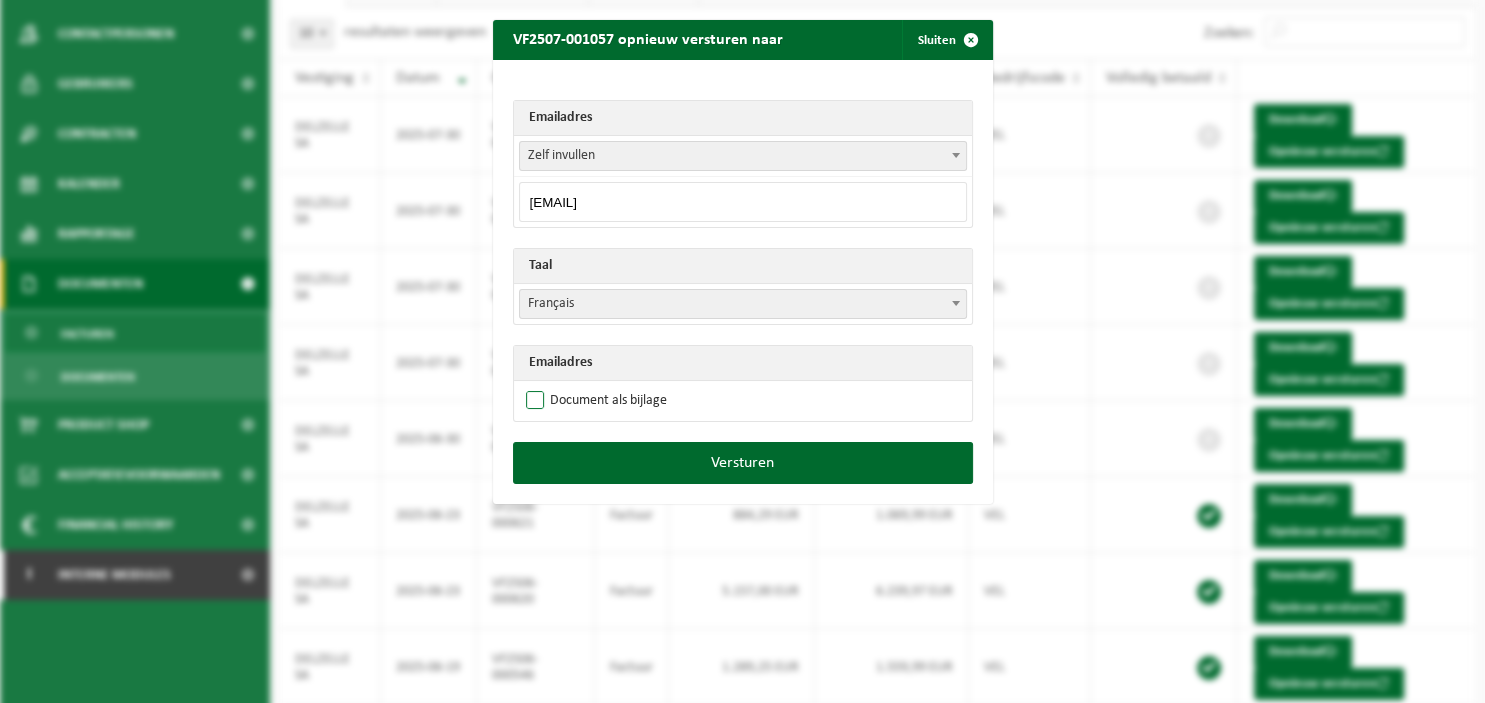 click on "Document als bijlage" at bounding box center (594, 401) 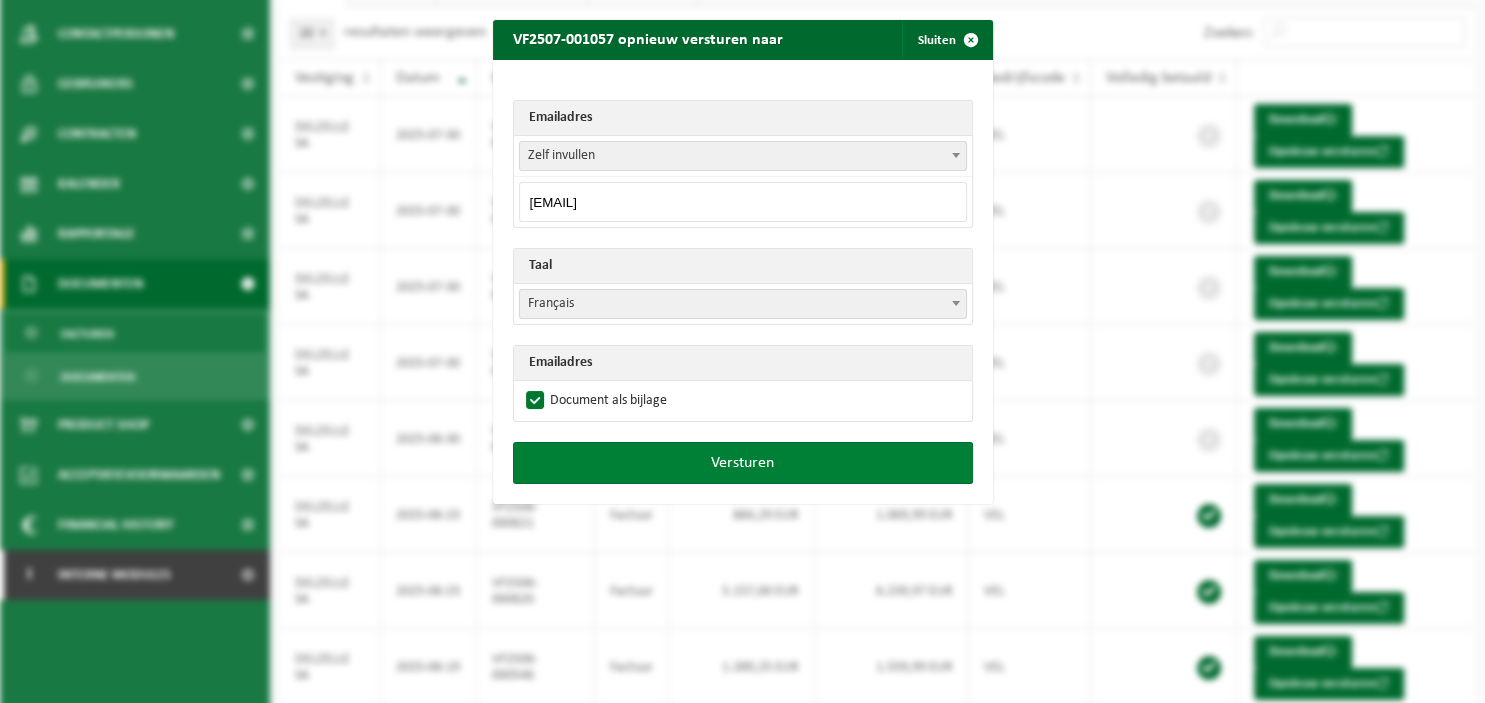 click on "Versturen" at bounding box center [743, 463] 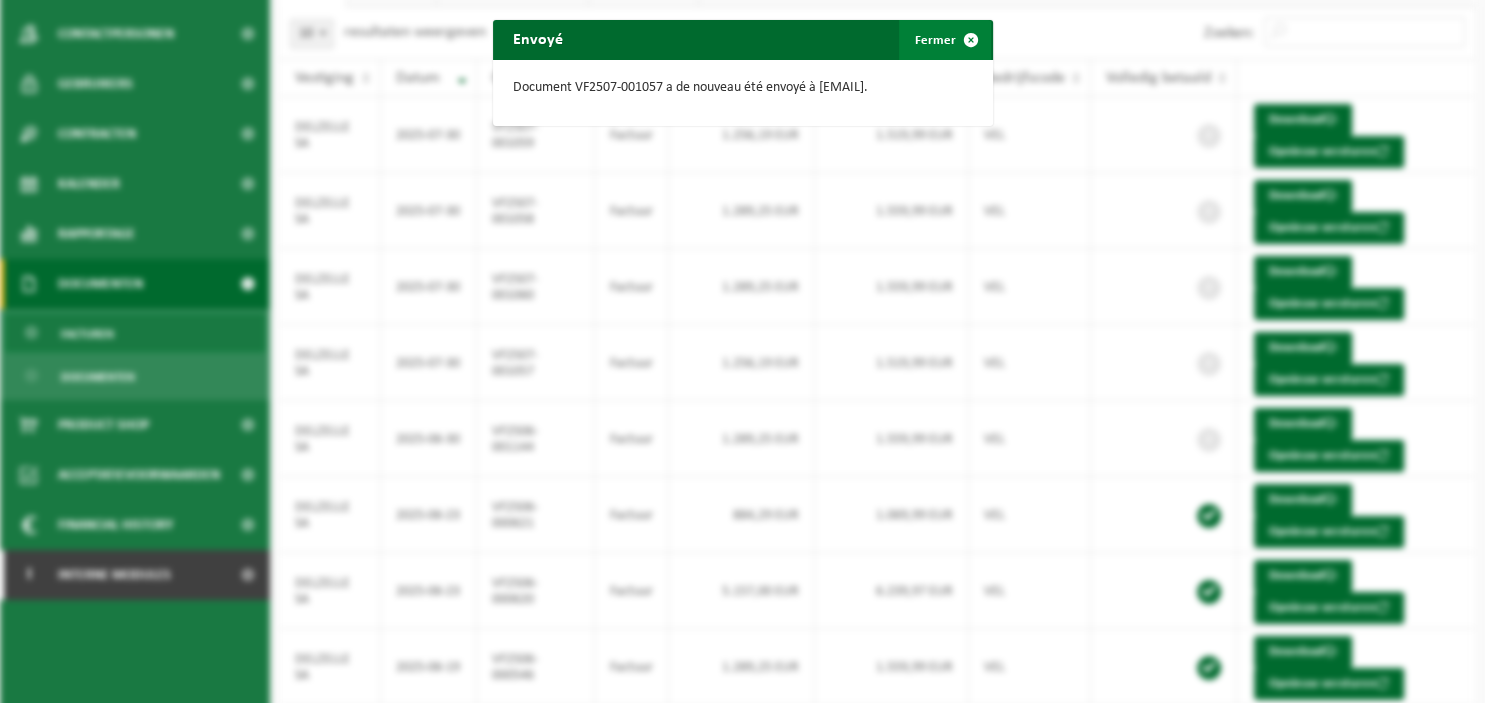 click at bounding box center [971, 40] 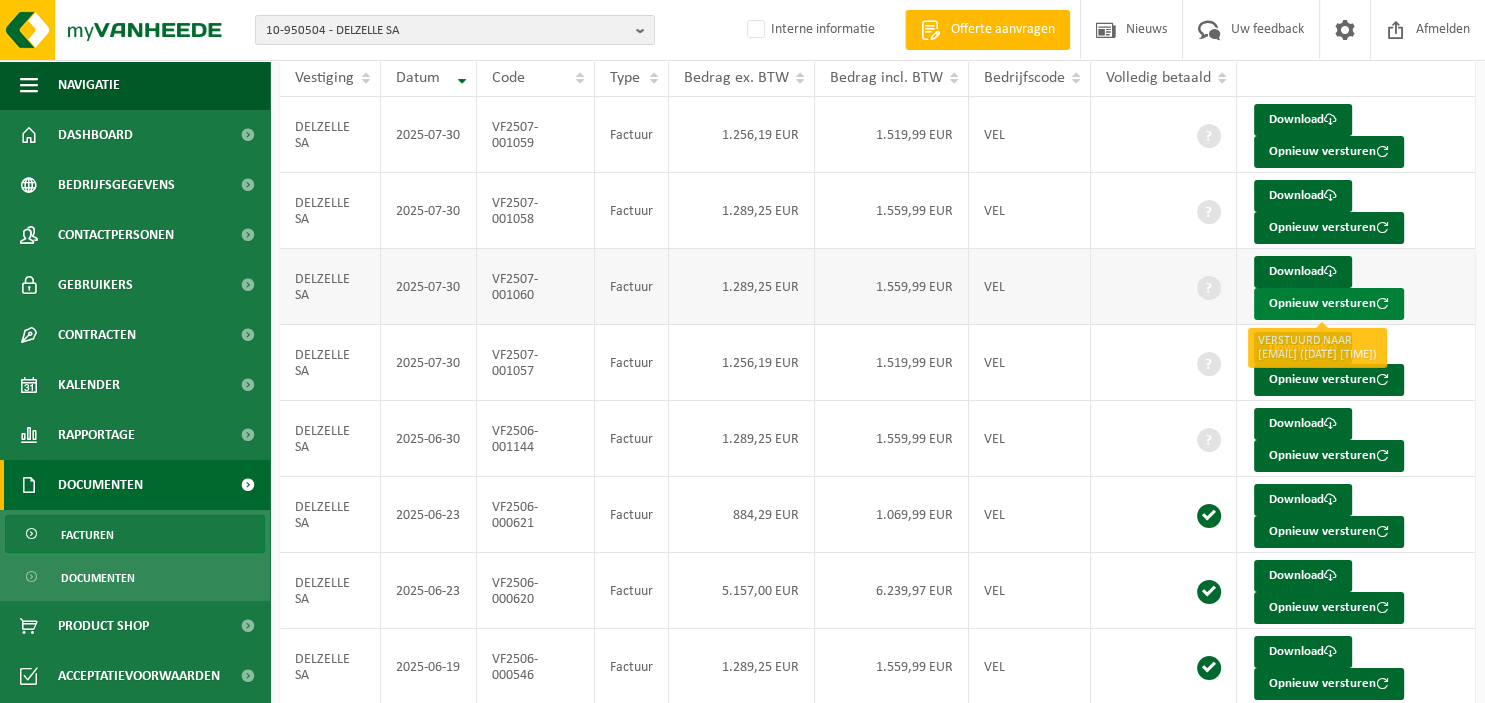 click on "Opnieuw versturen" at bounding box center (1329, 304) 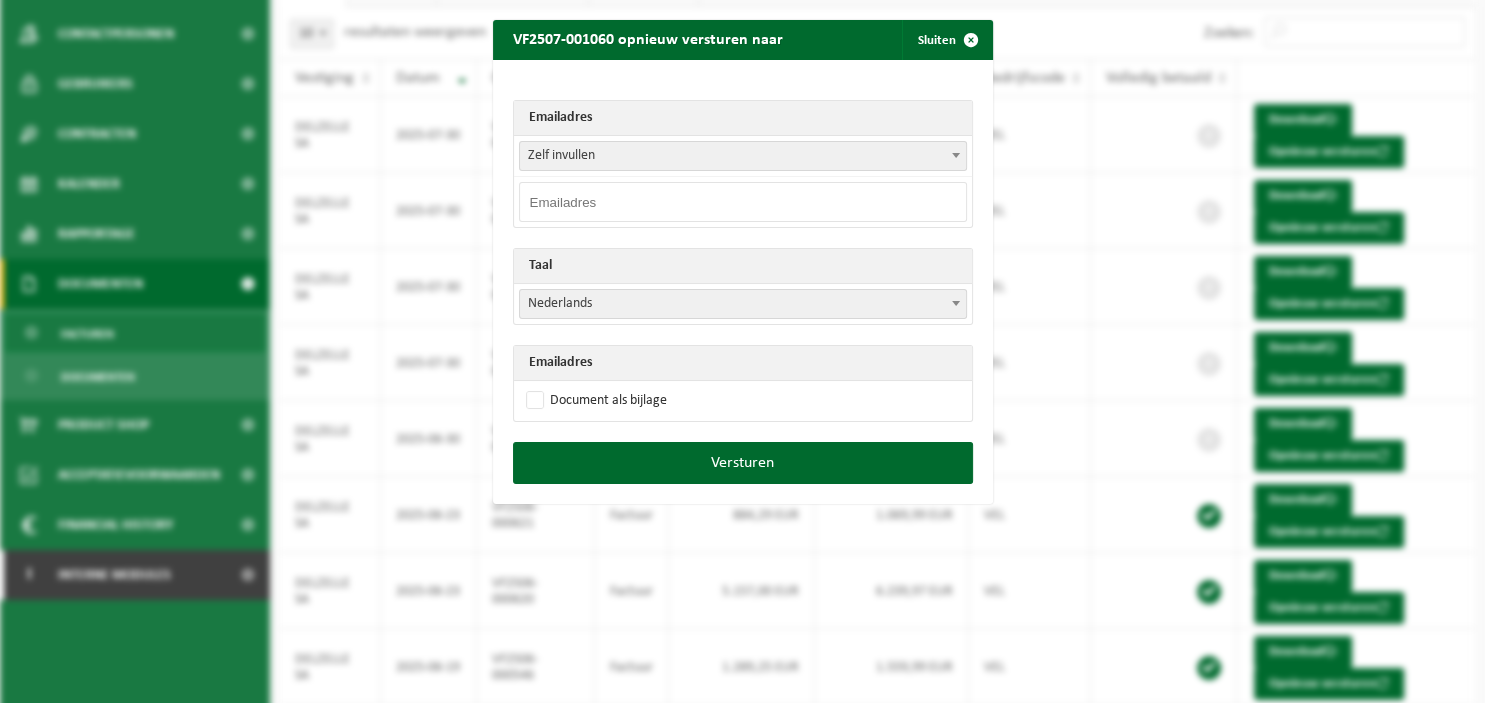 click at bounding box center [743, 202] 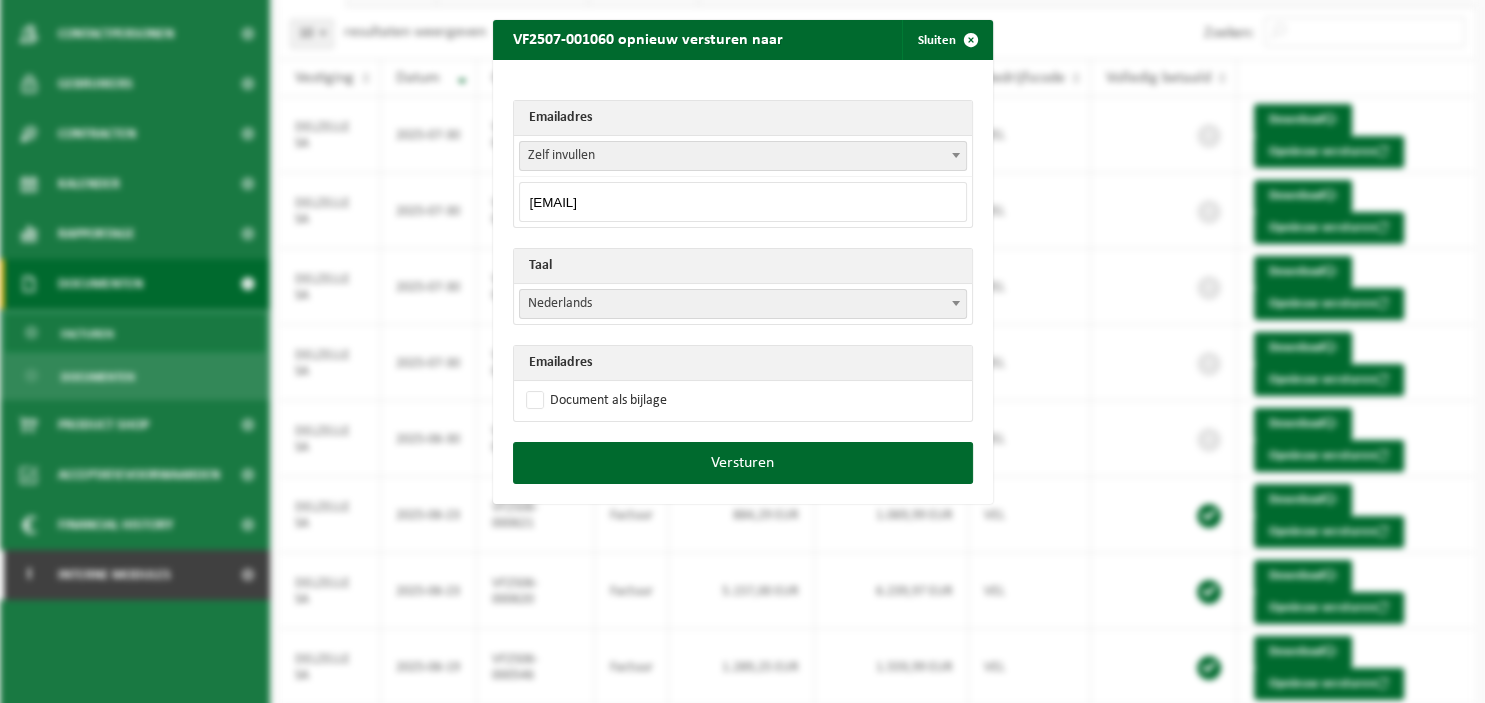 type on "info@delzelle.be" 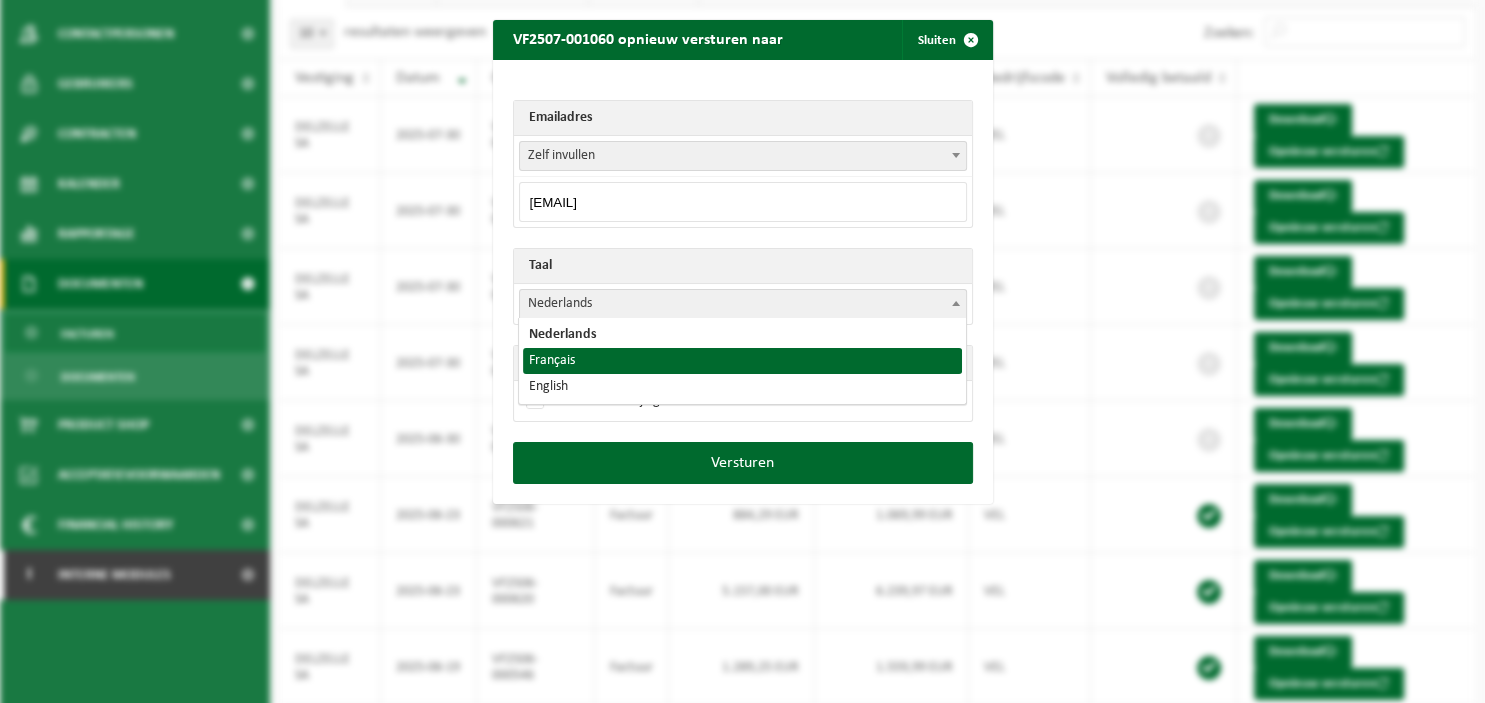 select on "fr" 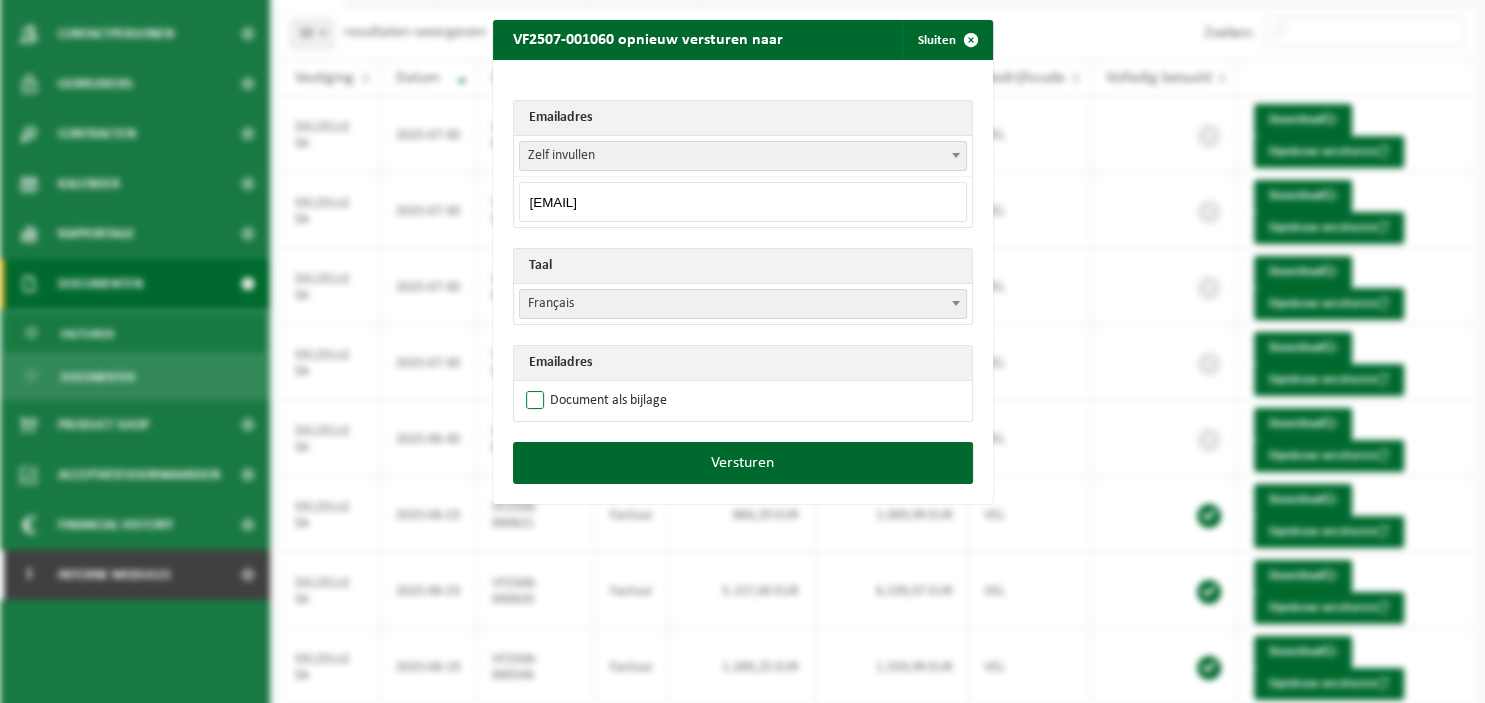 click on "Document als bijlage" at bounding box center [594, 401] 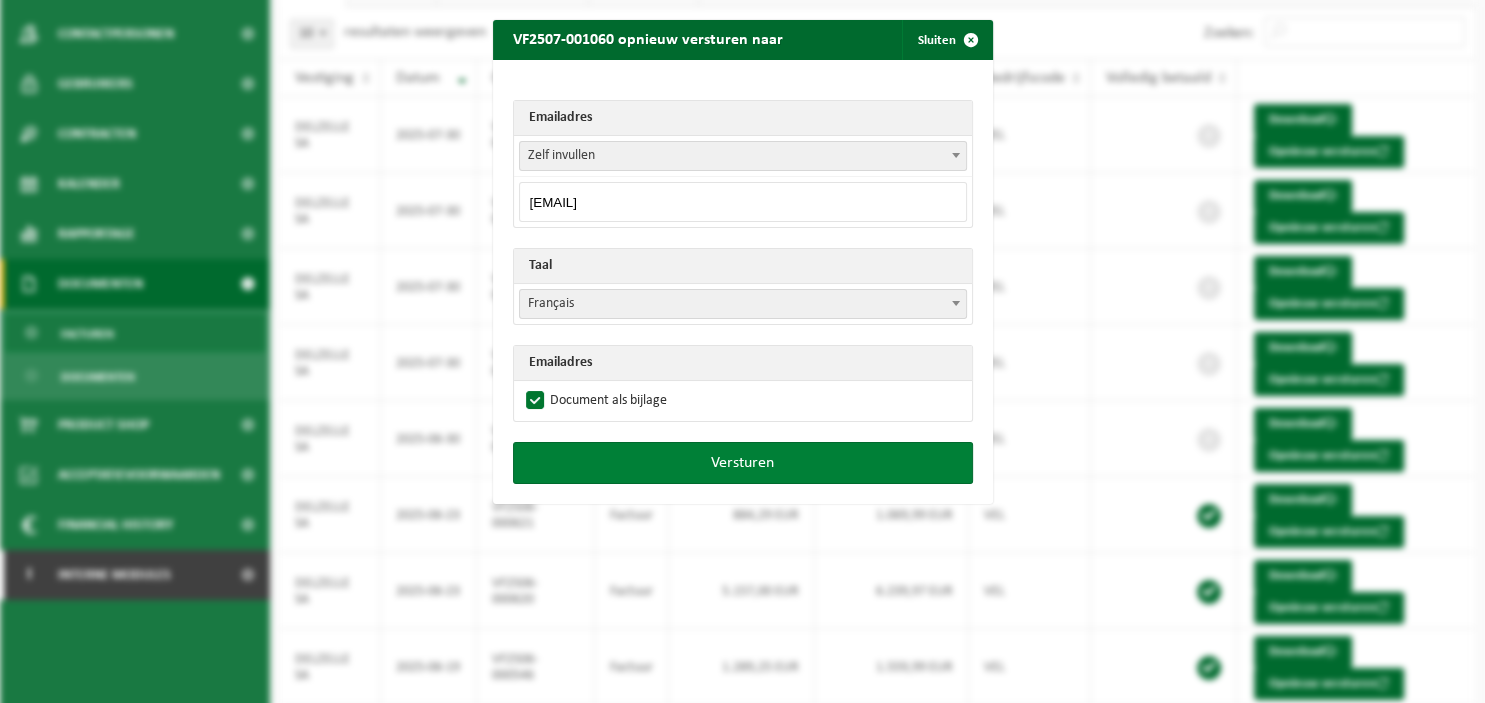 click on "Versturen" at bounding box center [743, 463] 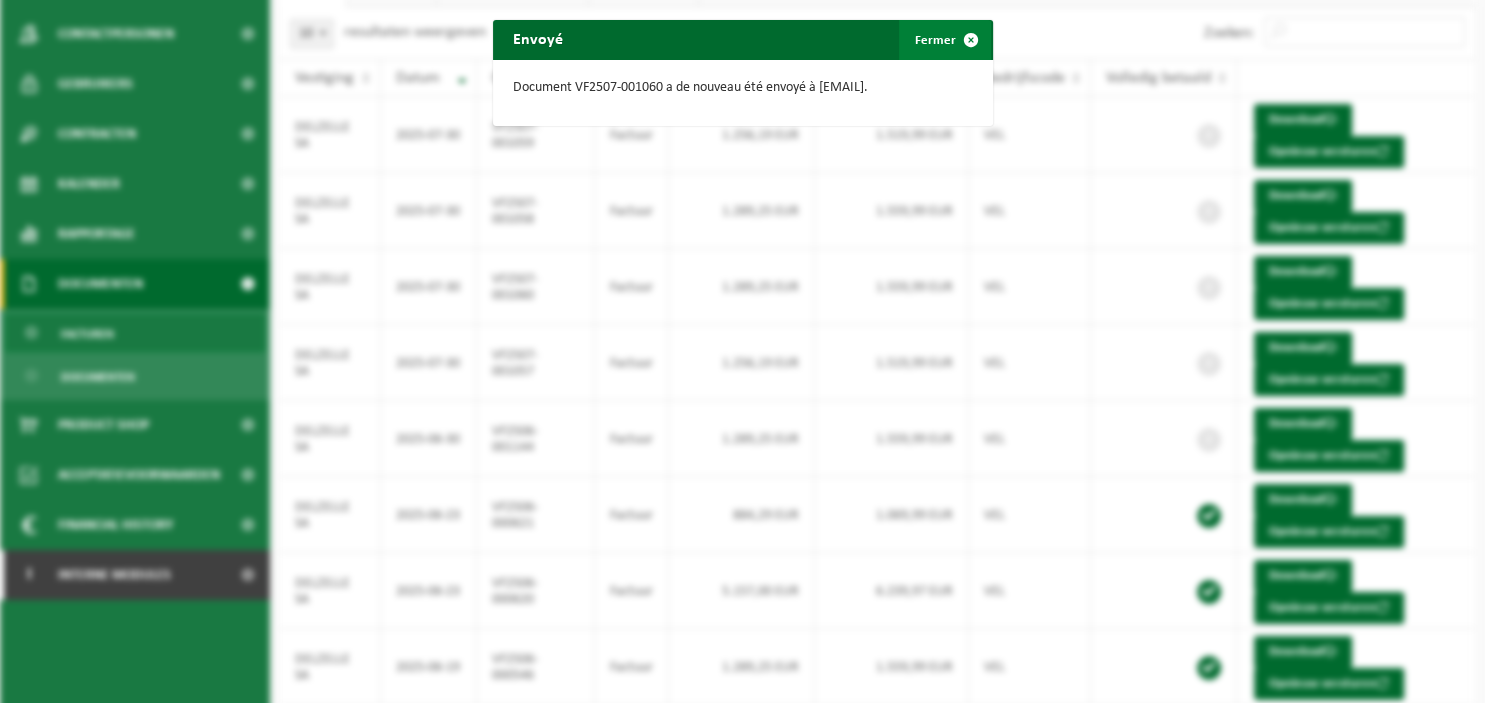 click at bounding box center (971, 40) 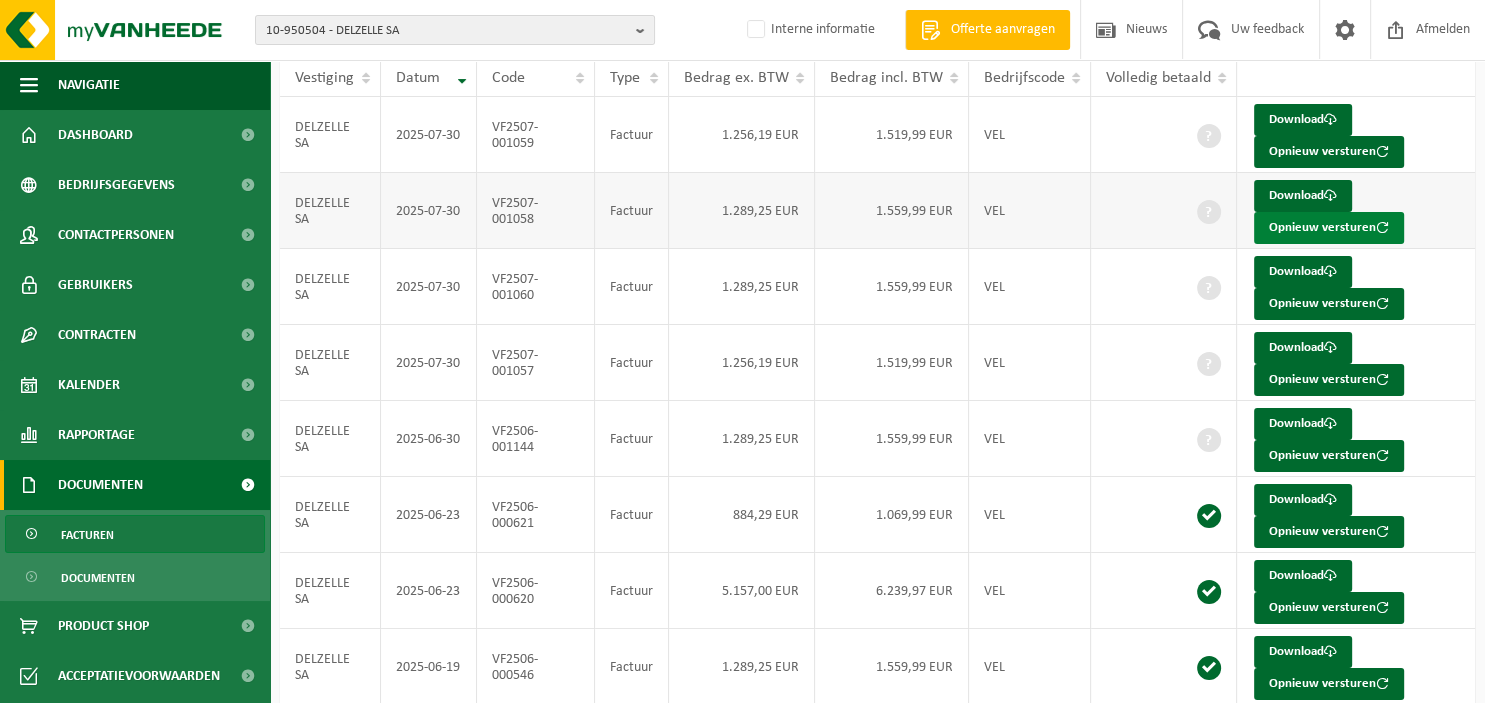 click on "Opnieuw versturen" at bounding box center (1329, 228) 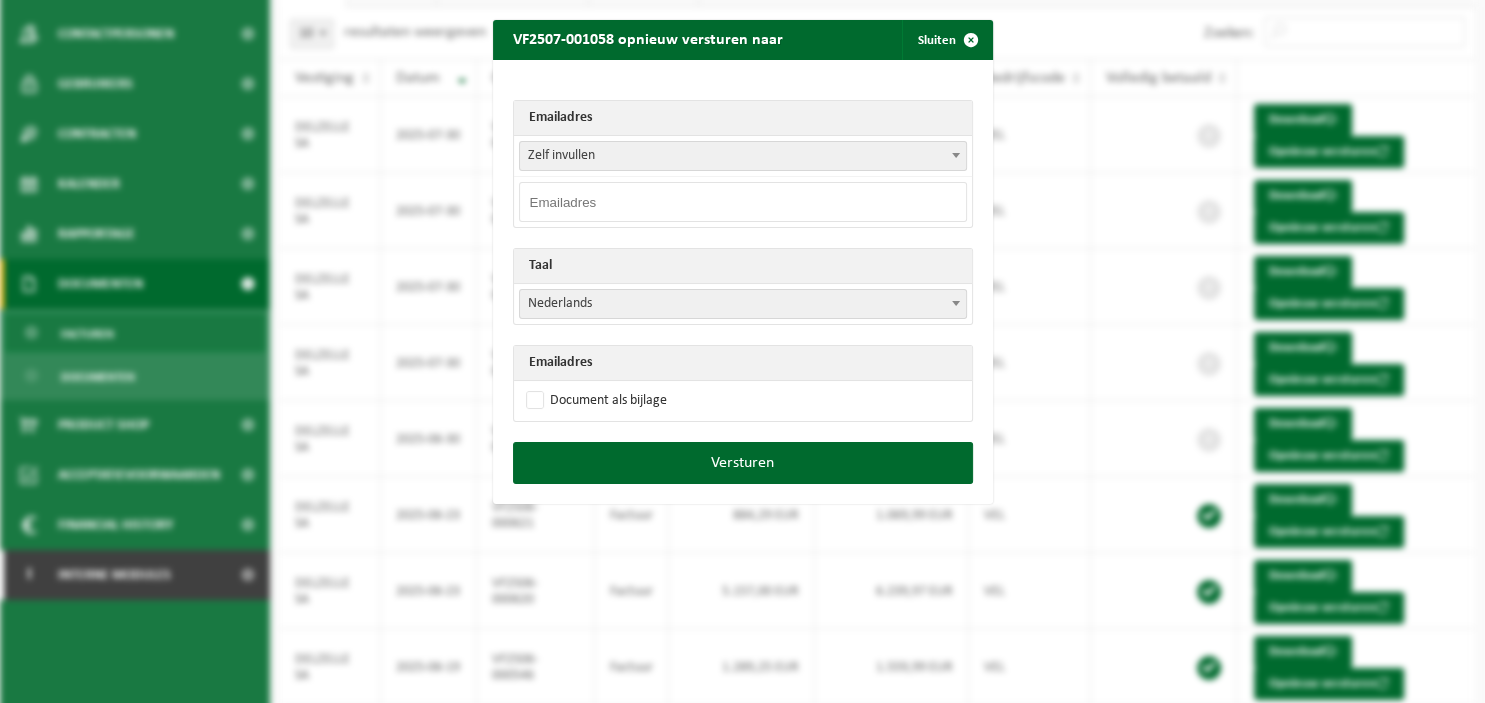 click at bounding box center (956, 155) 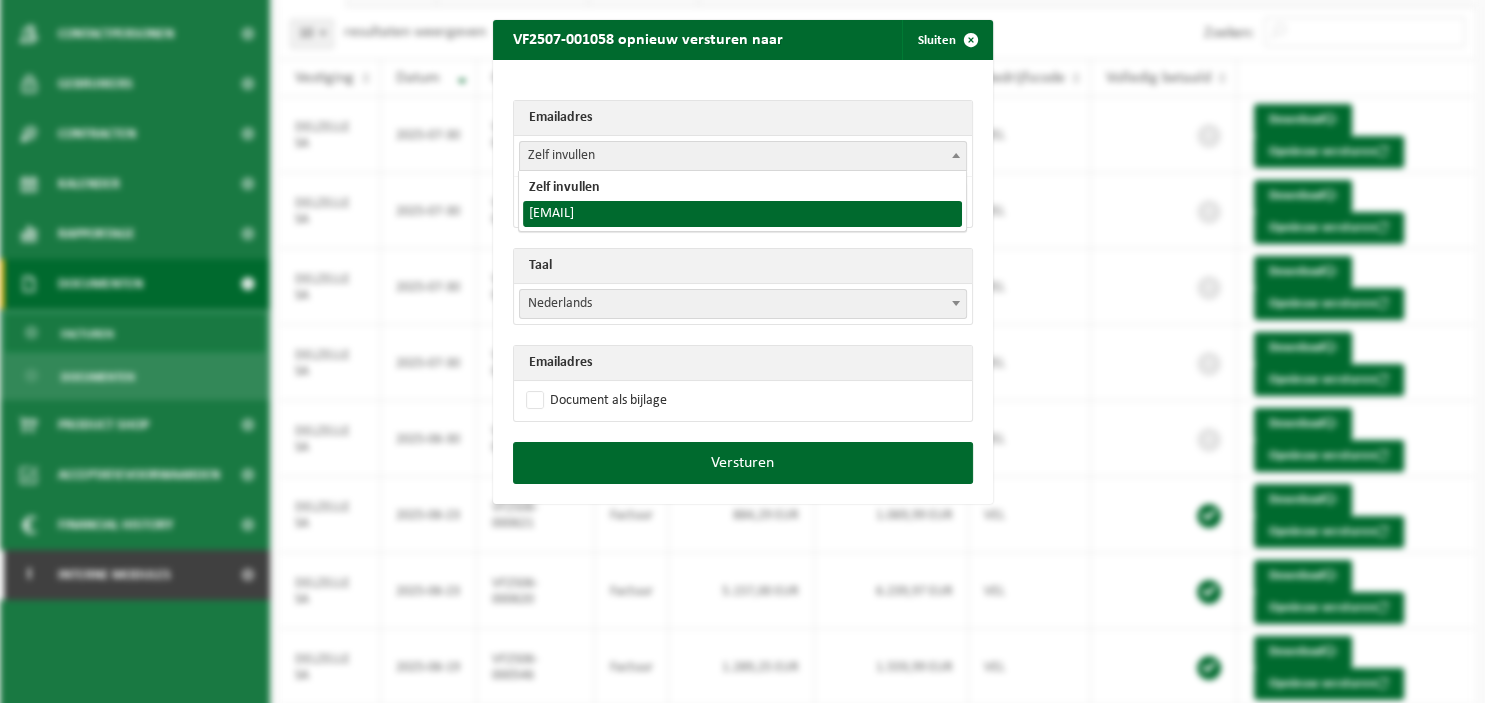 select on "info@delzelle.be" 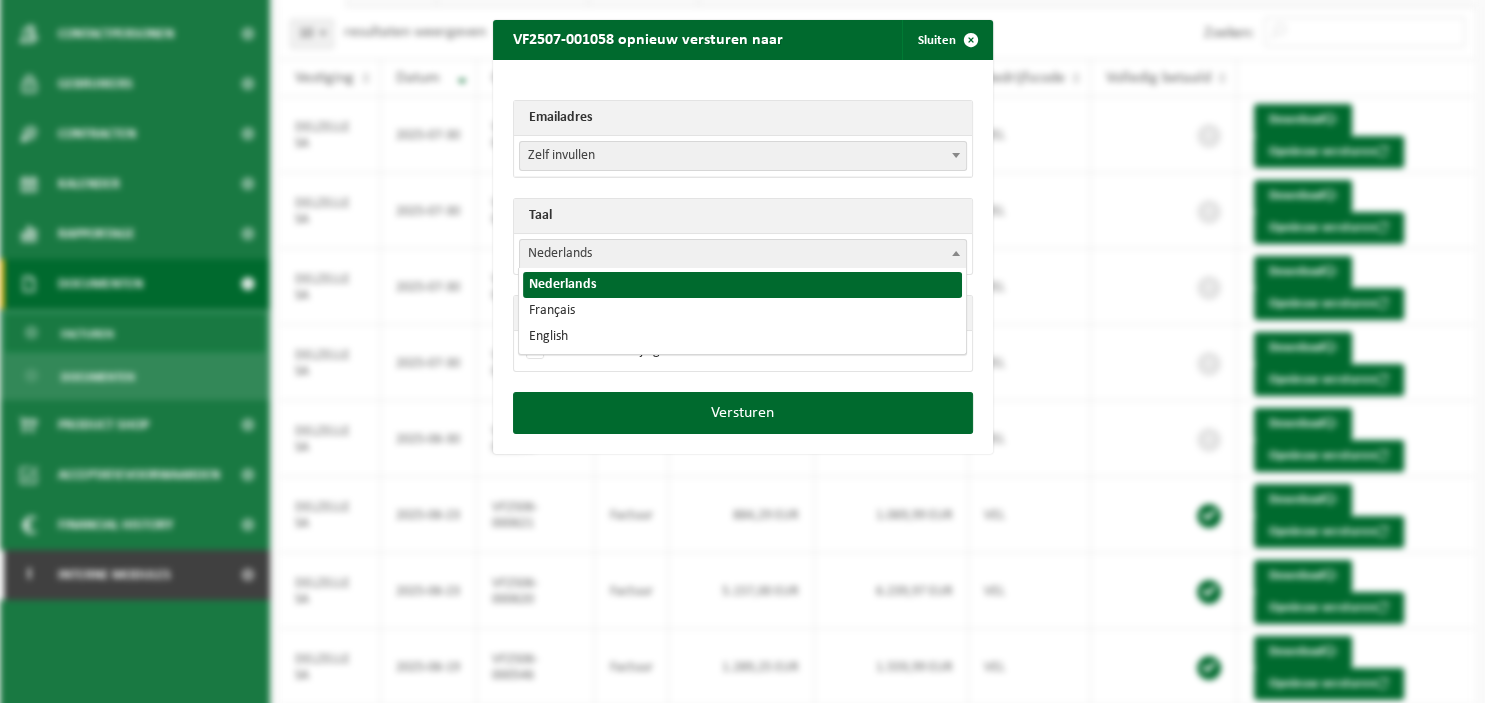 click at bounding box center [956, 253] 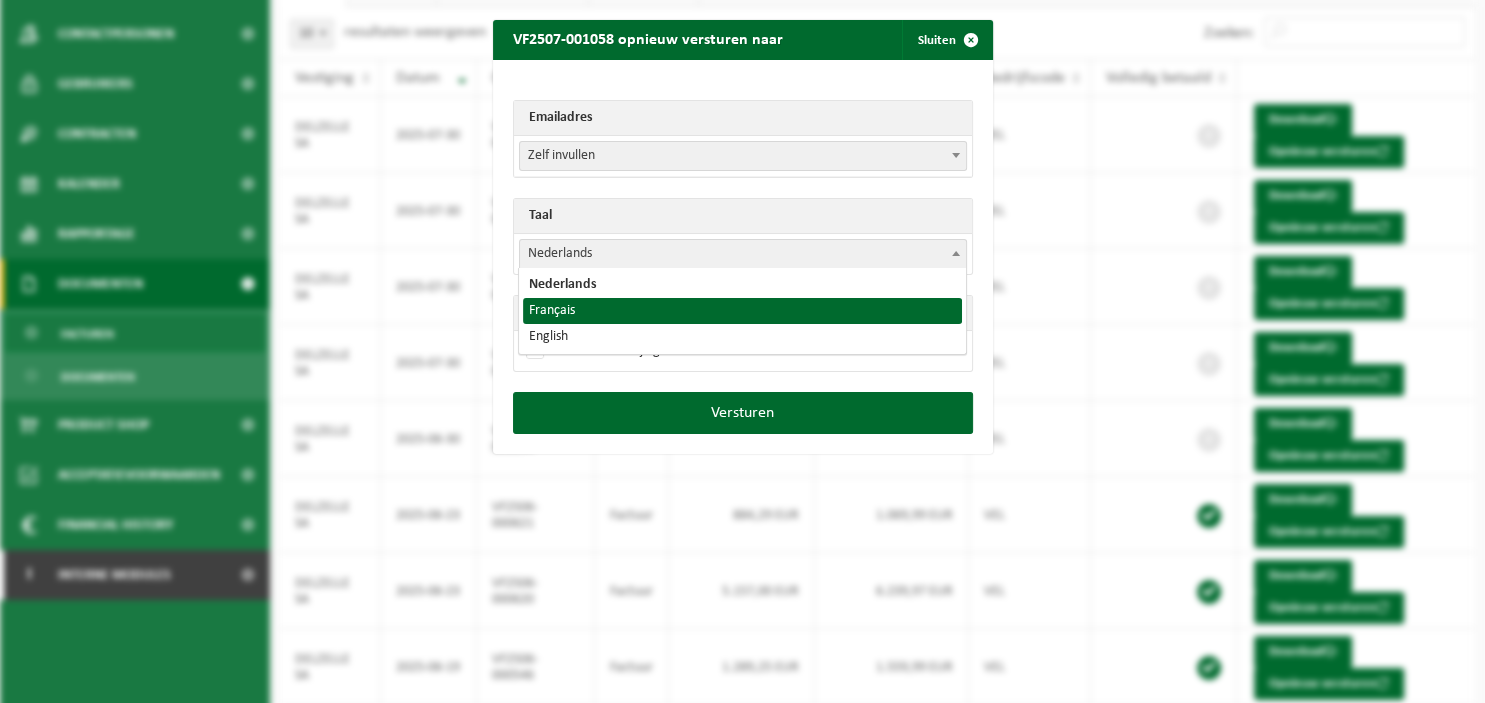 select on "fr" 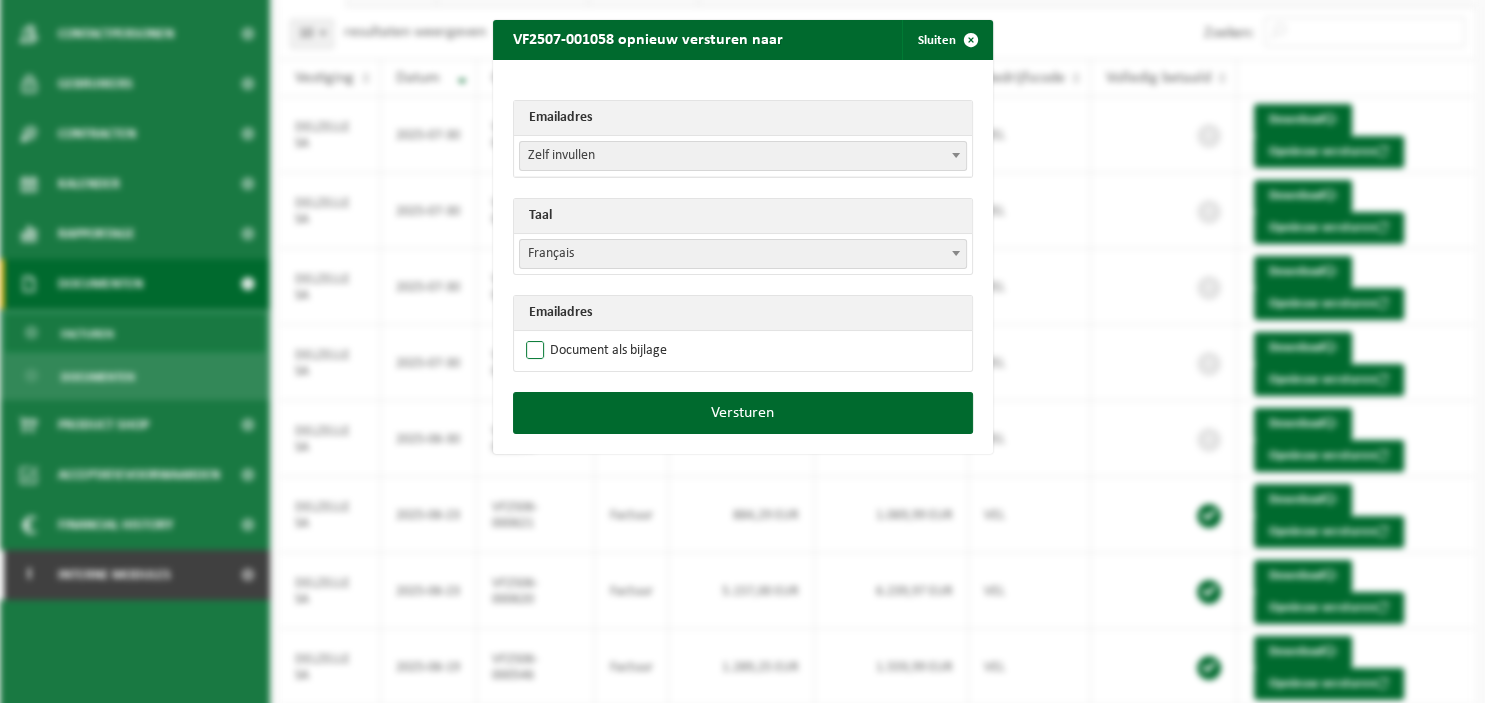 click on "Document als bijlage" at bounding box center [594, 351] 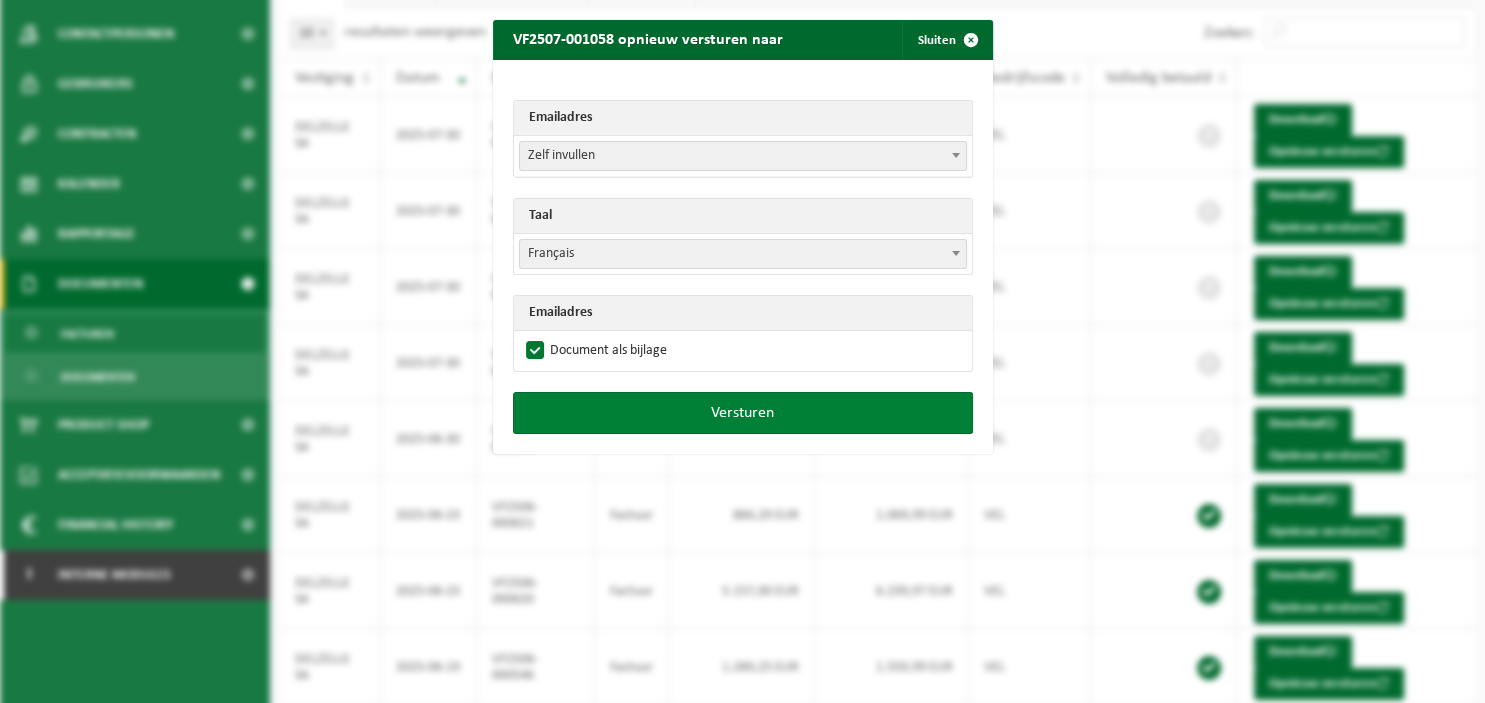 click on "Versturen" at bounding box center [743, 413] 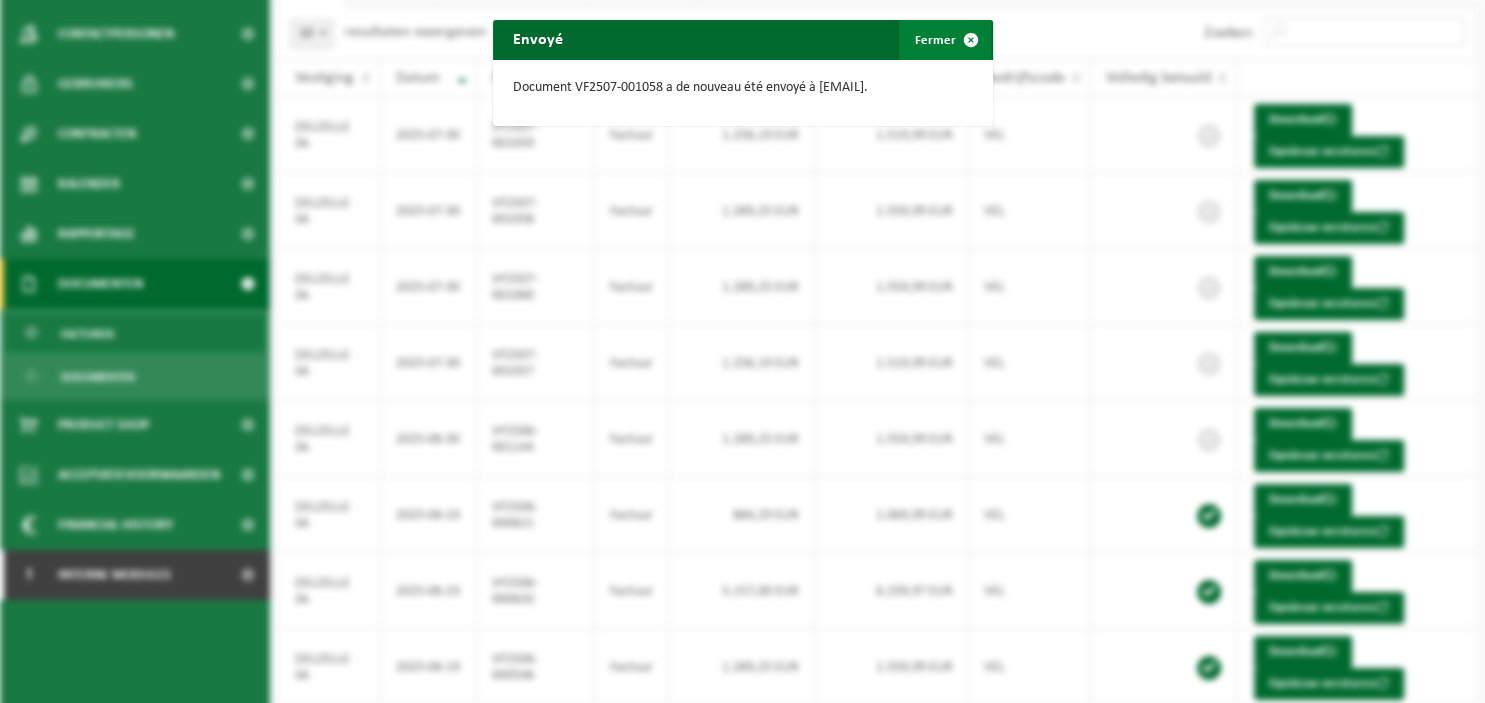 click at bounding box center [971, 40] 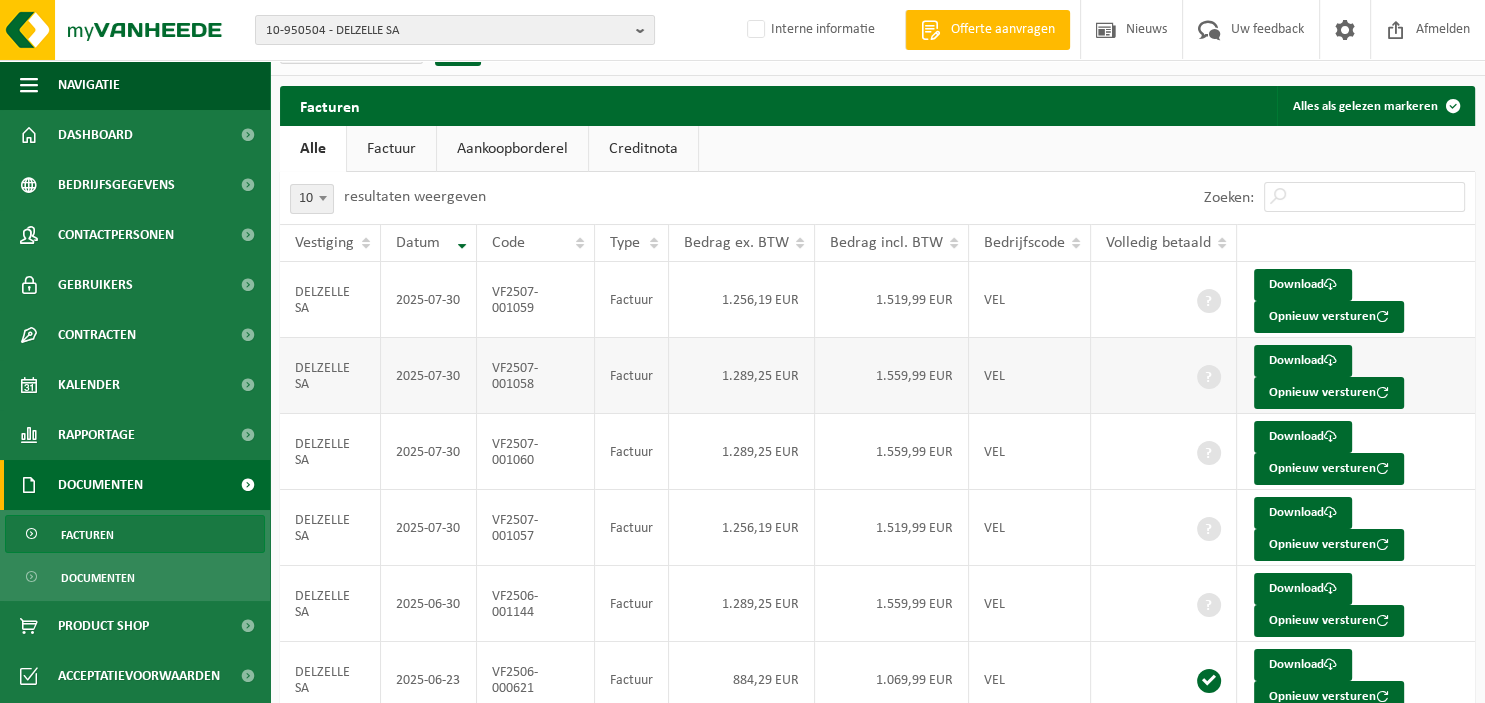 scroll, scrollTop: 0, scrollLeft: 0, axis: both 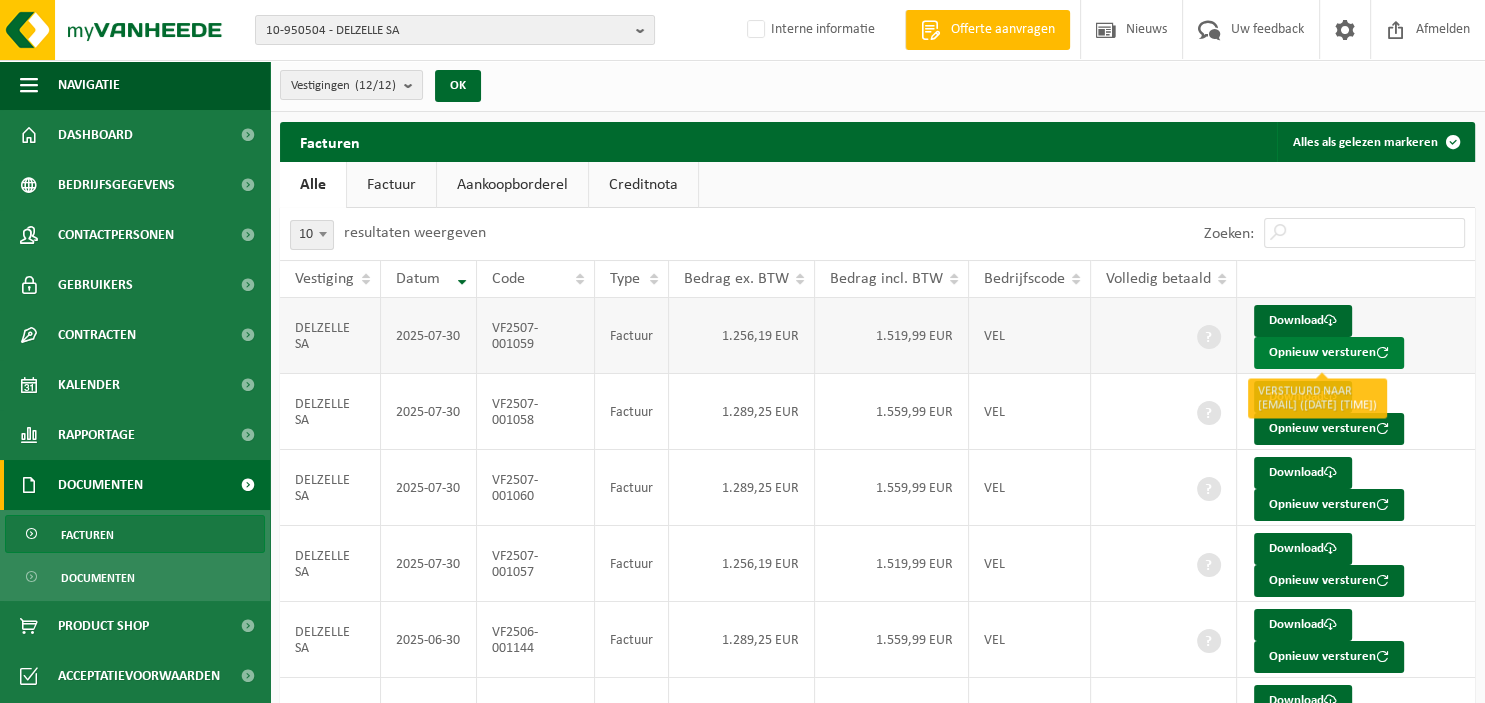 click on "Opnieuw versturen" at bounding box center [1329, 353] 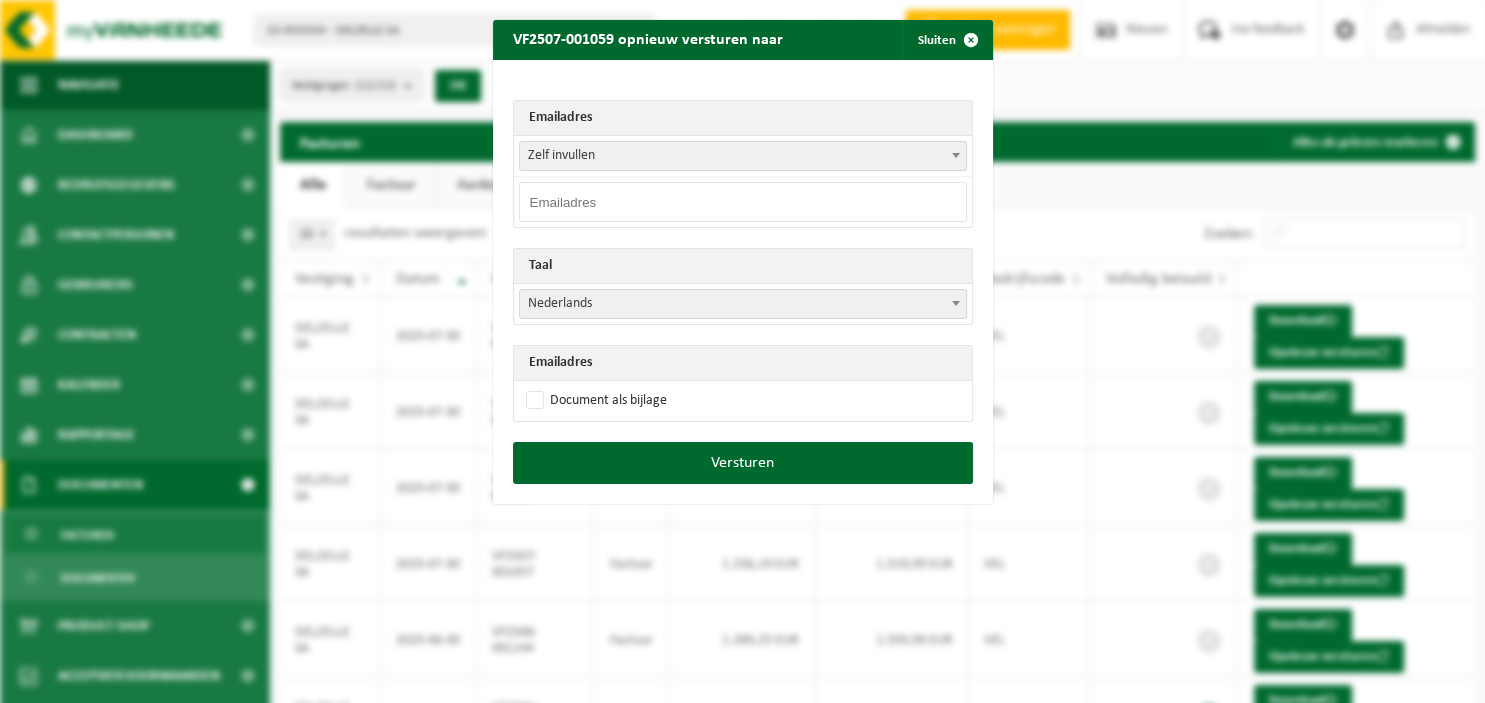 click at bounding box center (743, 202) 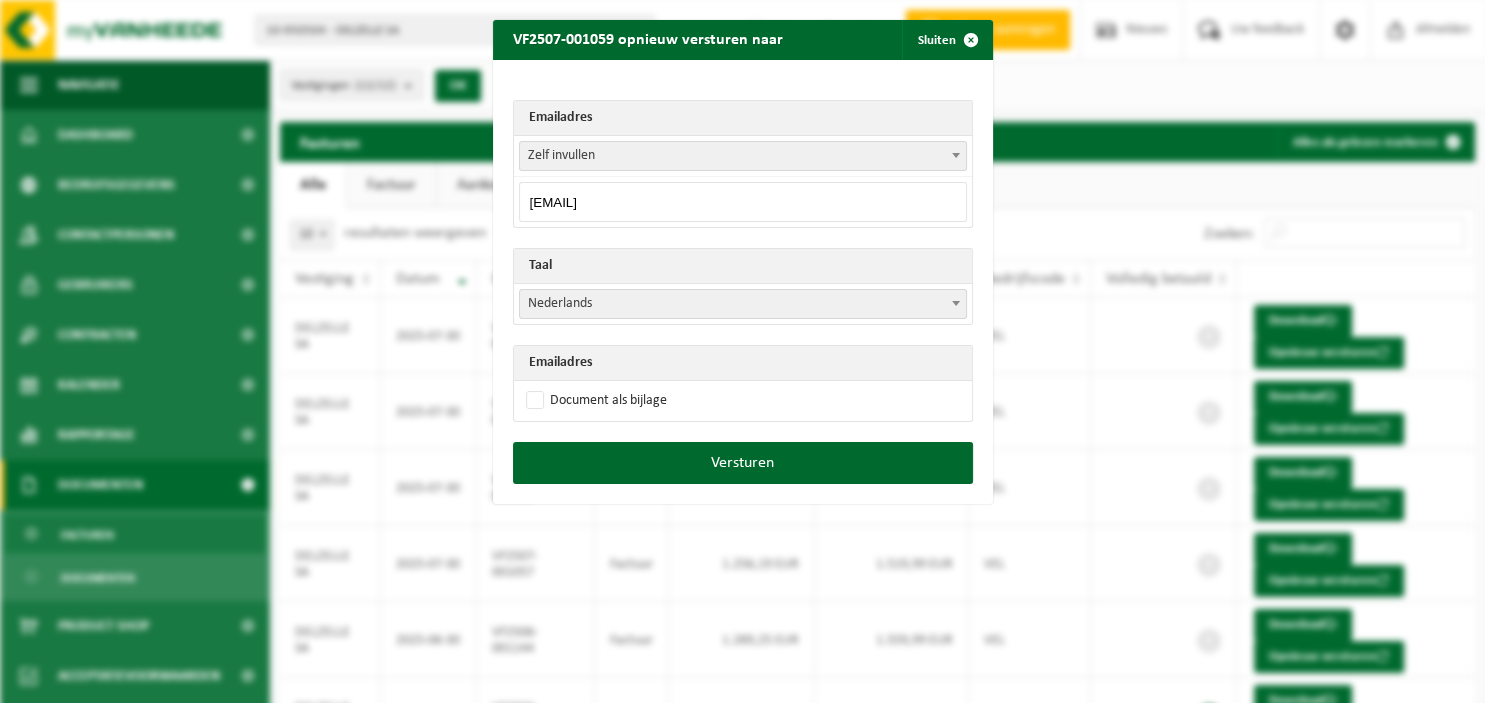 type on "info@delzelle.be" 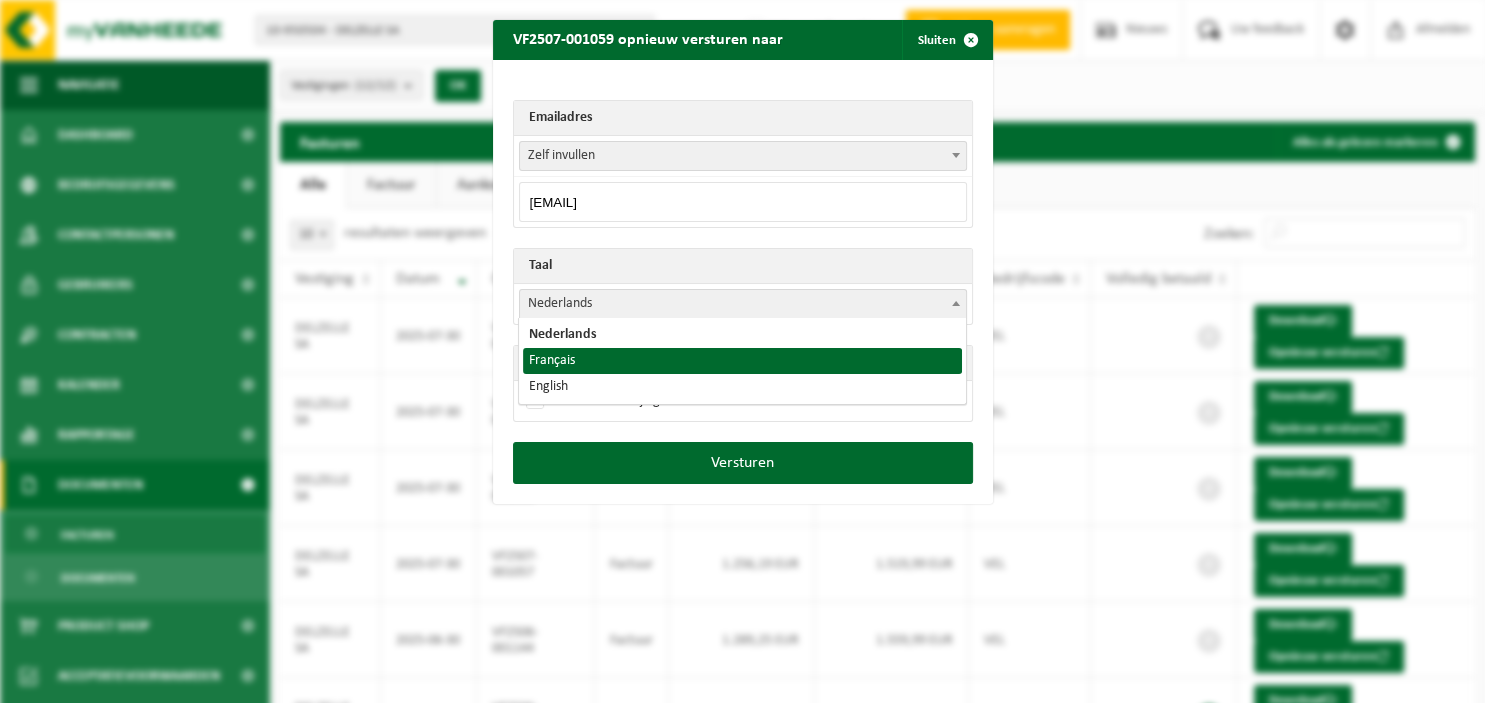select on "fr" 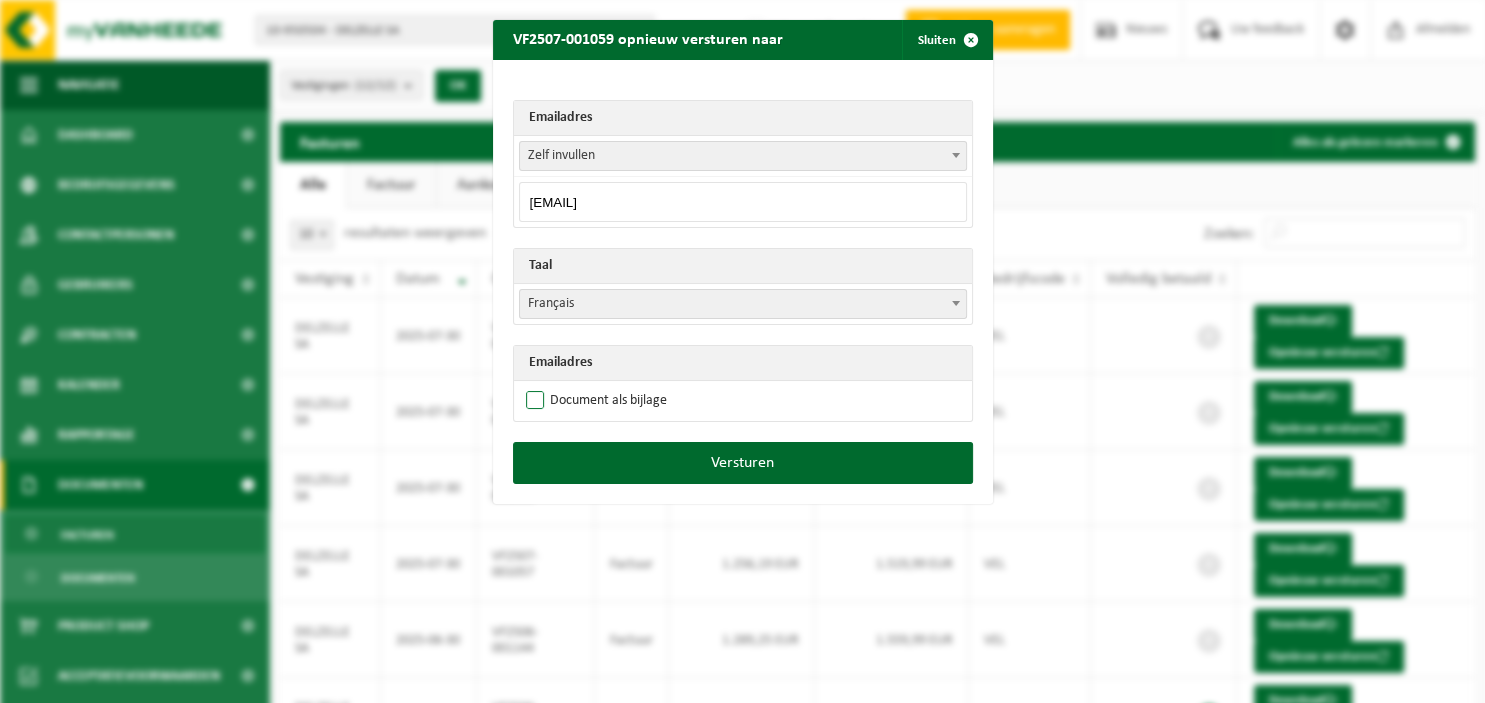 click on "Document als bijlage" at bounding box center (594, 401) 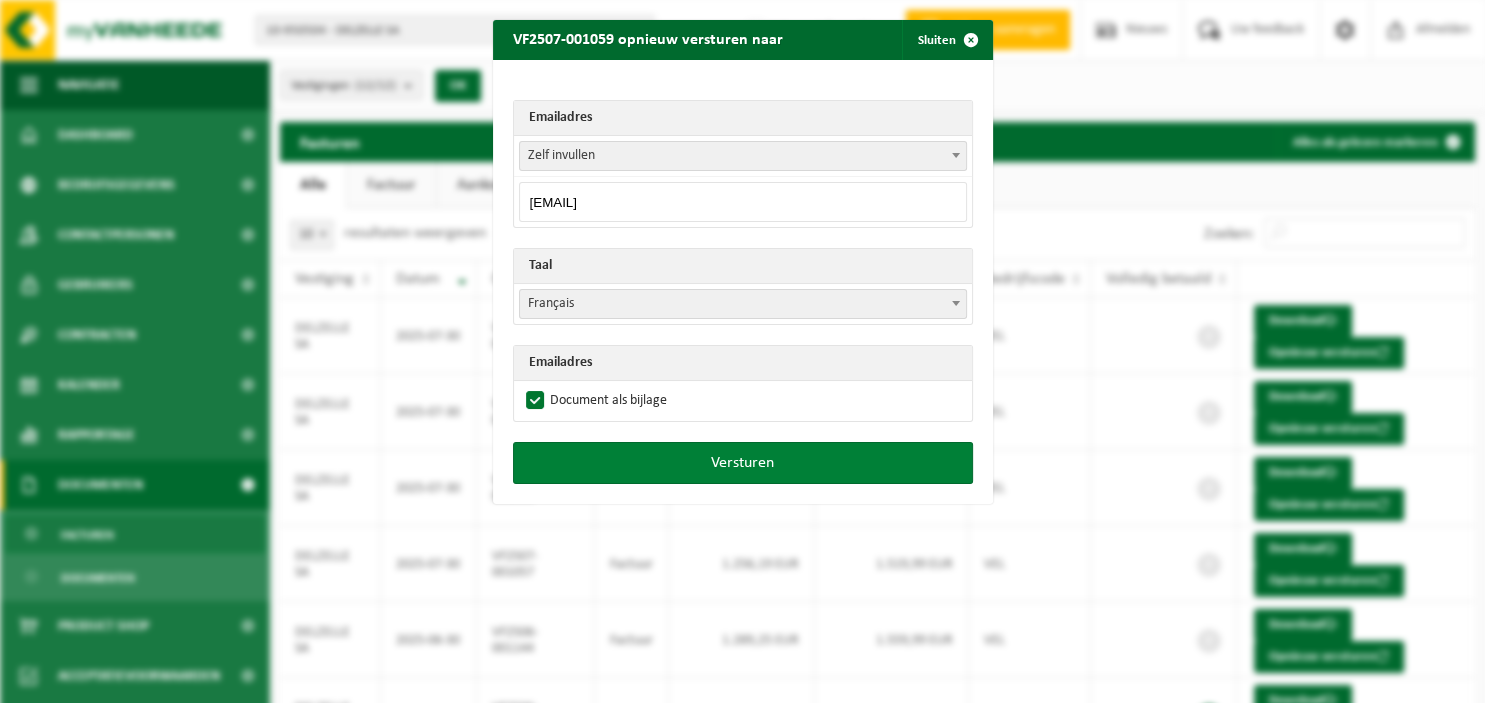 click on "Versturen" at bounding box center [743, 463] 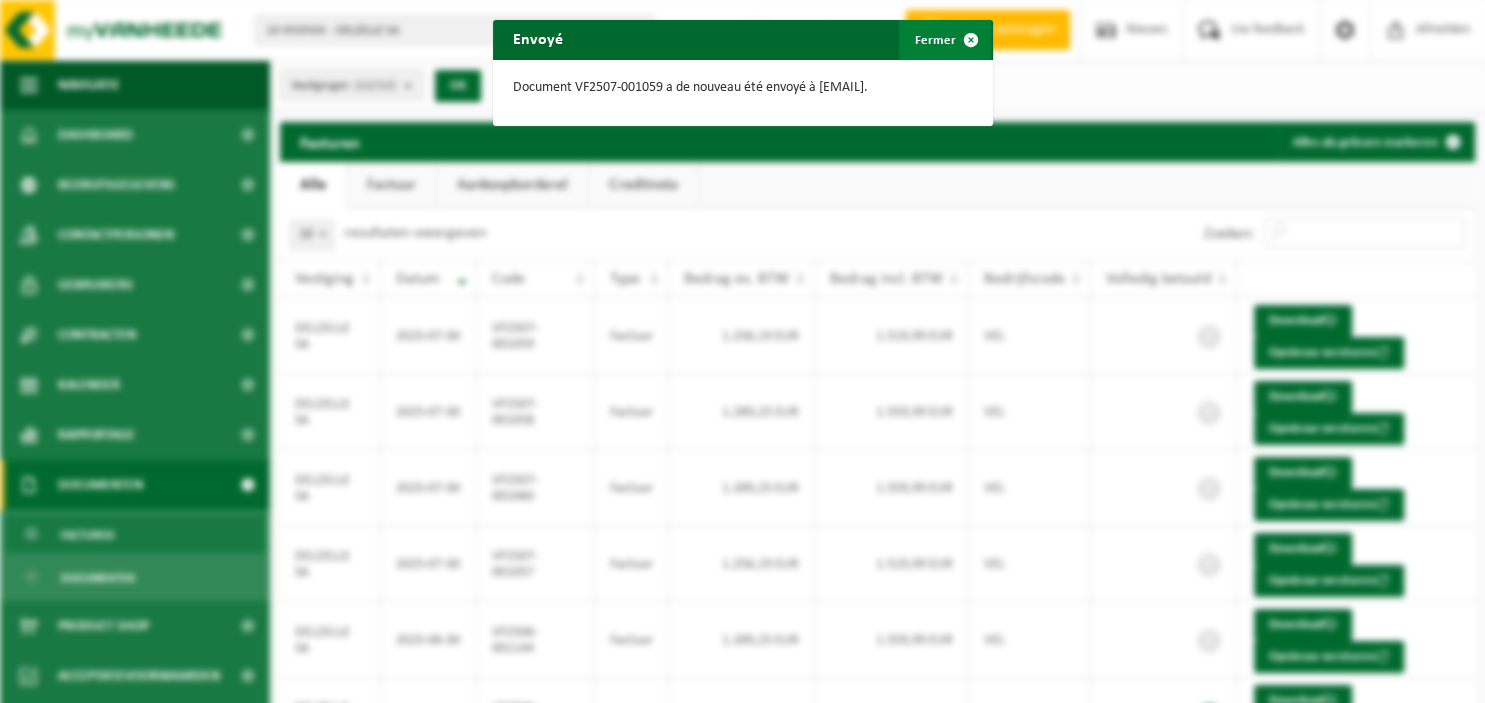 click at bounding box center [971, 40] 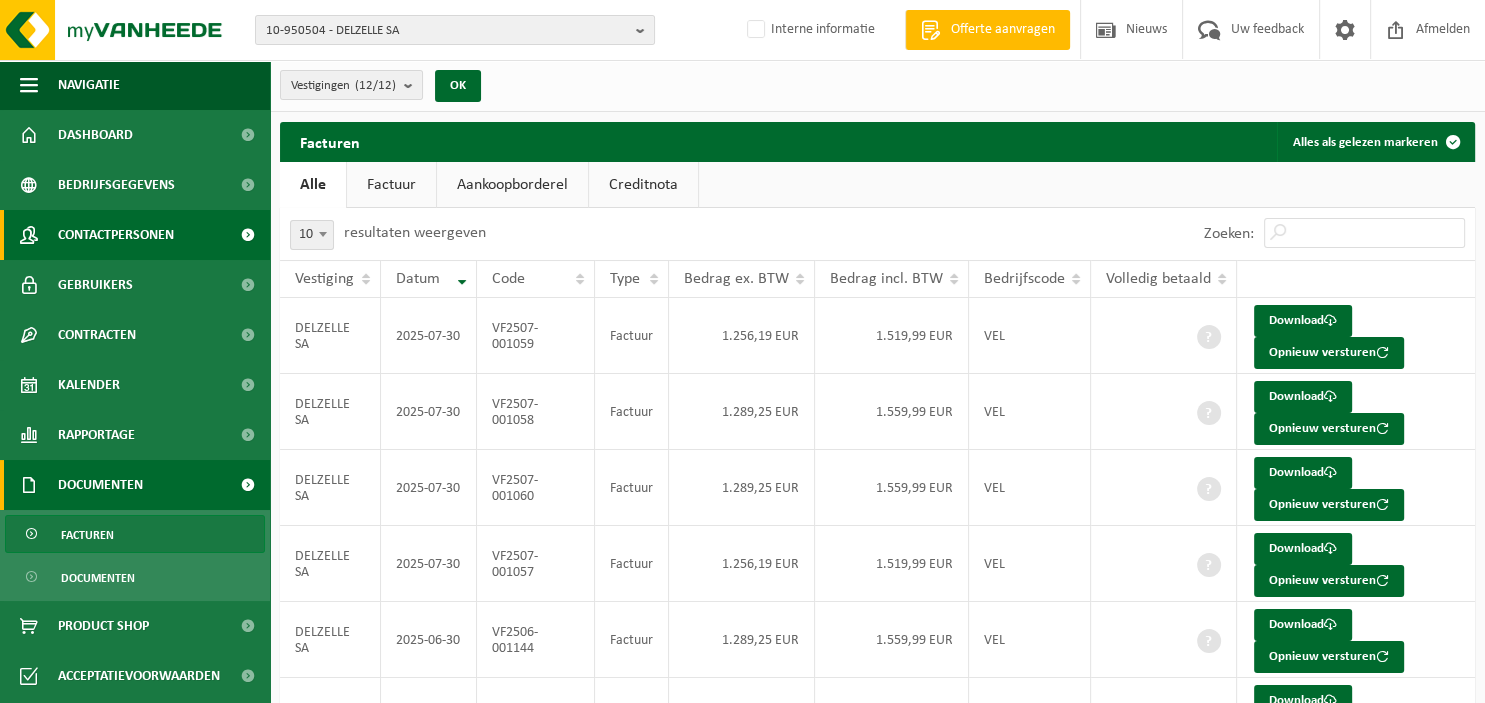 click on "Contactpersonen" at bounding box center [116, 235] 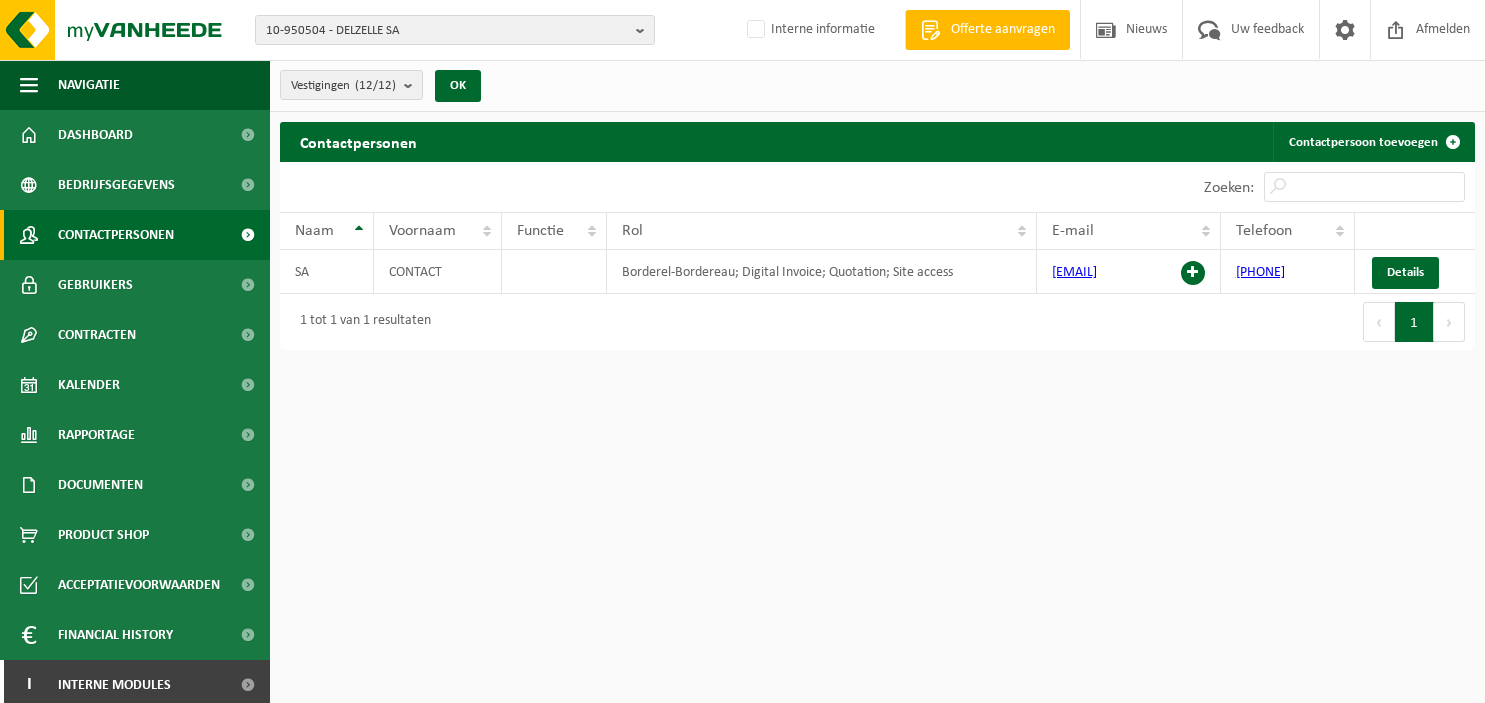 scroll, scrollTop: 0, scrollLeft: 0, axis: both 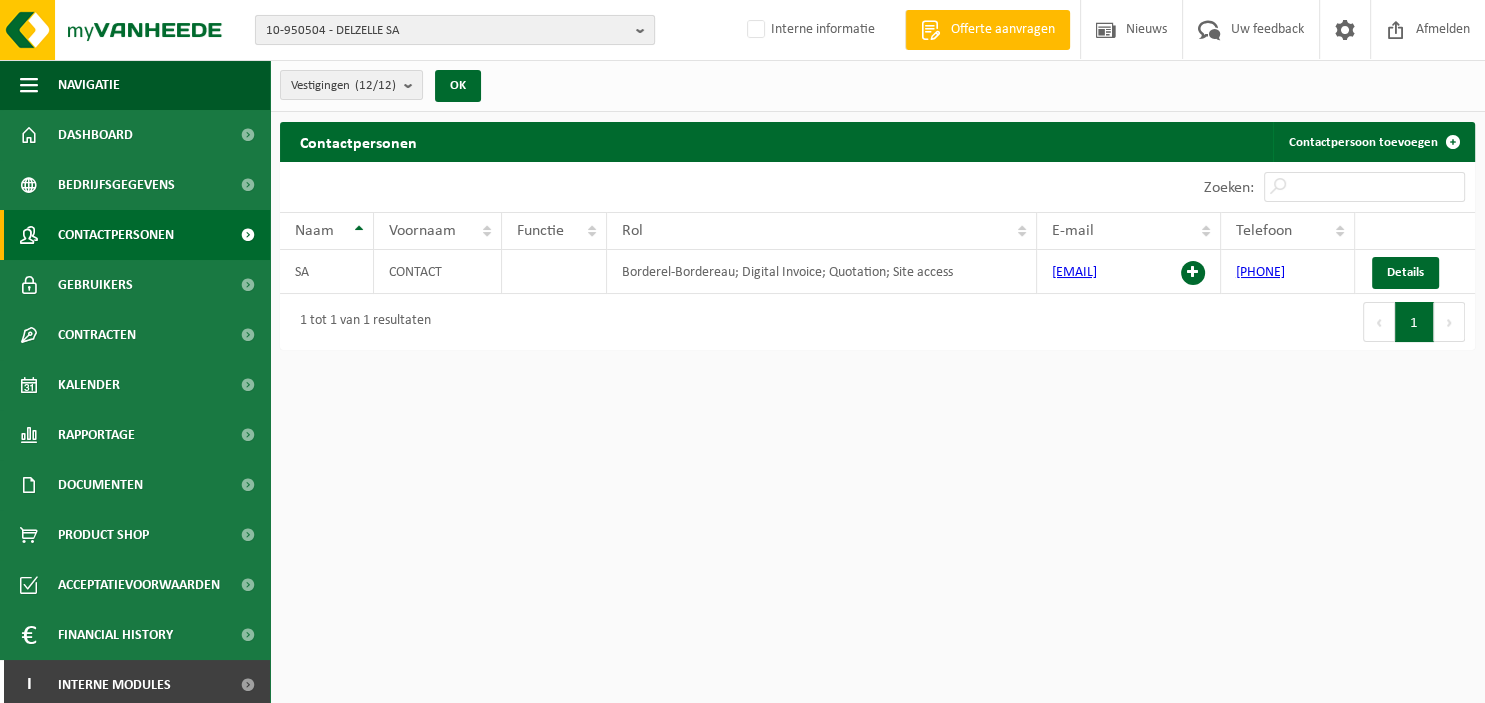 click on "10-950504 - DELZELLE SA" at bounding box center [455, 30] 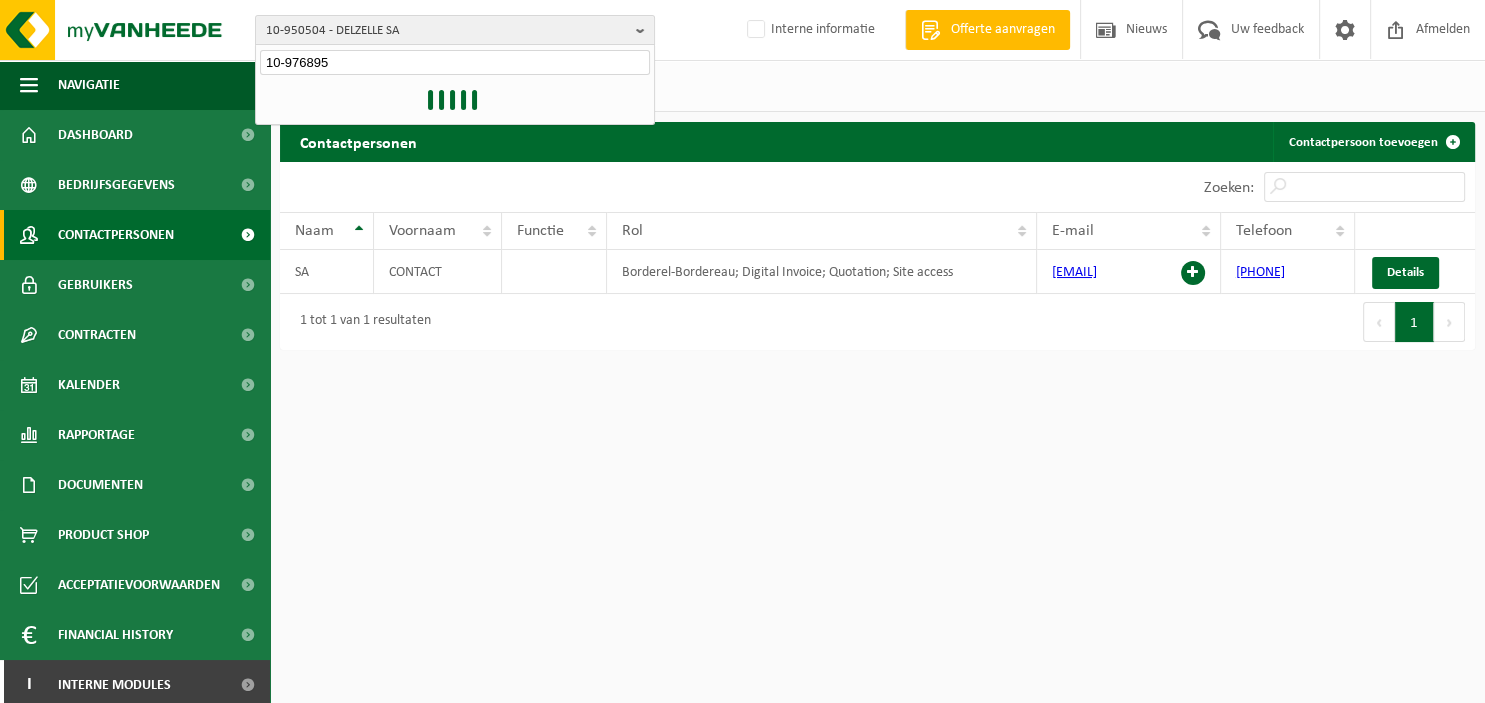 type on "10-976895" 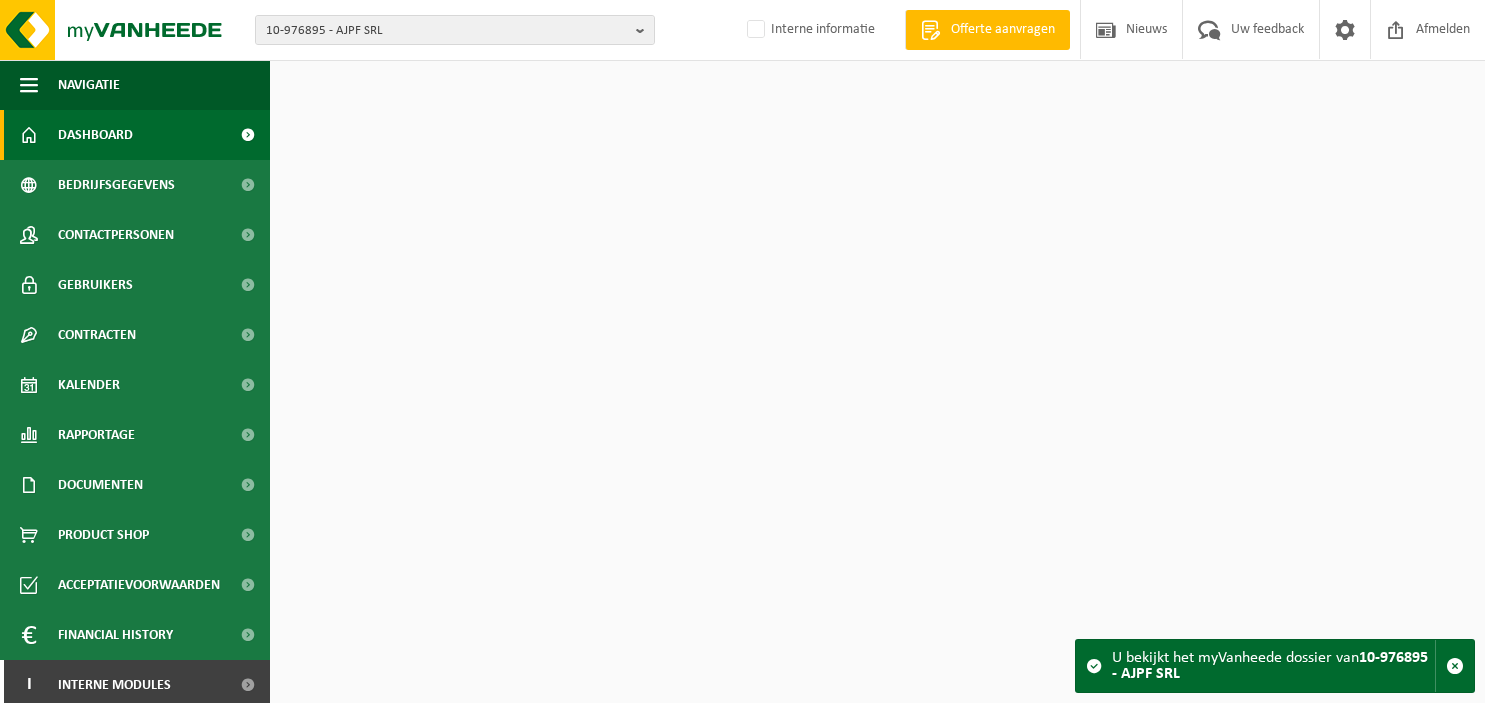 scroll, scrollTop: 0, scrollLeft: 0, axis: both 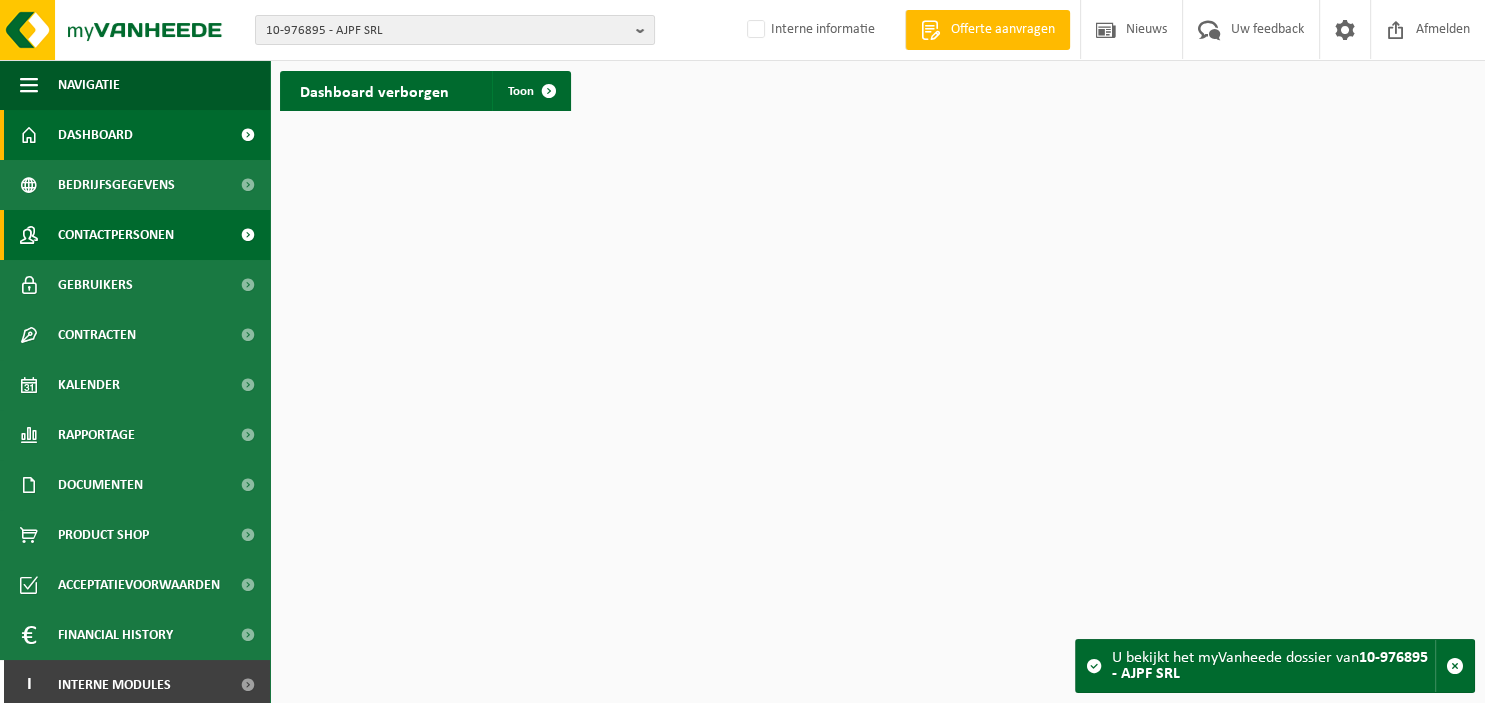 click on "Contactpersonen" at bounding box center (116, 235) 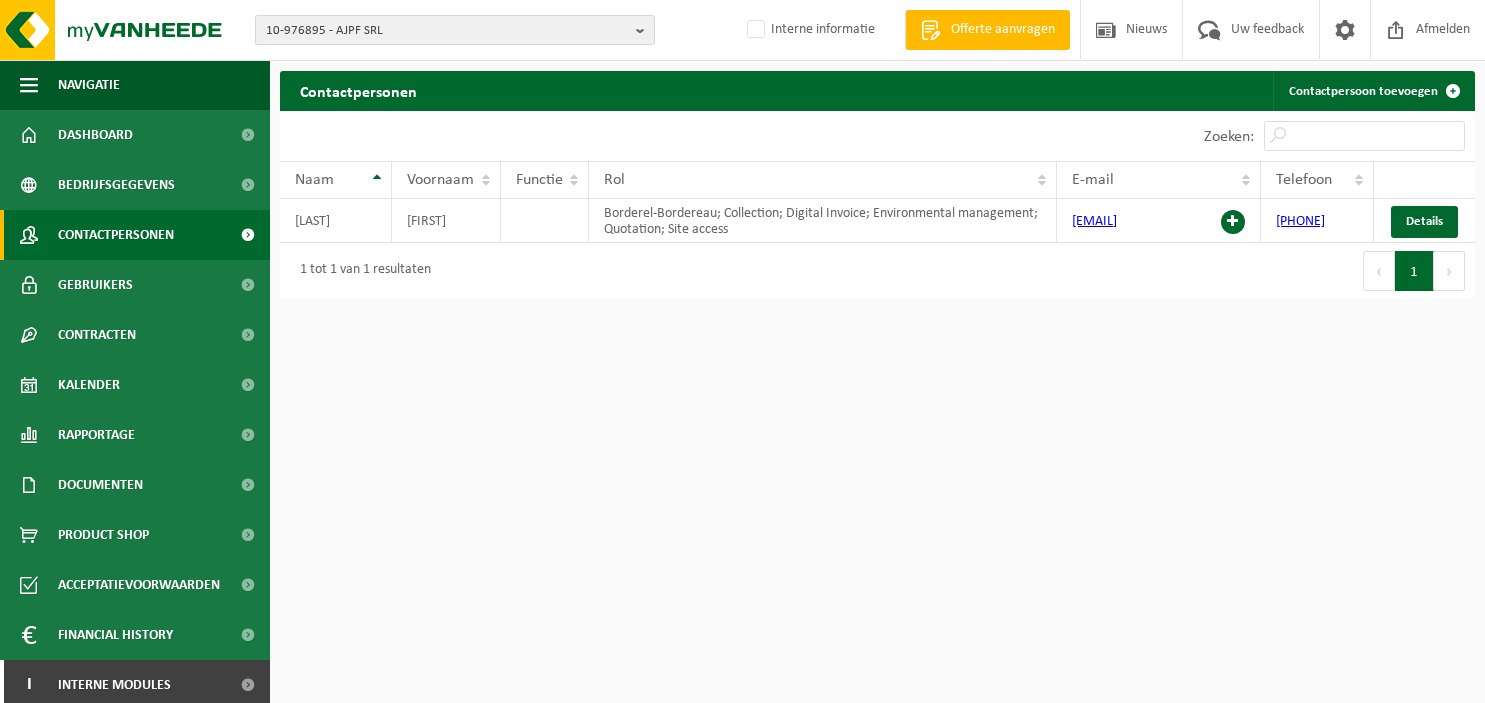 scroll, scrollTop: 0, scrollLeft: 0, axis: both 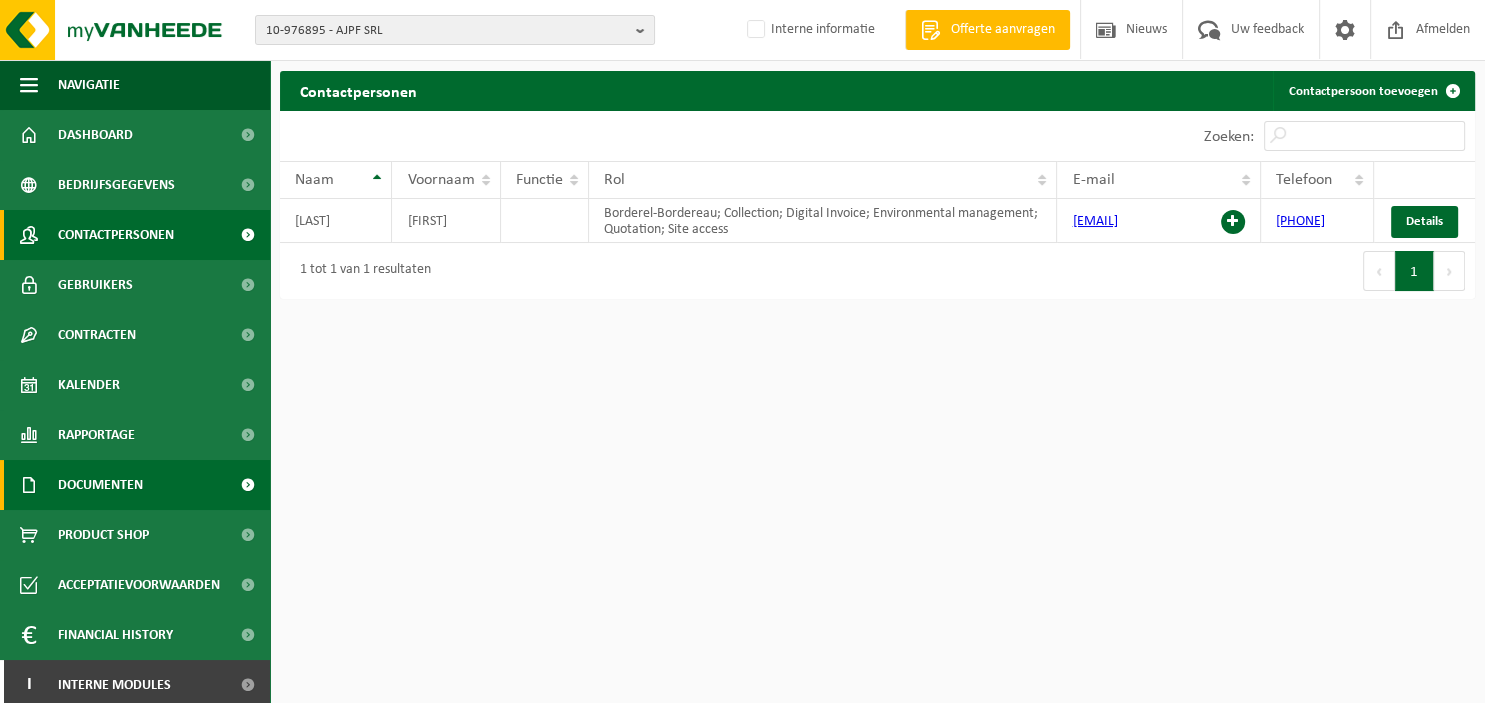 click on "Documenten" at bounding box center (100, 485) 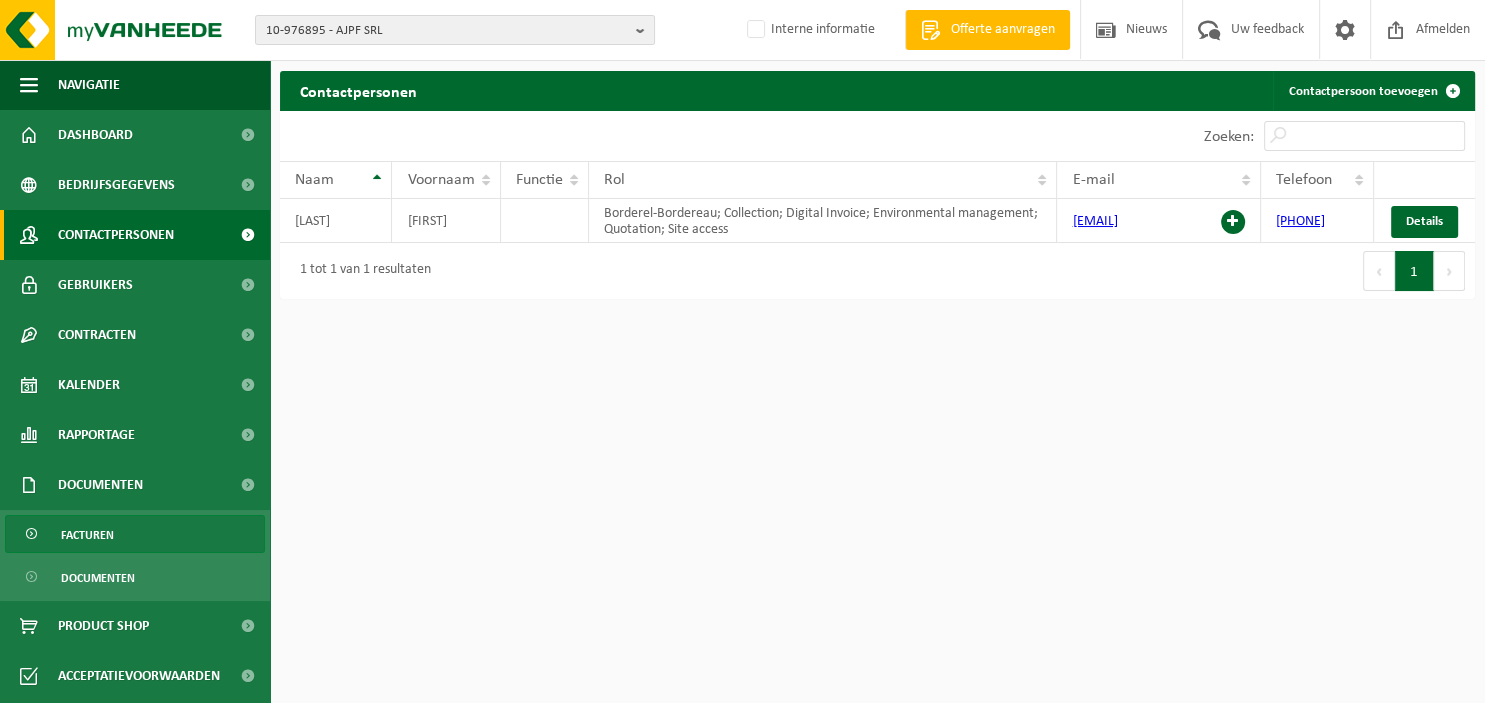 click on "Facturen" at bounding box center (135, 534) 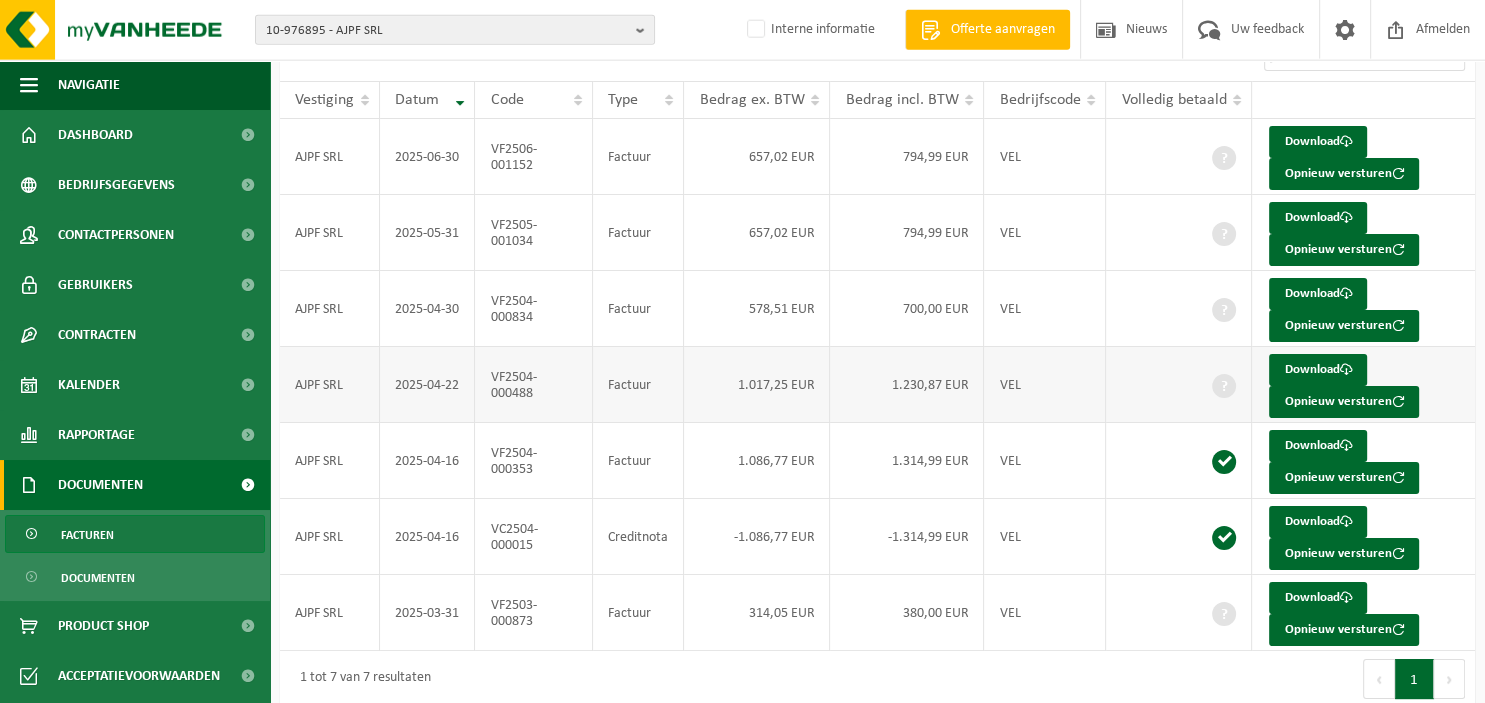 scroll, scrollTop: 133, scrollLeft: 0, axis: vertical 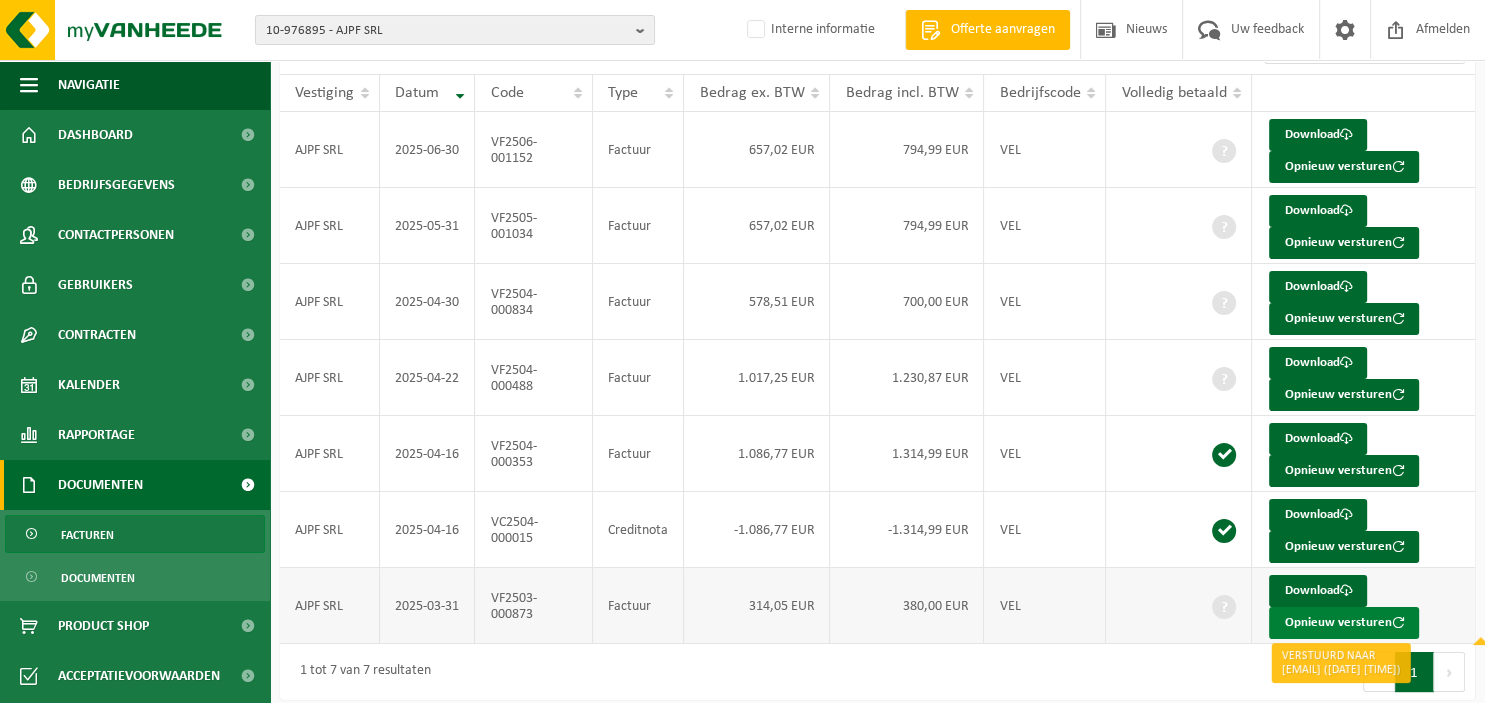 click on "Opnieuw versturen" at bounding box center [1344, 623] 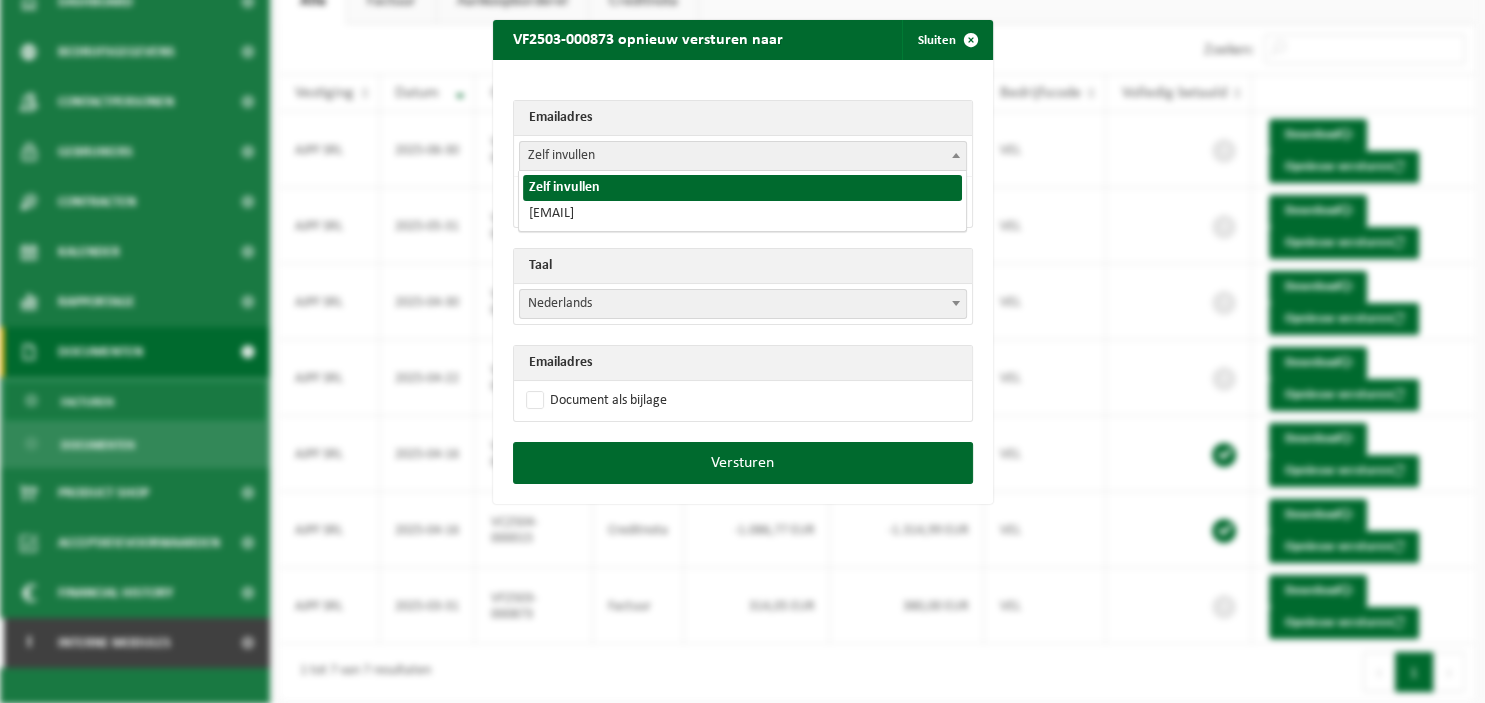 click at bounding box center [956, 155] 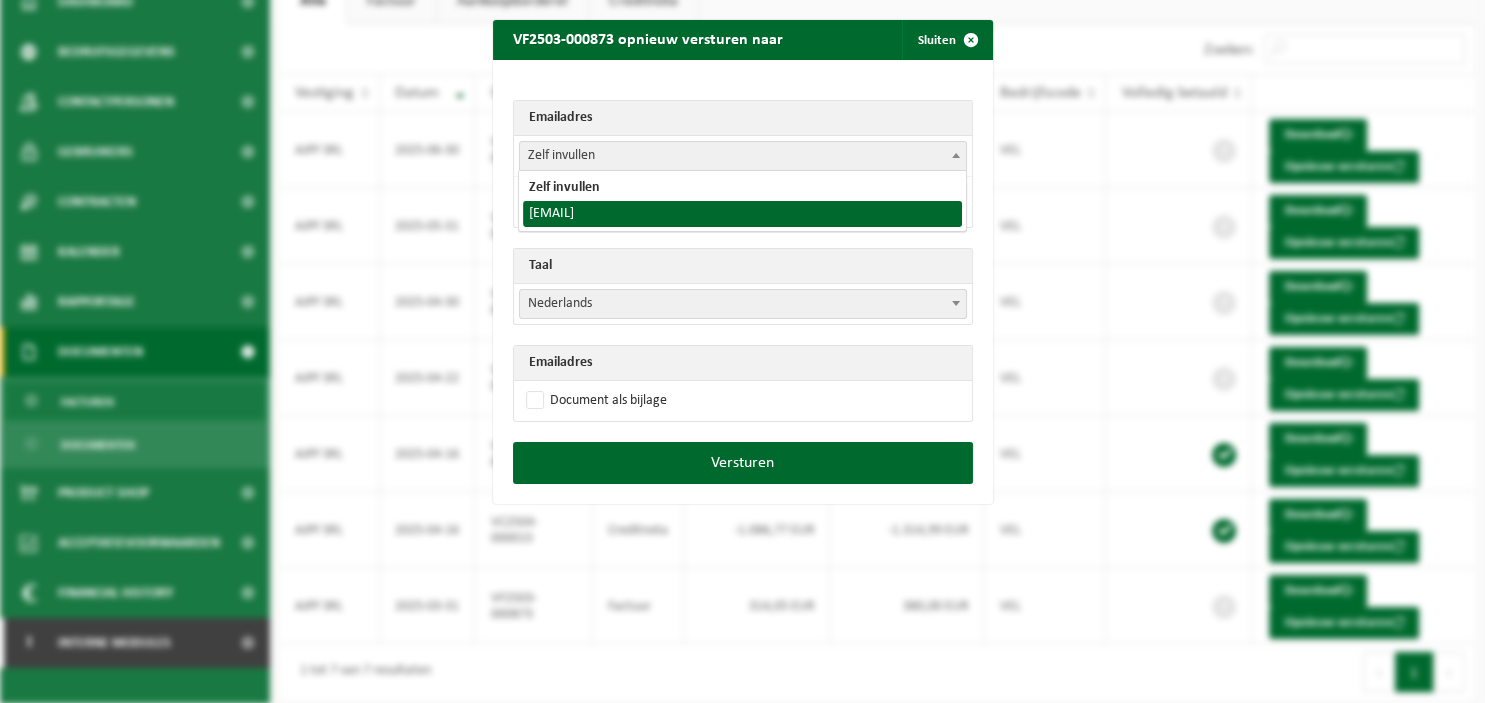 select on "[EMAIL]" 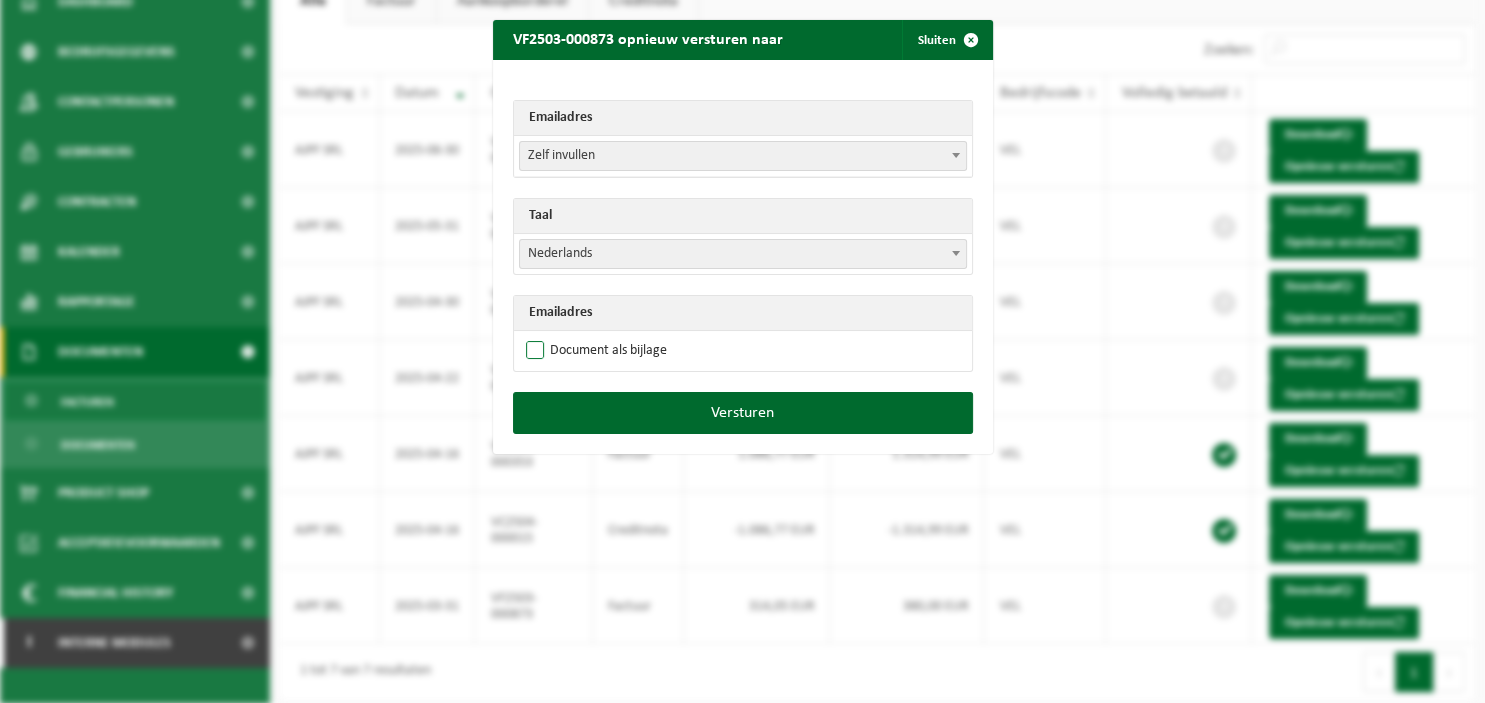 click on "Document als bijlage" at bounding box center (594, 351) 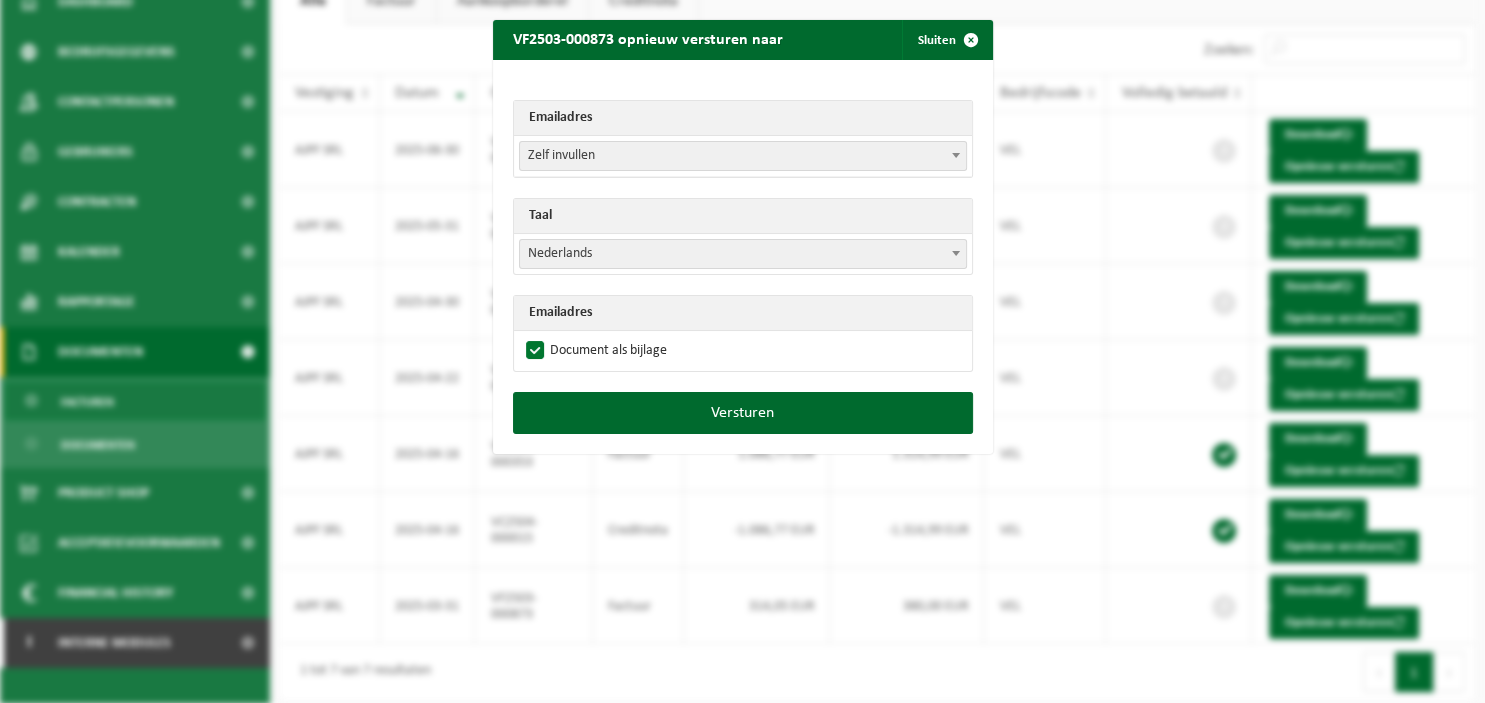 click at bounding box center [956, 253] 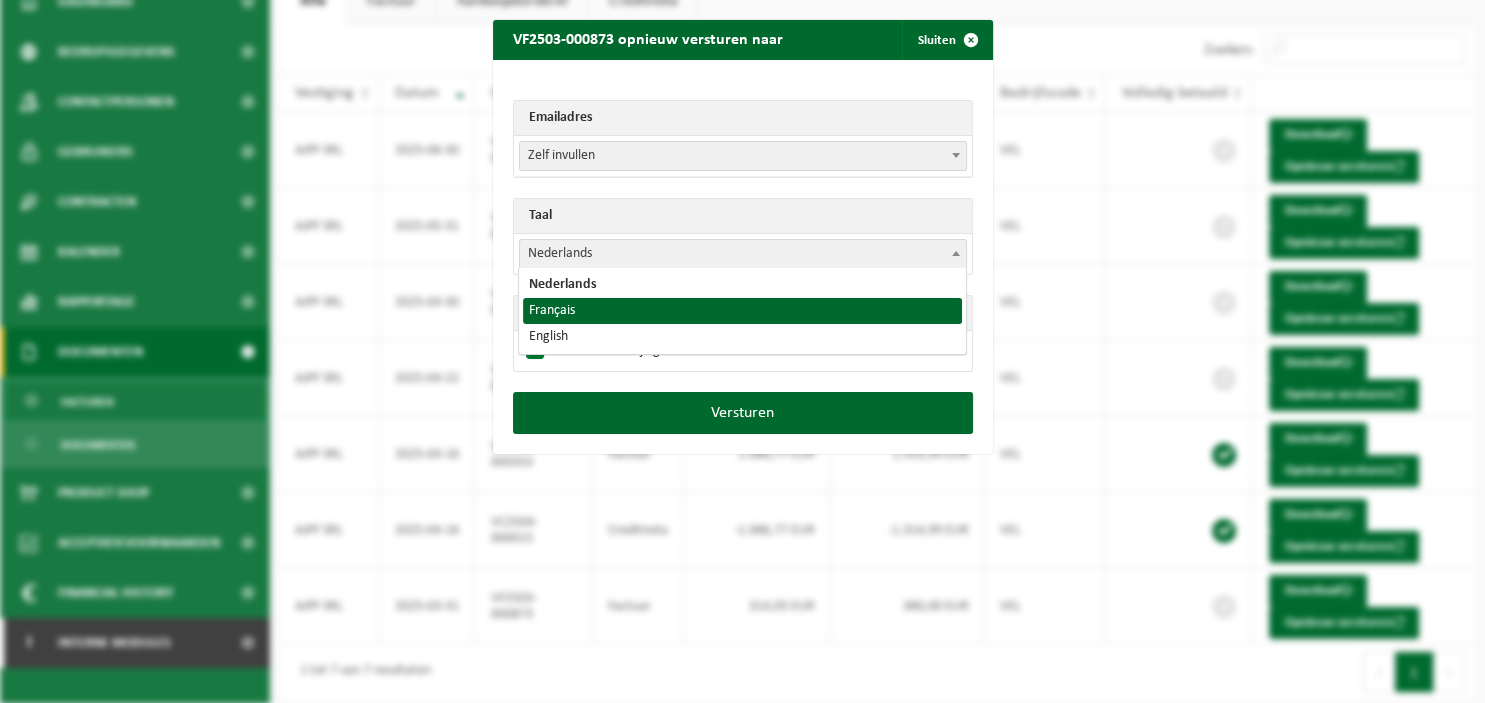 select on "fr" 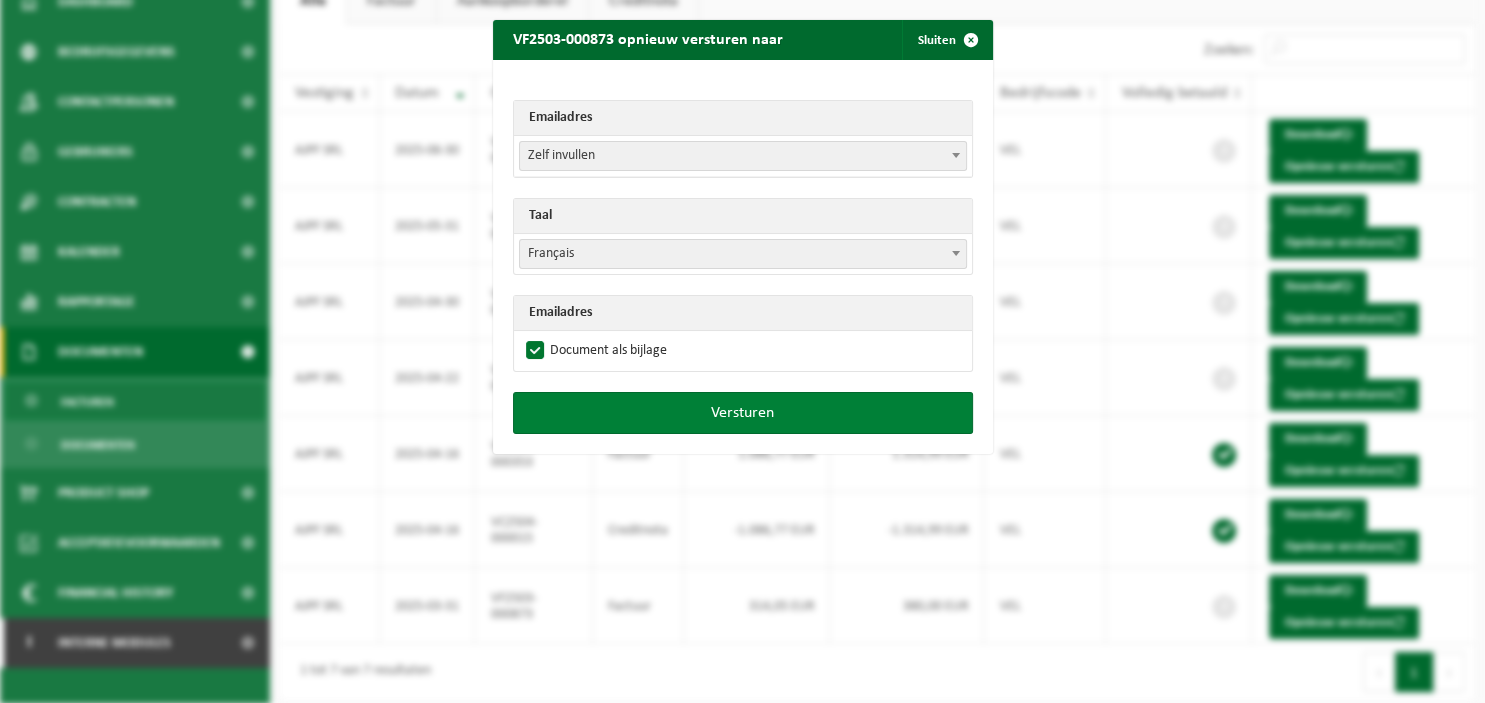 click on "Versturen" at bounding box center (743, 413) 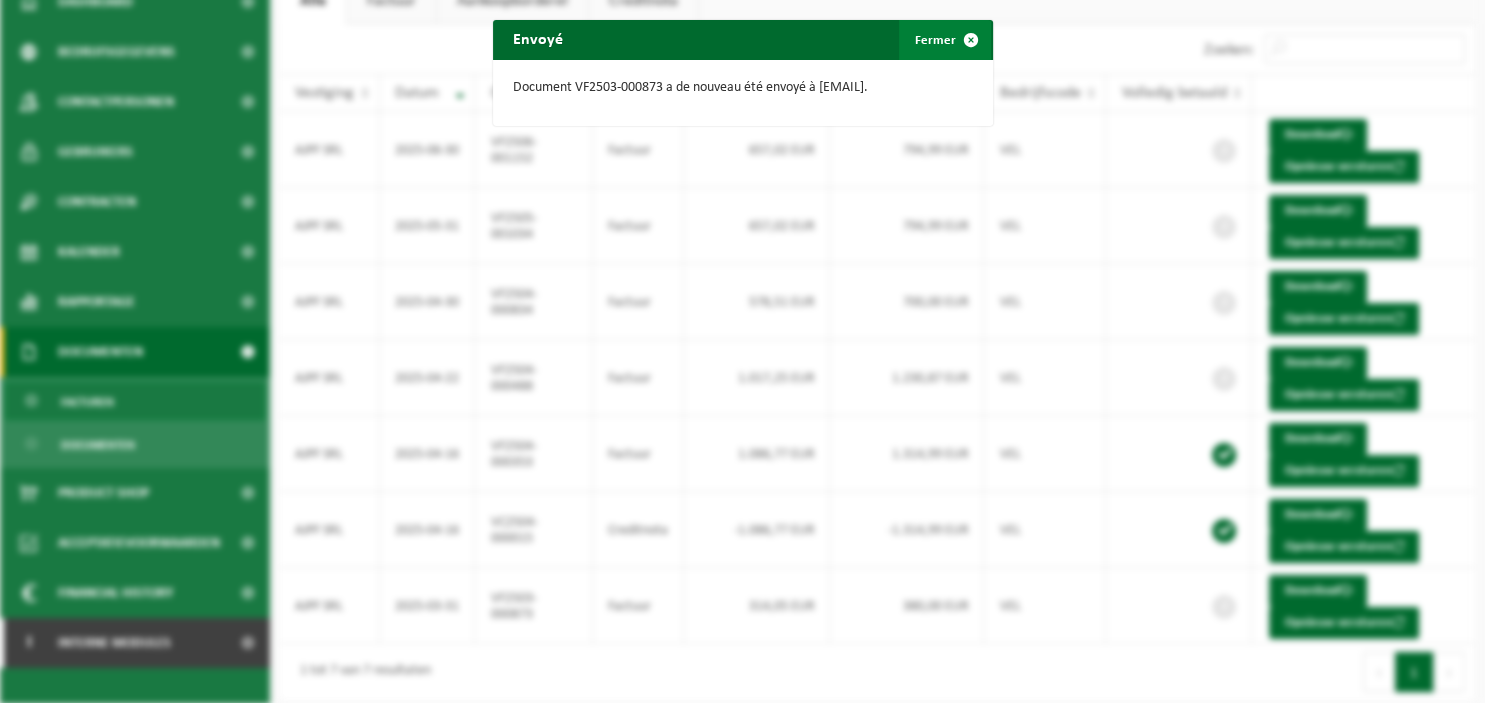 click at bounding box center (971, 40) 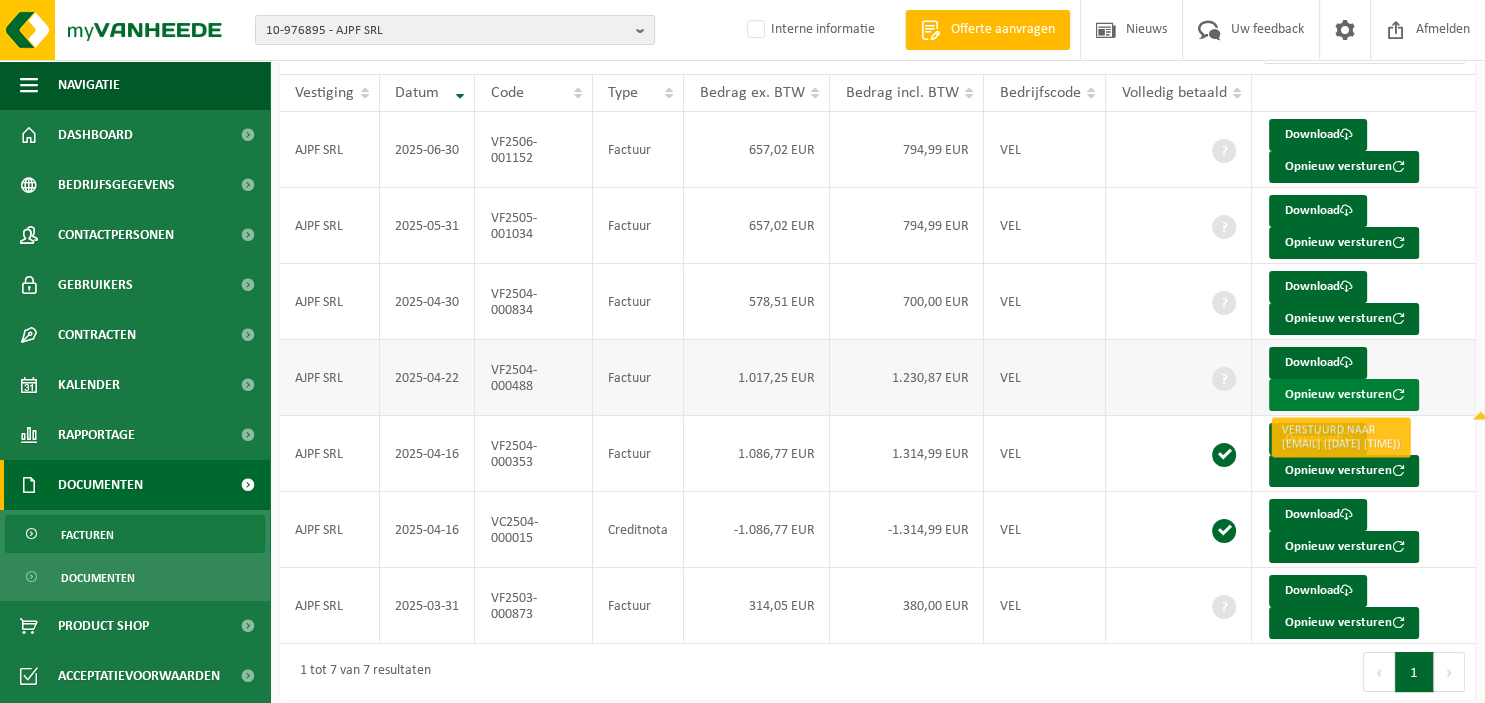 click on "Opnieuw versturen" at bounding box center (1344, 395) 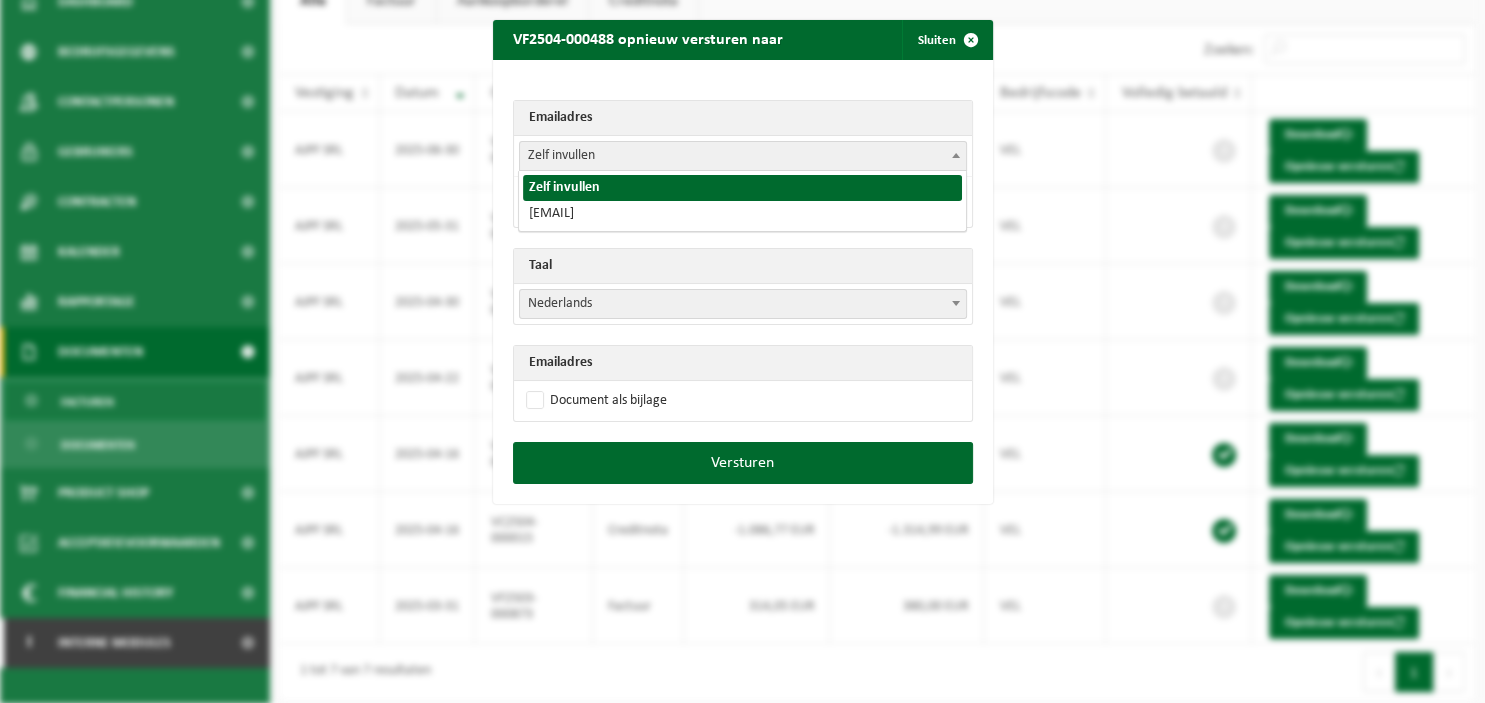 click at bounding box center (956, 155) 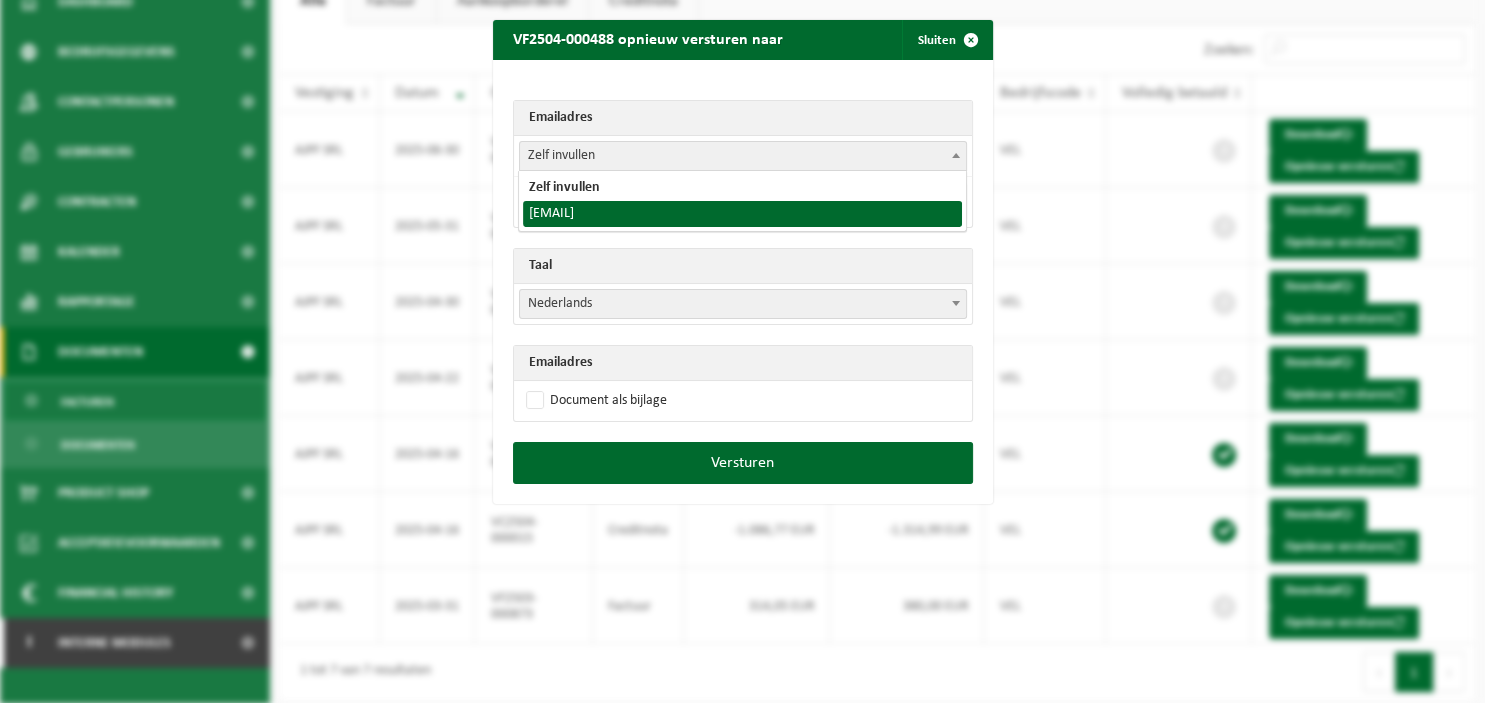 select on "[EMAIL]" 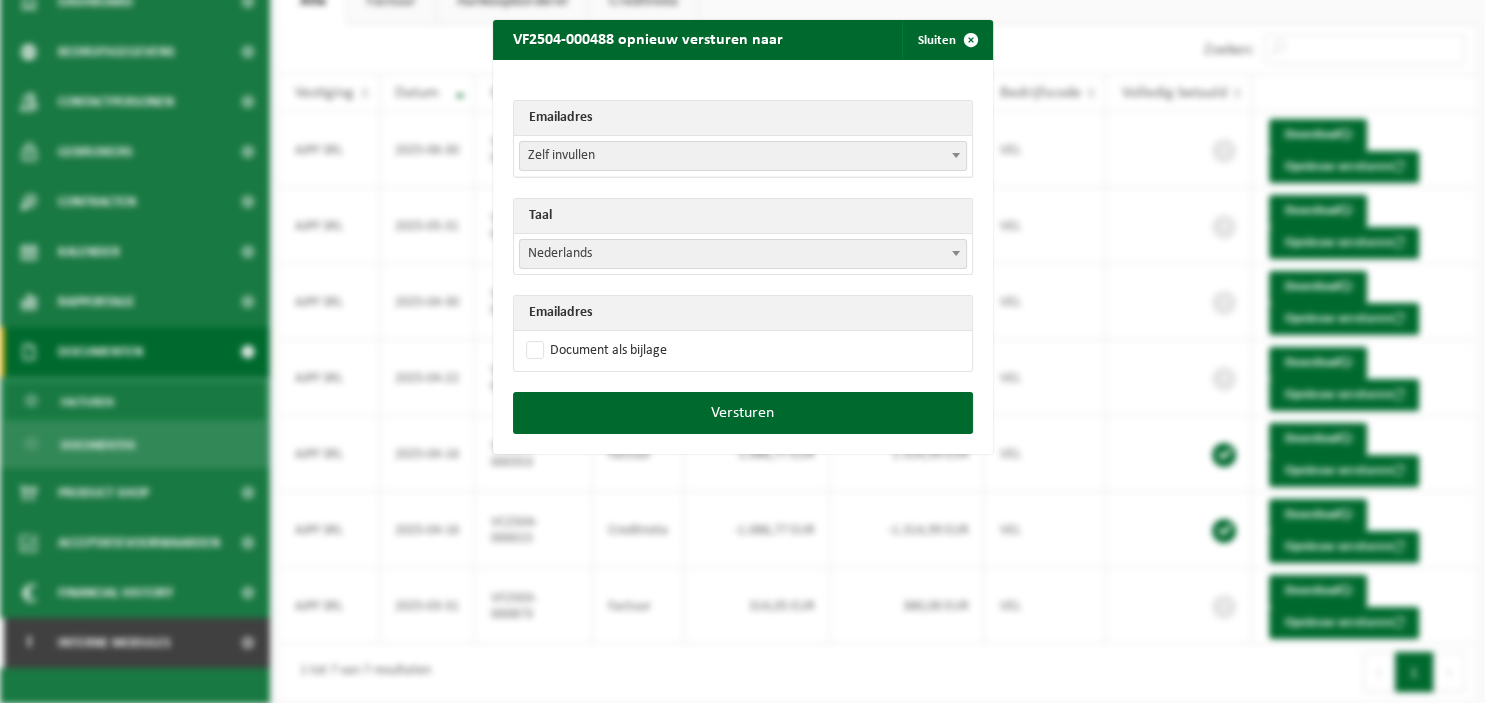 click at bounding box center (956, 155) 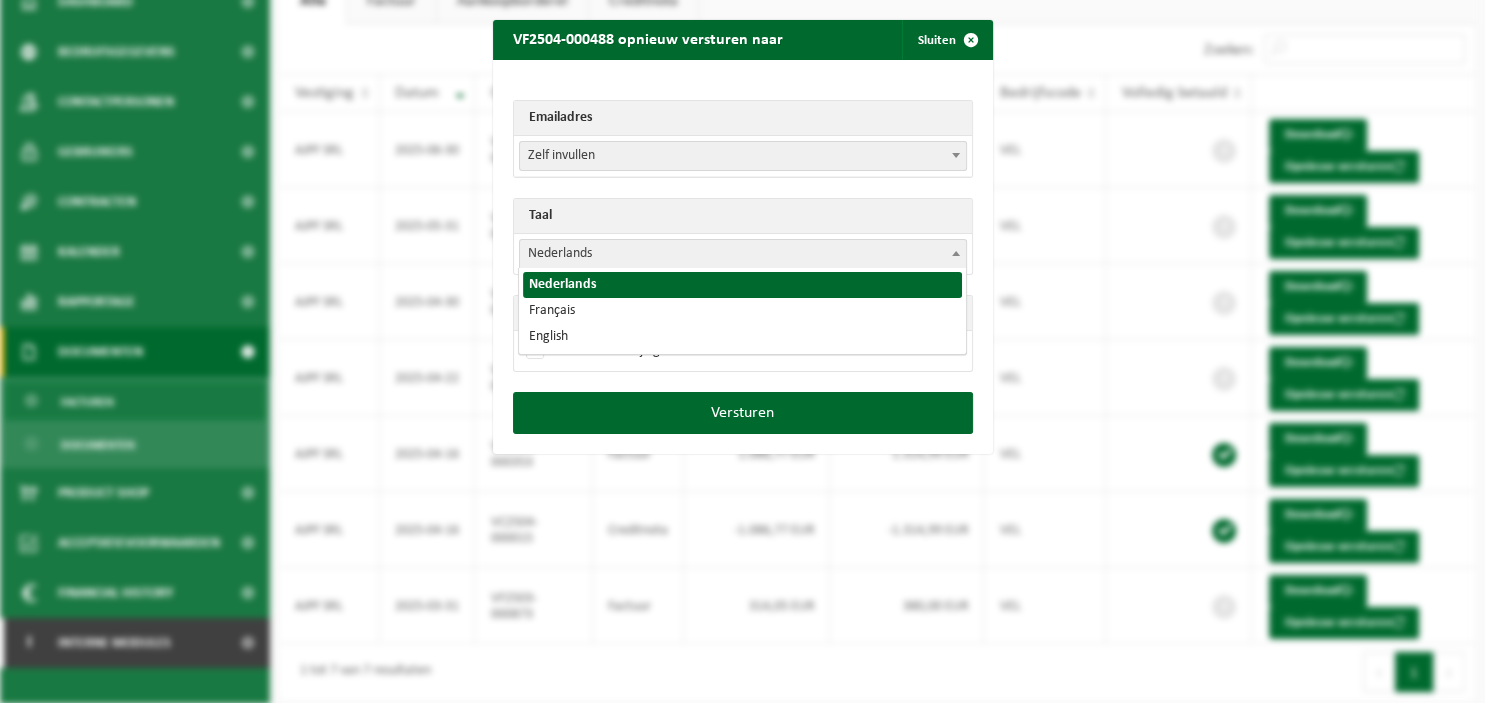 click at bounding box center (956, 253) 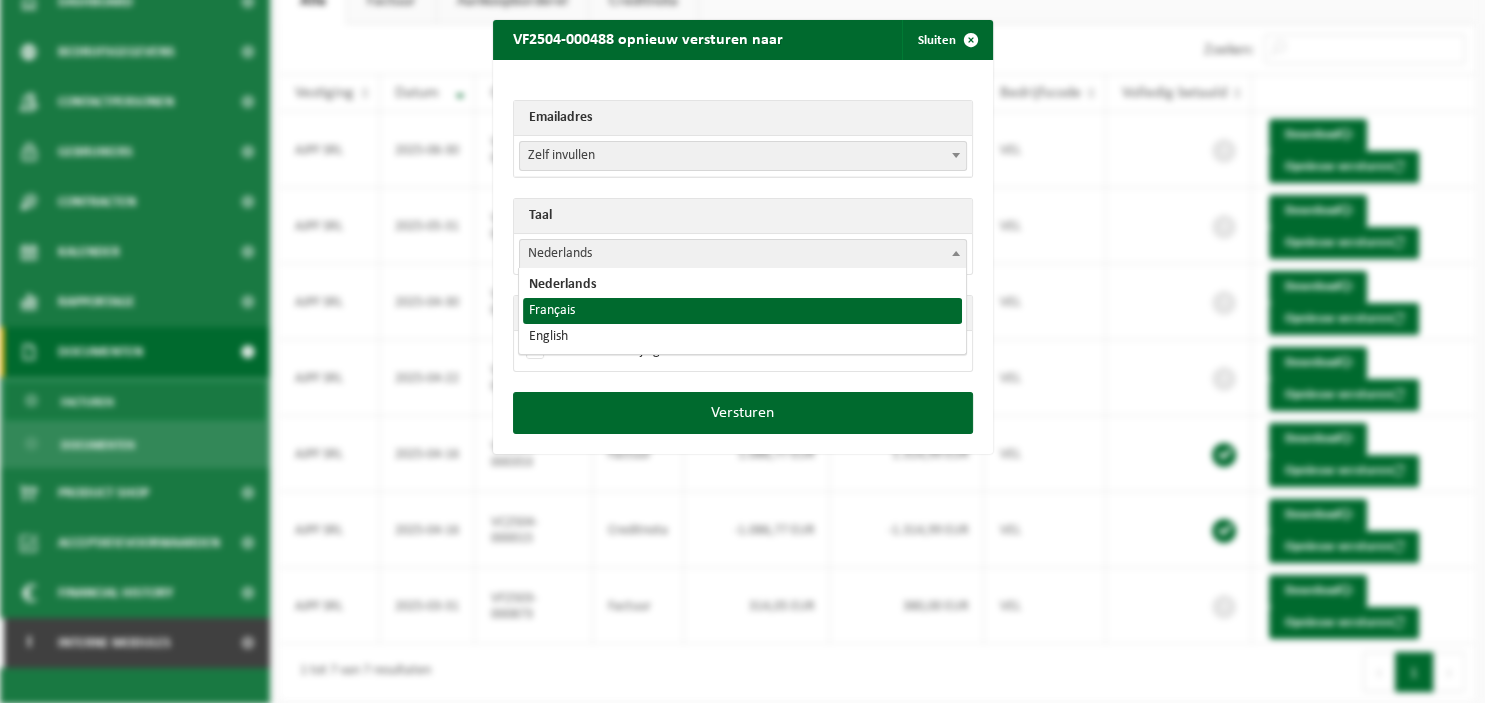 select on "fr" 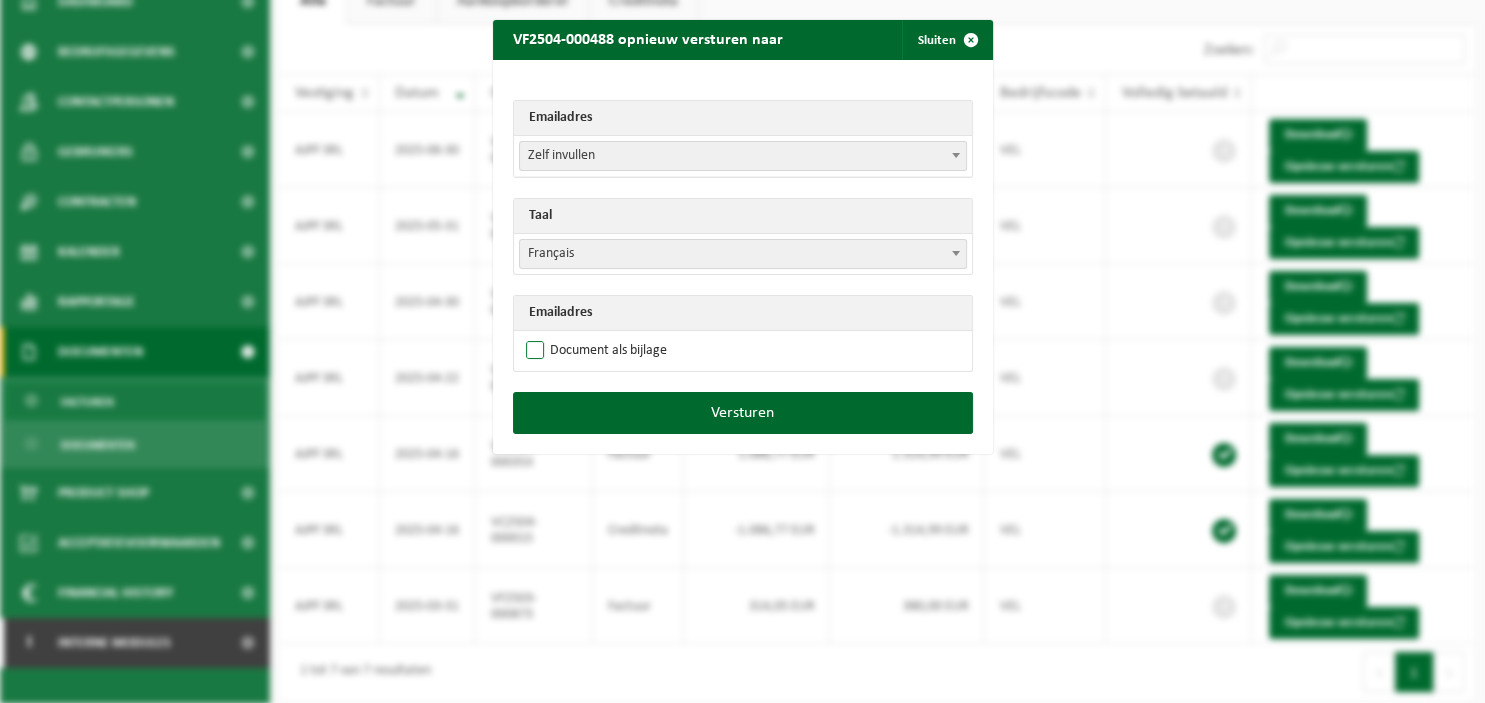 click on "Document als bijlage" at bounding box center [594, 351] 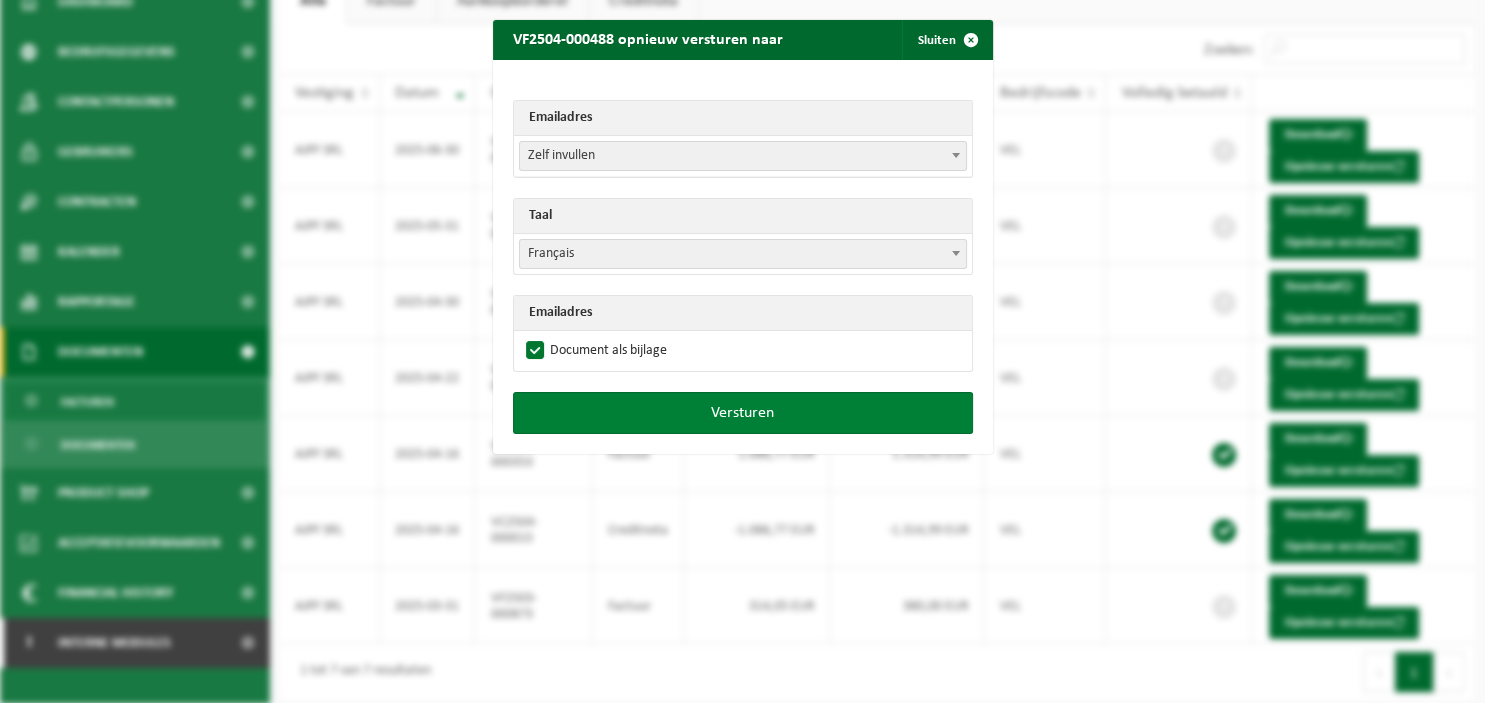 click on "Versturen" at bounding box center [743, 413] 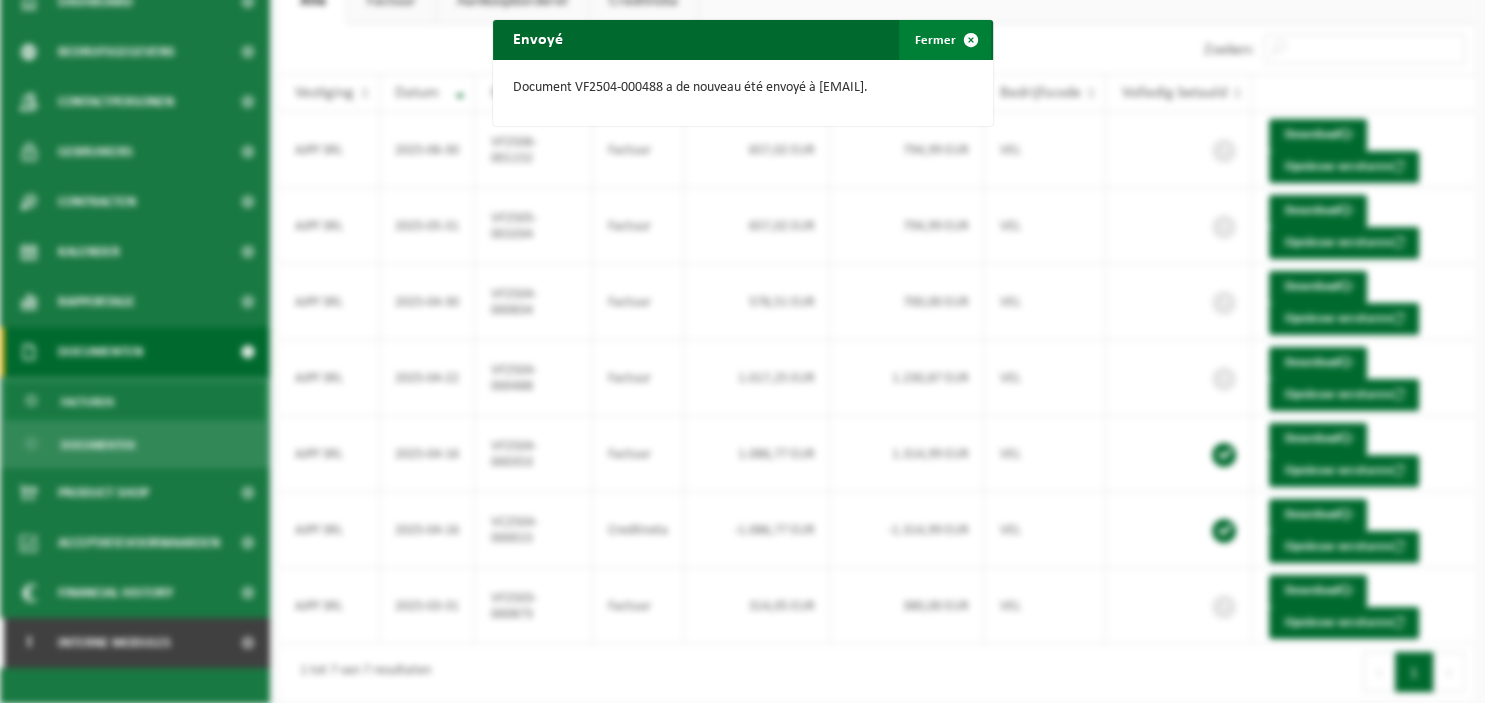 click at bounding box center [971, 40] 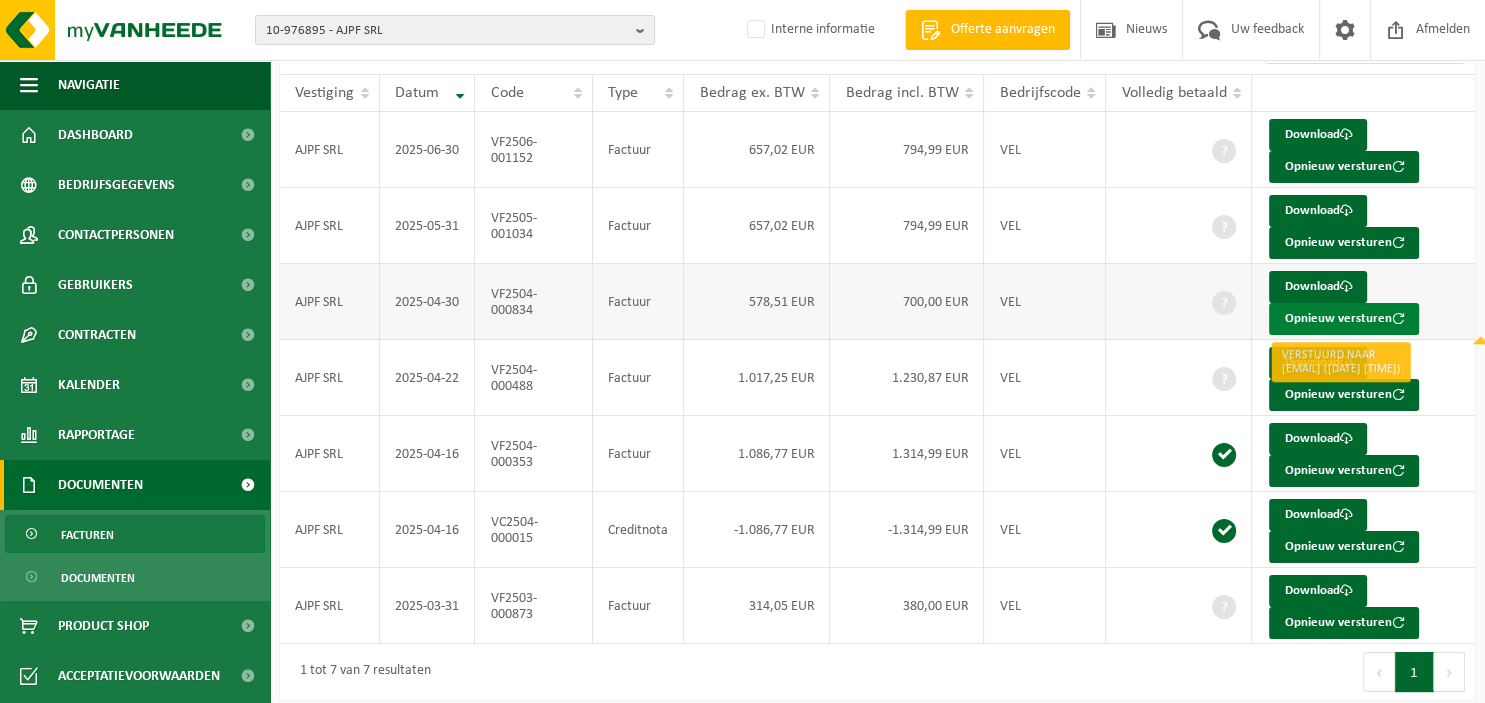 click on "Opnieuw versturen" at bounding box center [1344, 319] 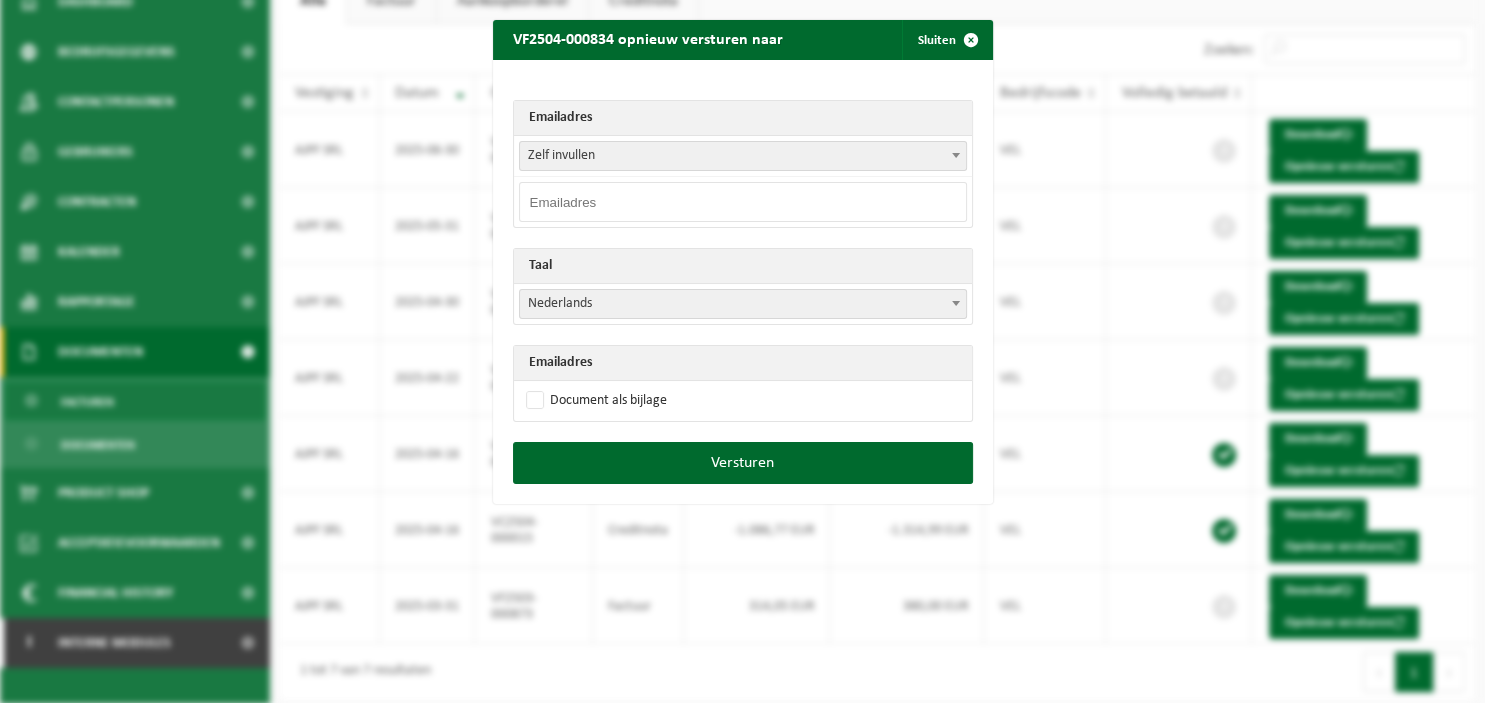 click at bounding box center (956, 155) 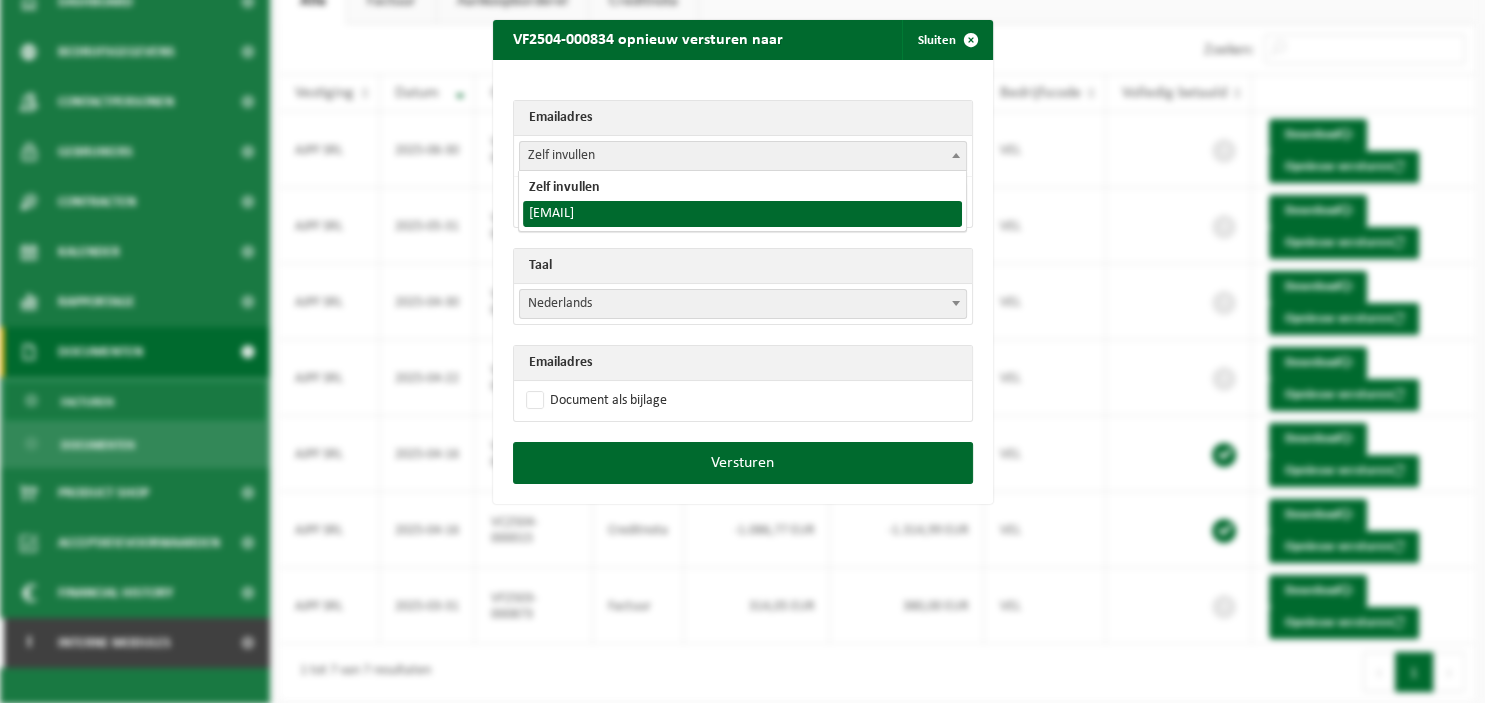 select on "[EMAIL]" 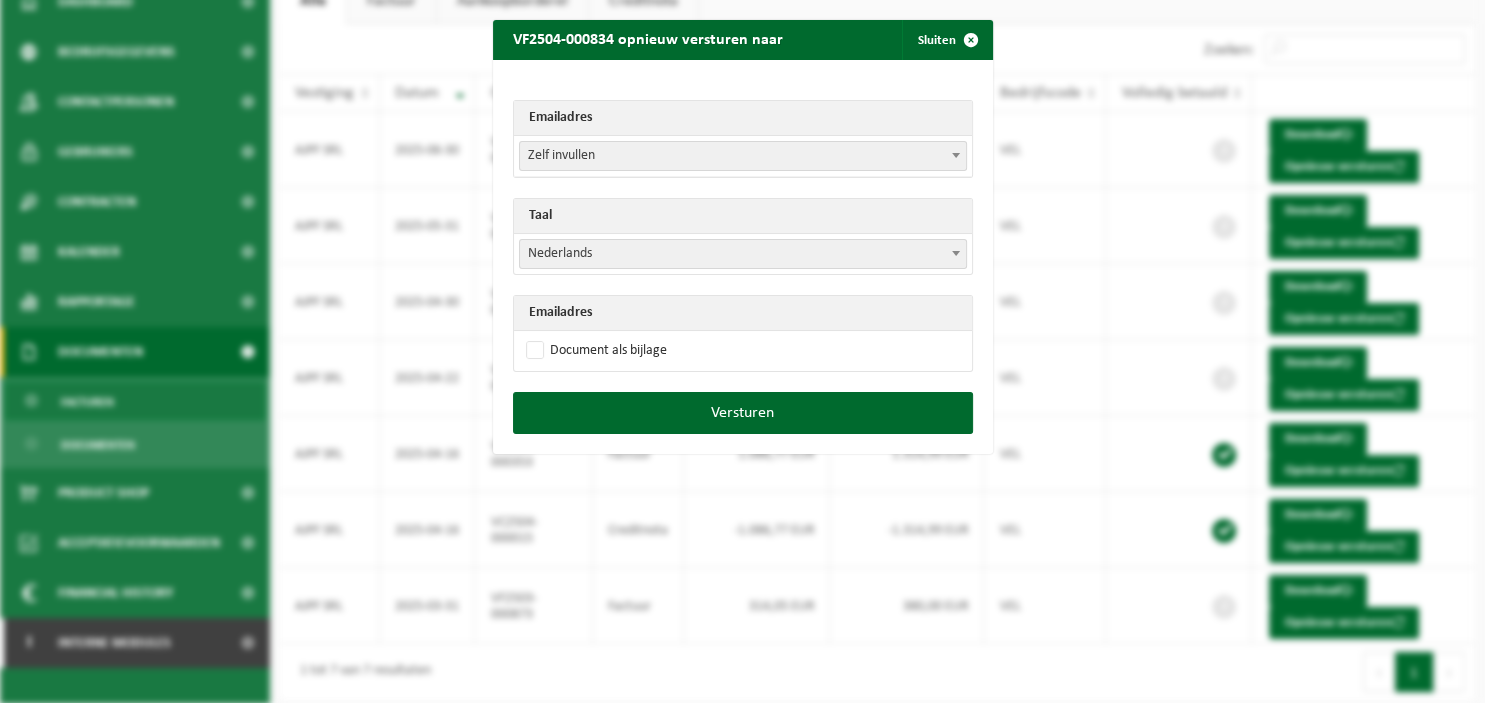 click at bounding box center [956, 253] 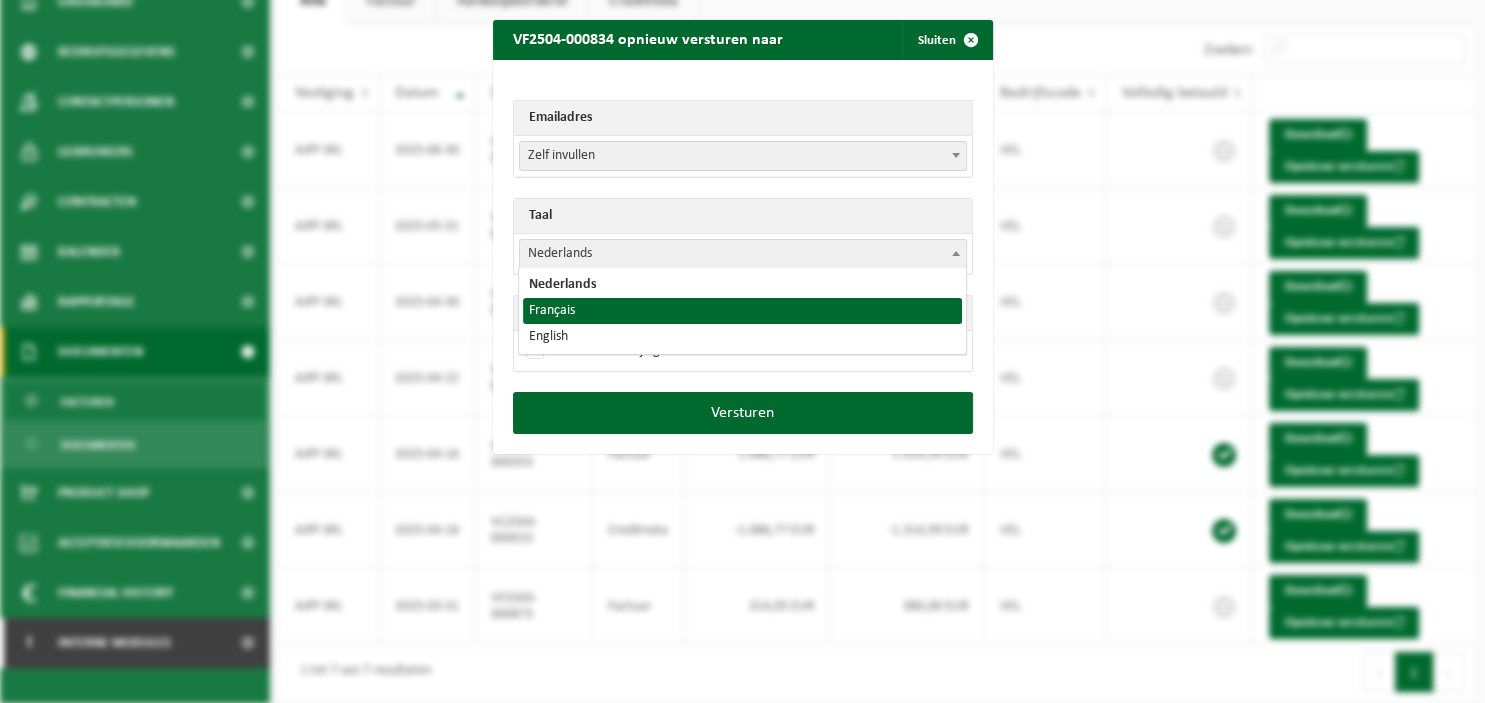 select on "fr" 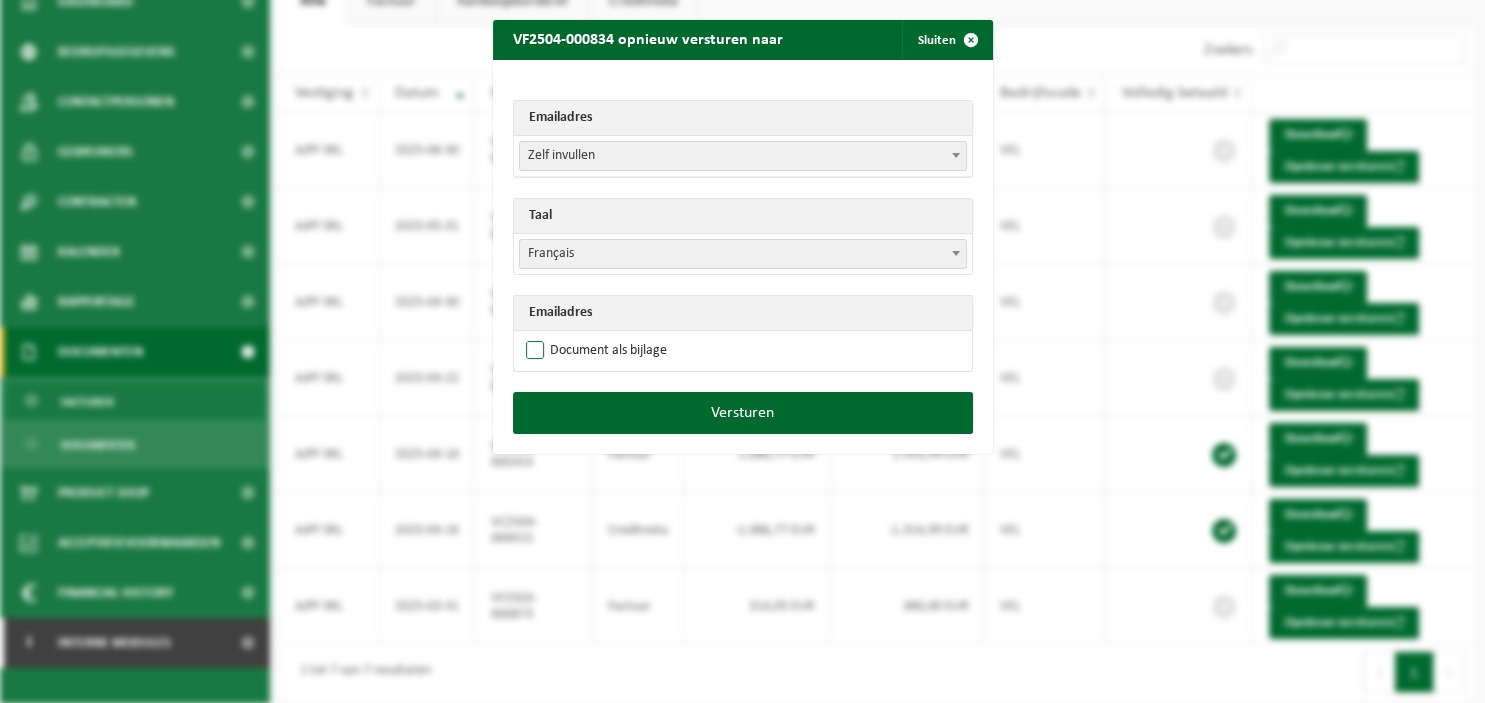 click on "Document als bijlage" at bounding box center [594, 351] 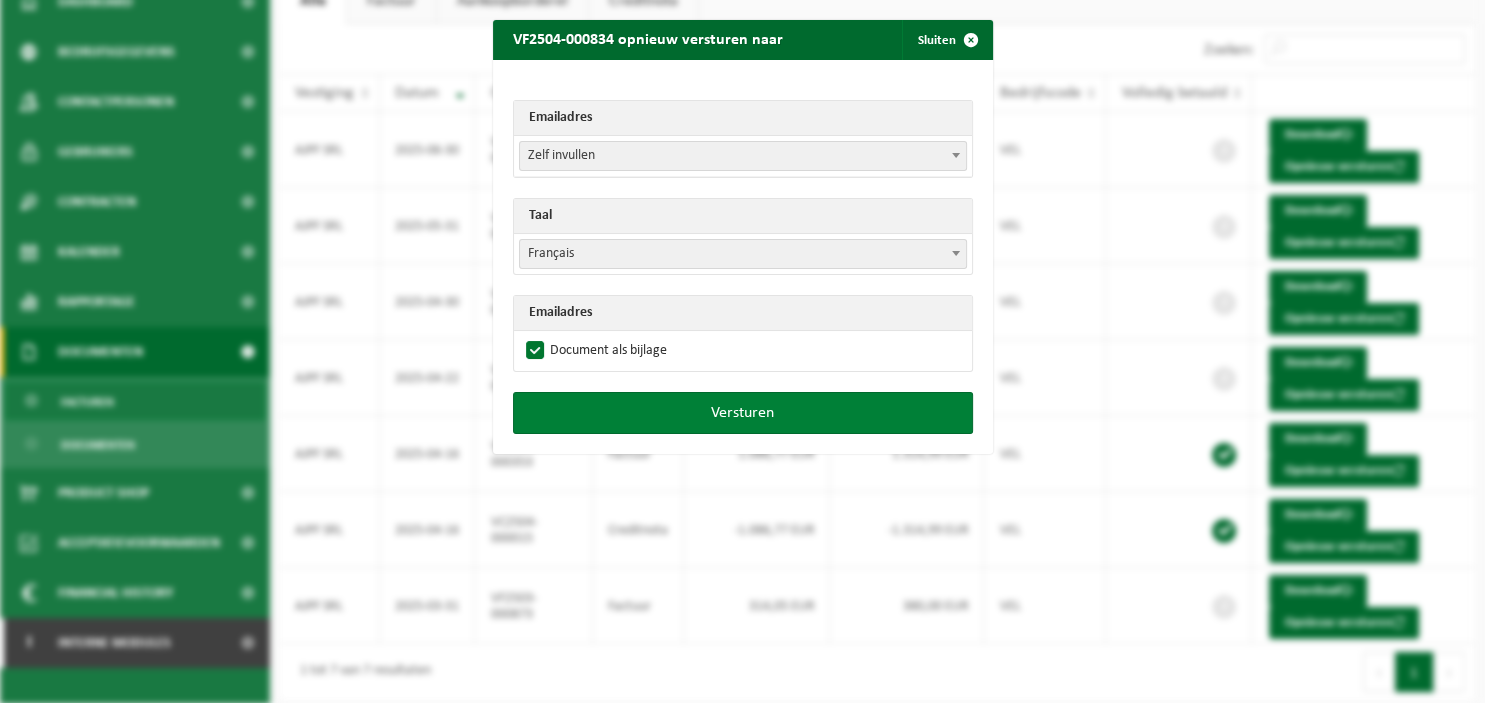 click on "Versturen" at bounding box center [743, 413] 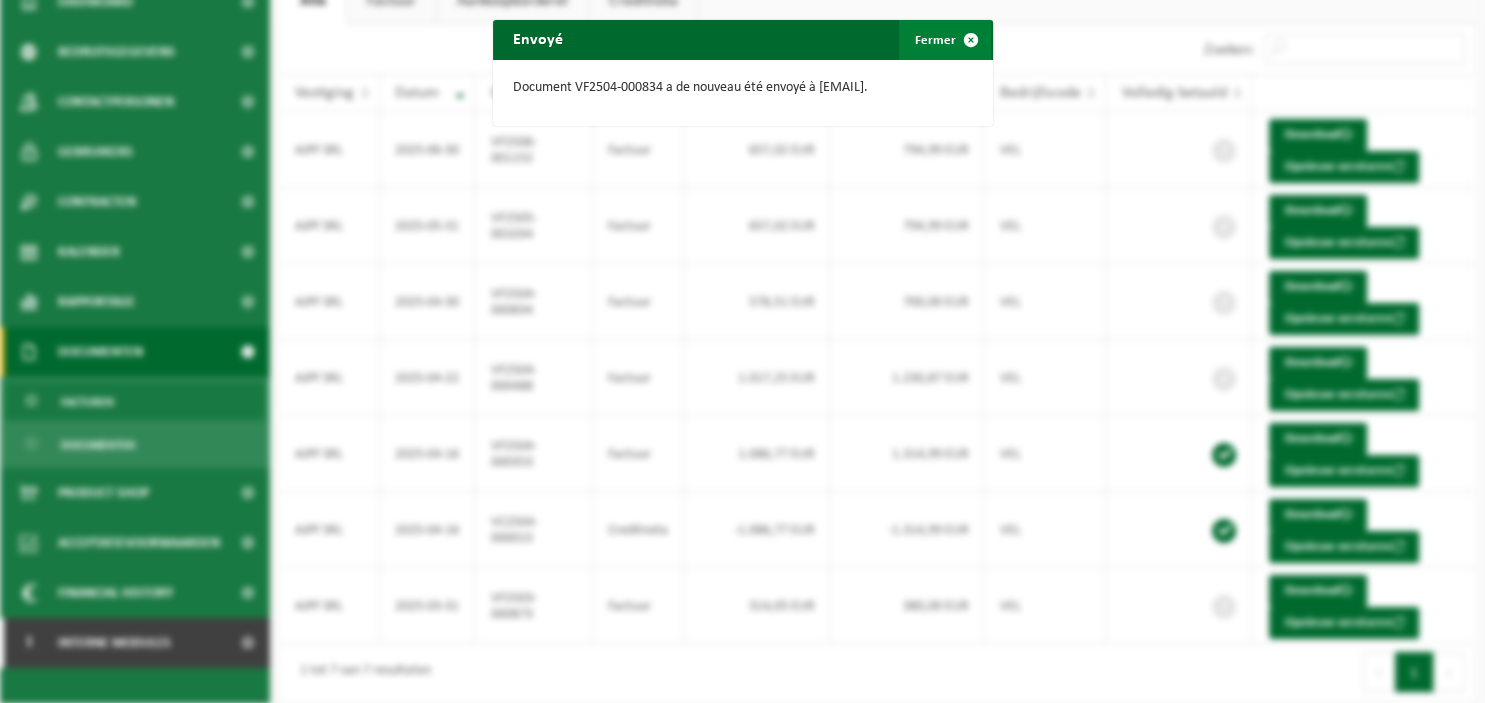click at bounding box center (971, 40) 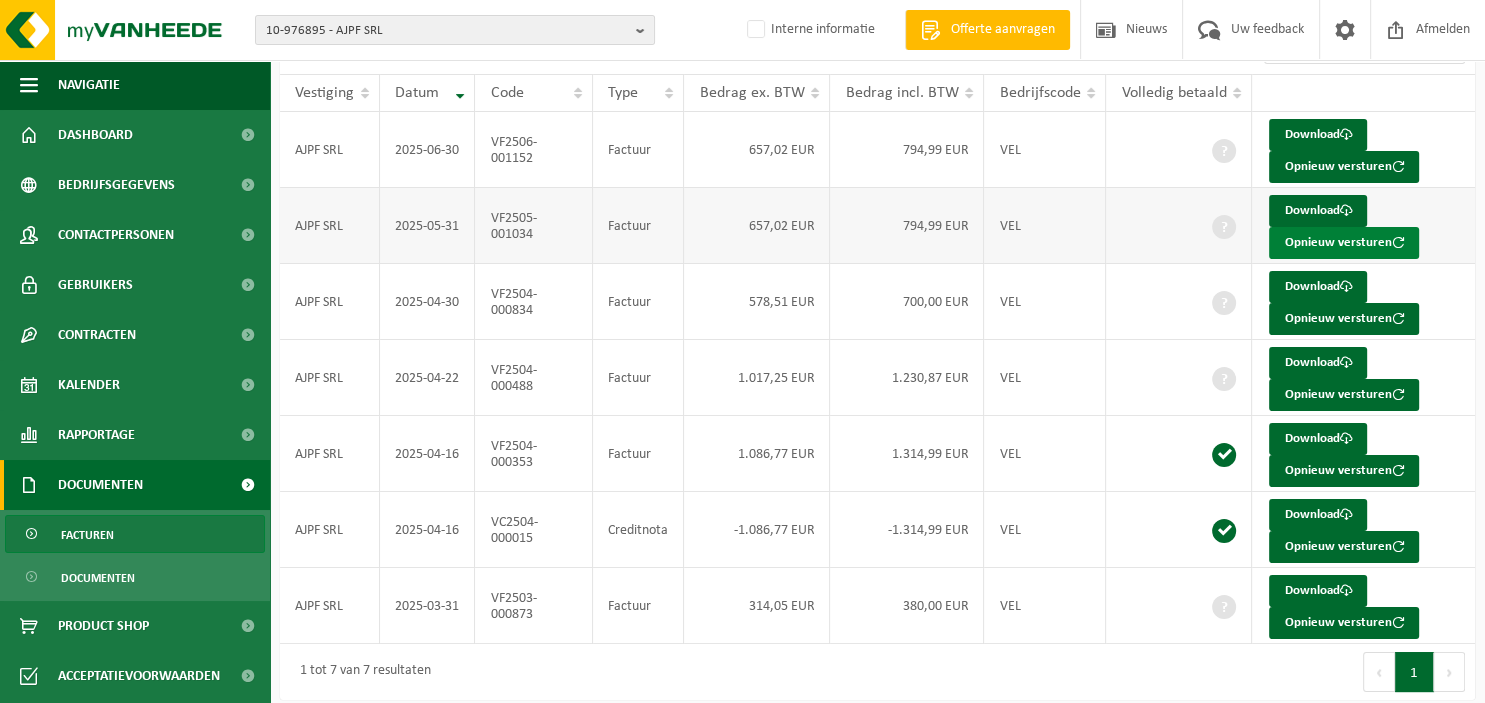 click on "Opnieuw versturen" at bounding box center [1344, 243] 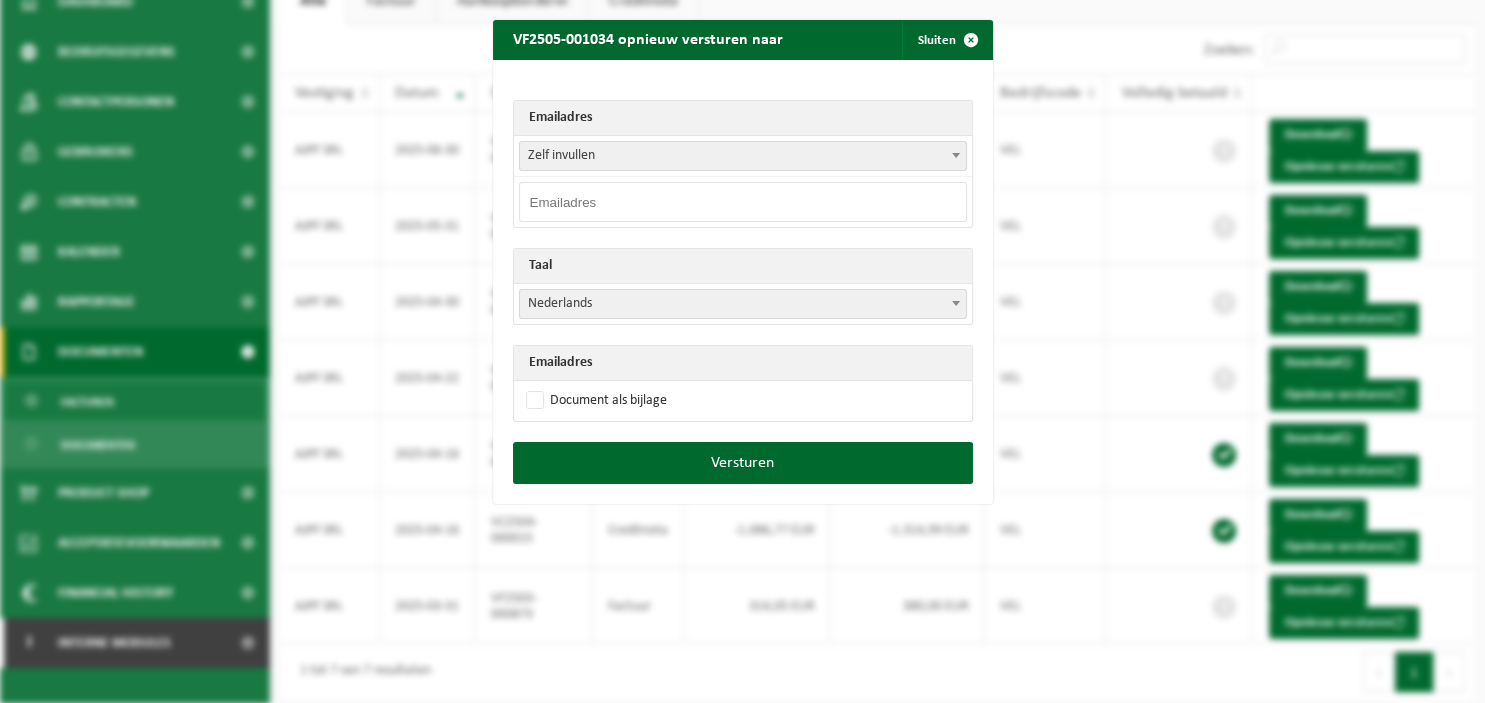 click at bounding box center (956, 155) 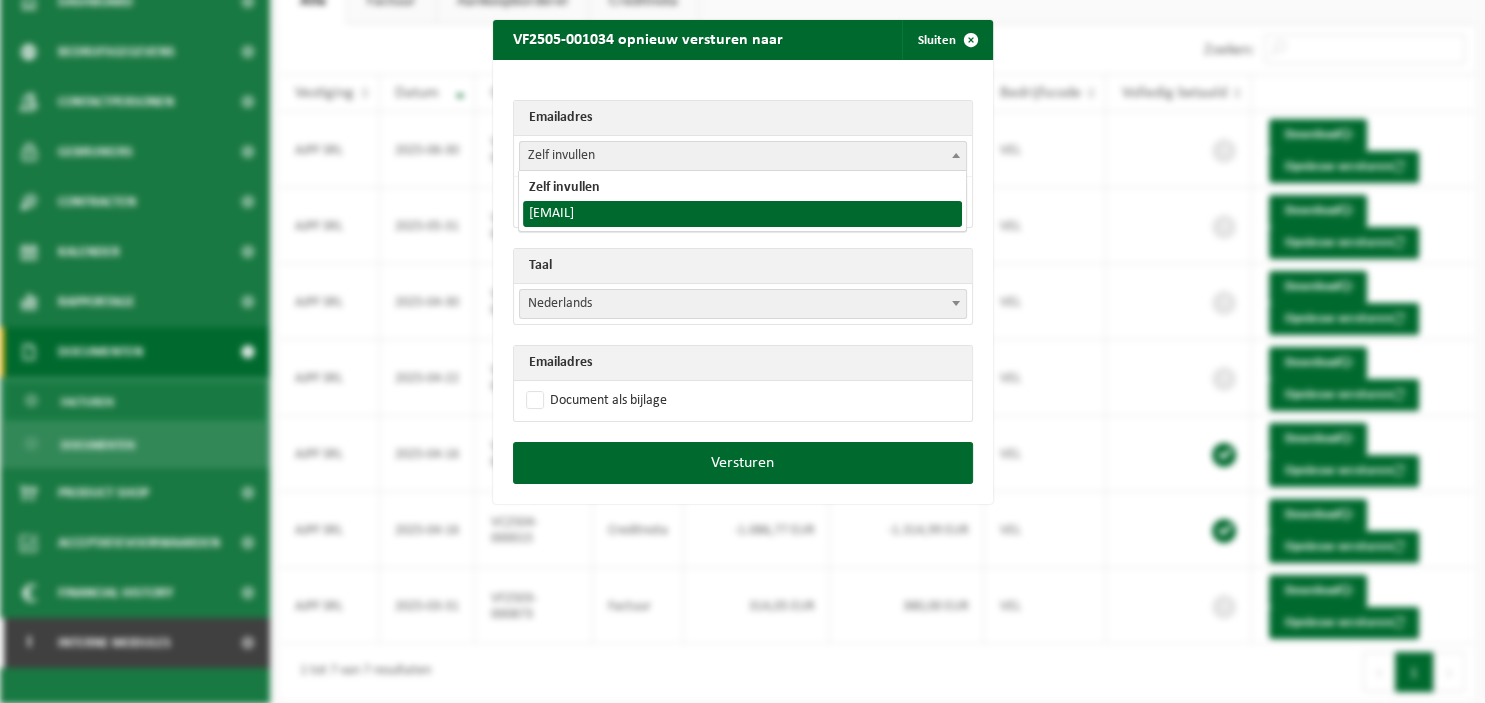 select on "[EMAIL]" 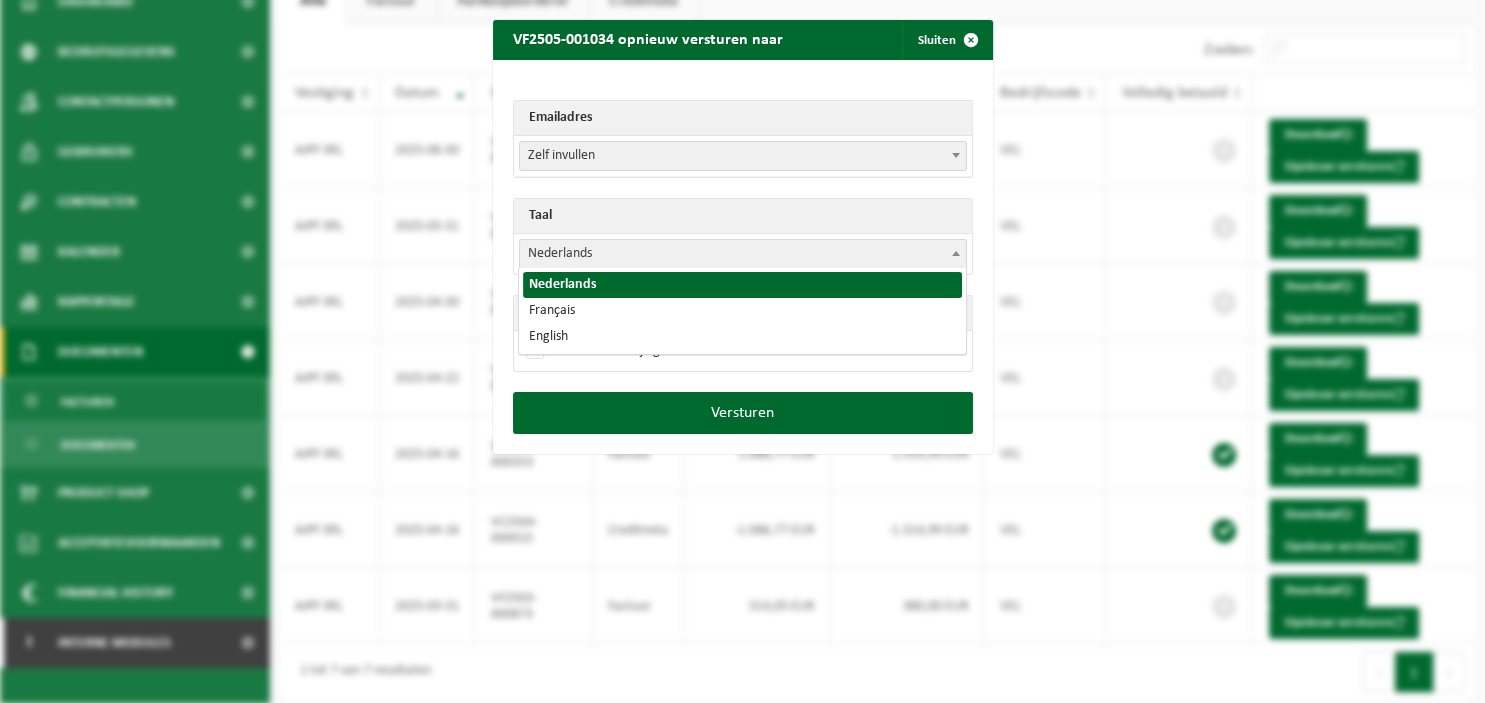 click at bounding box center [956, 253] 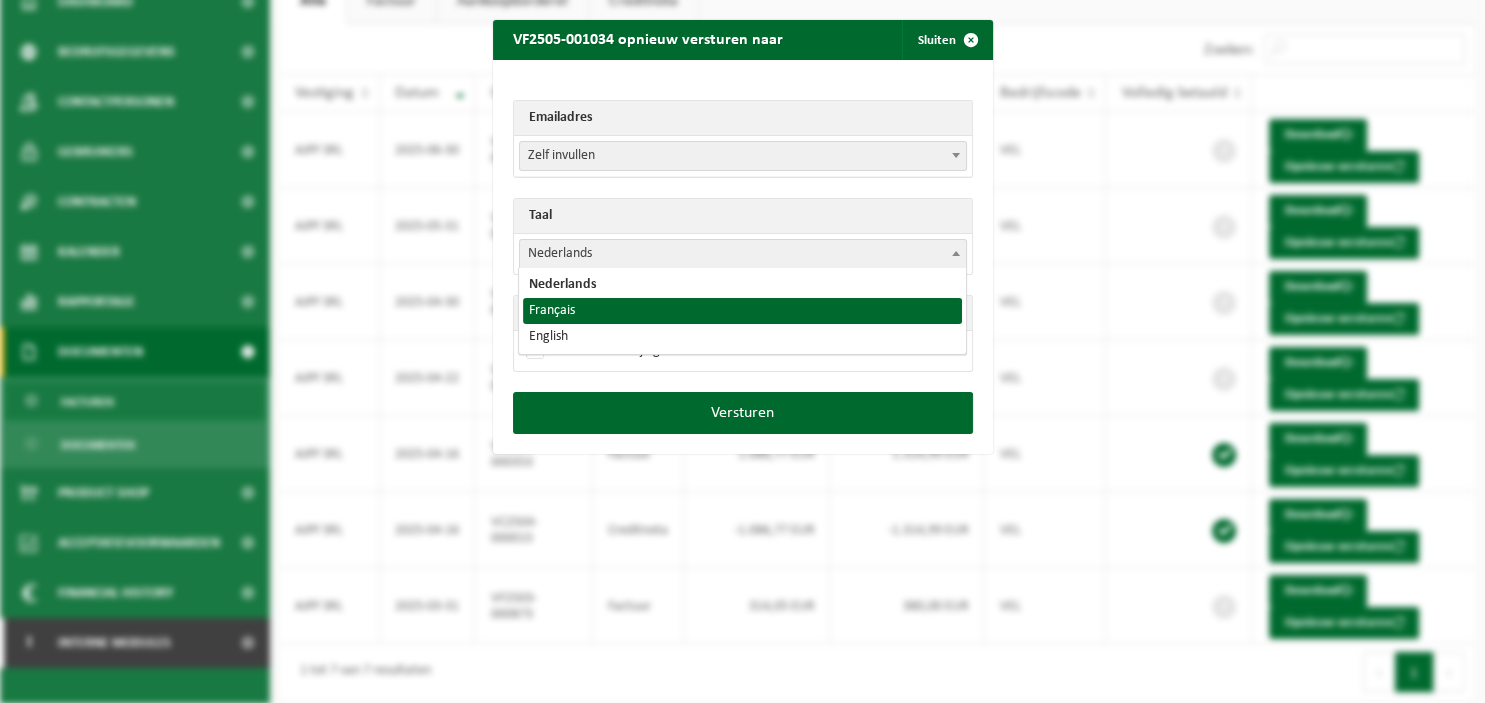 select on "fr" 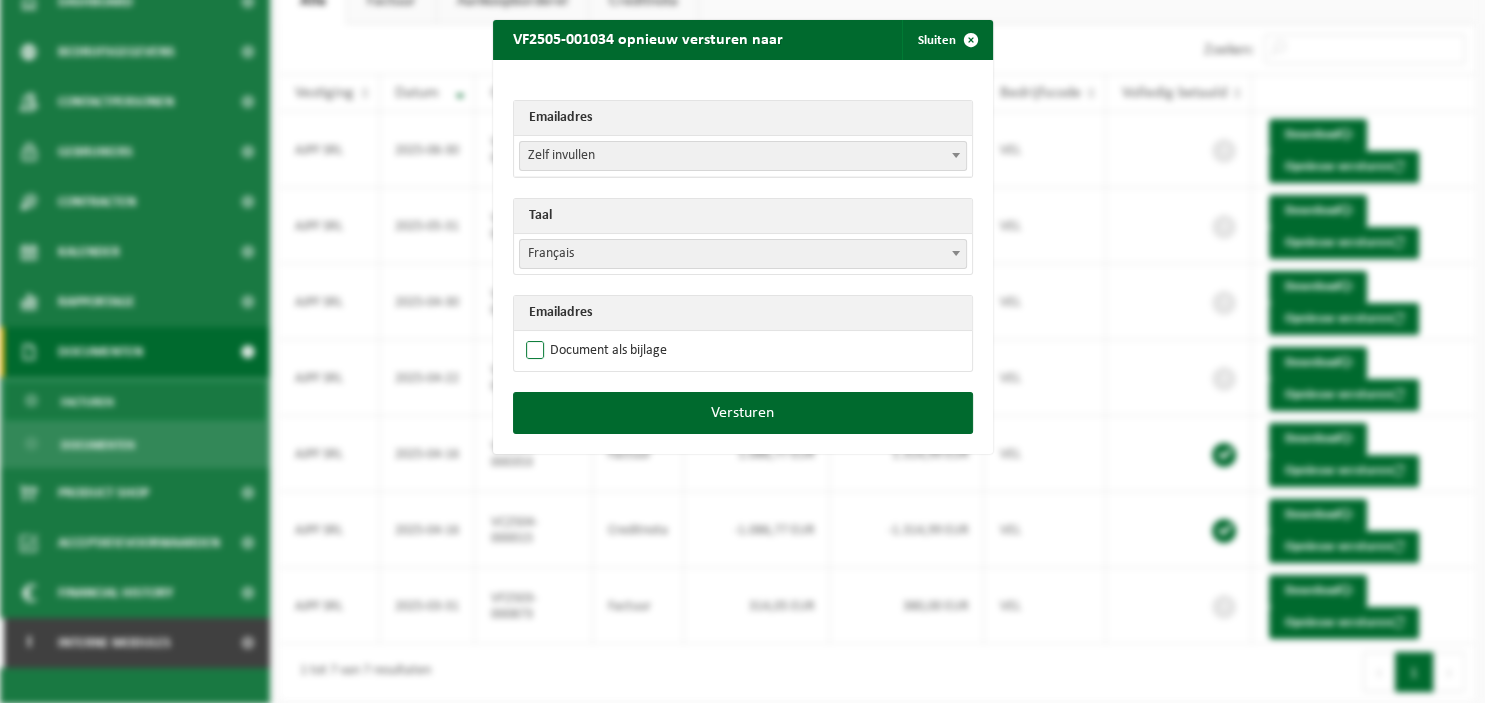 click on "Document als bijlage" at bounding box center (594, 351) 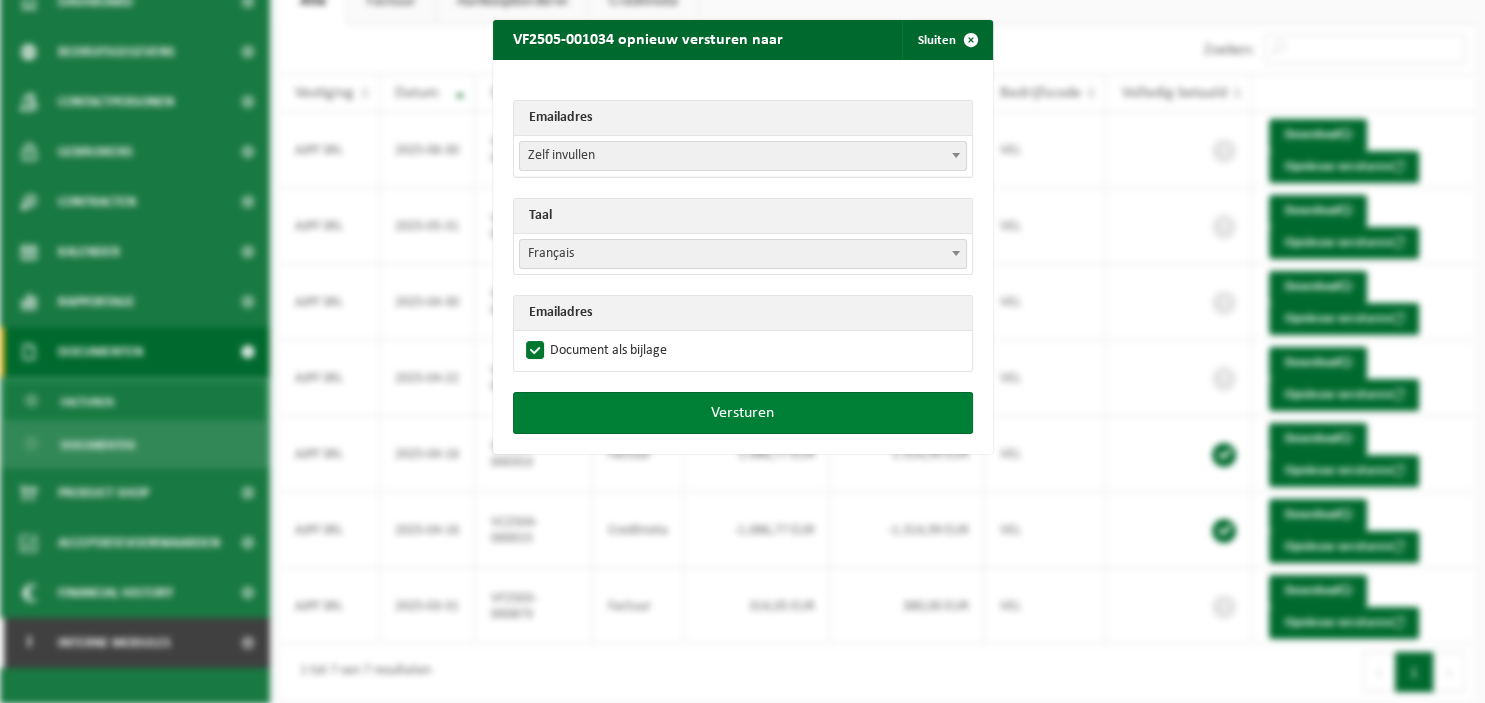 click on "Versturen" at bounding box center (743, 413) 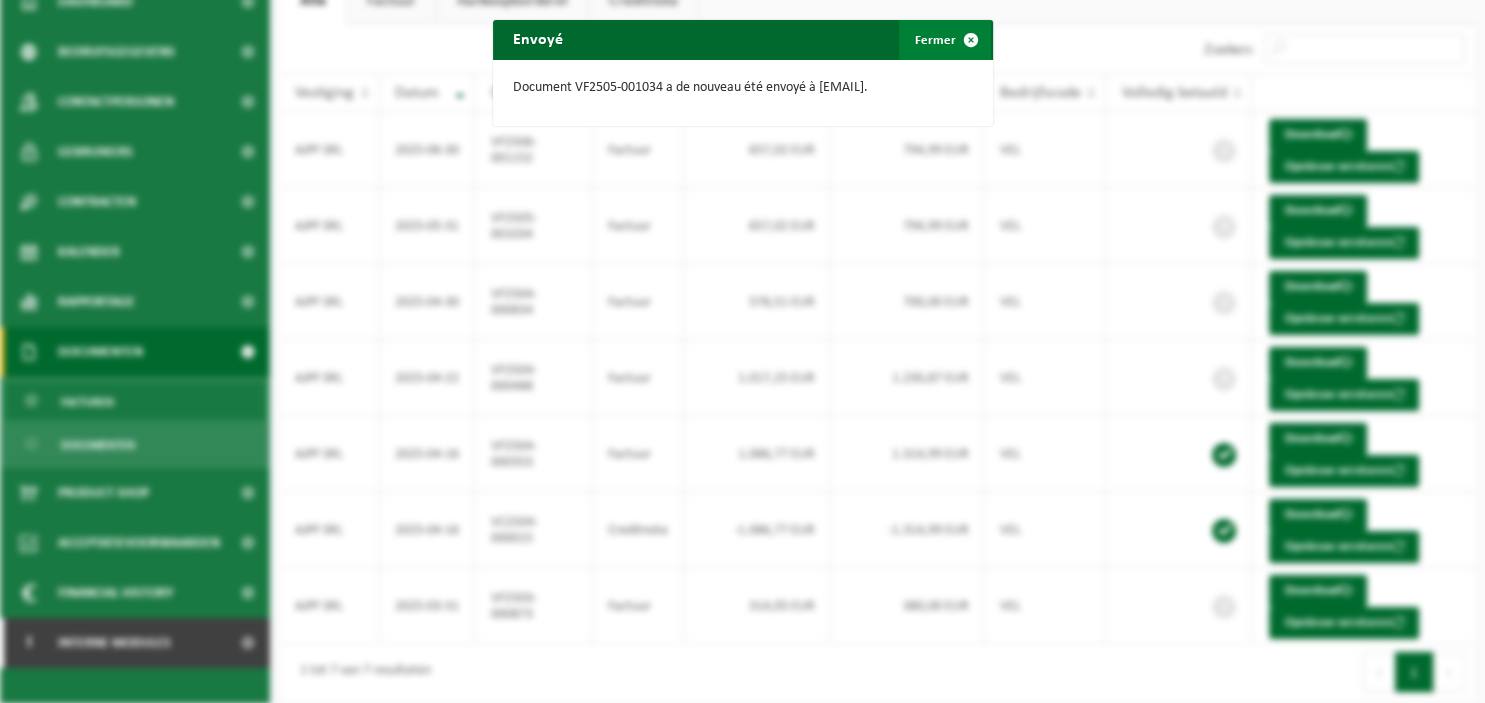 click at bounding box center [971, 40] 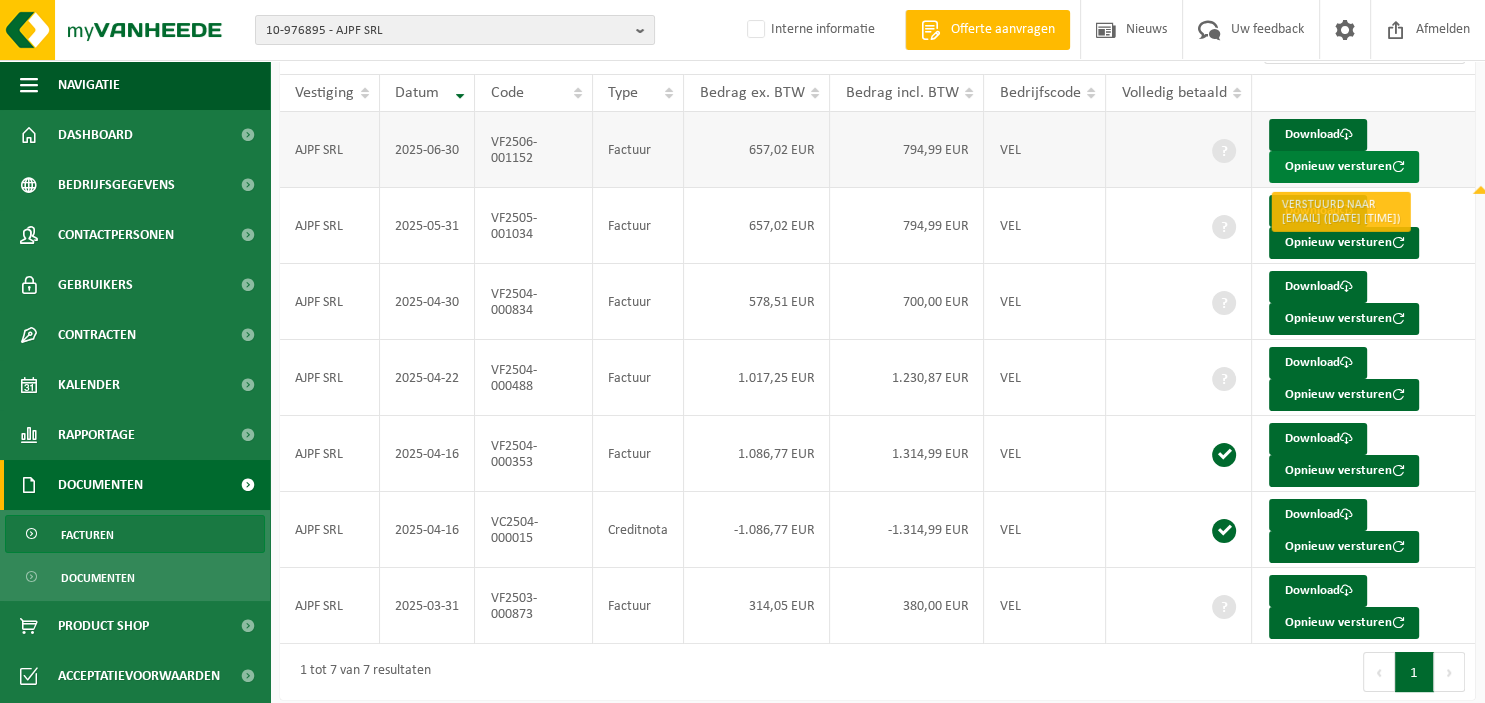 click on "Opnieuw versturen" at bounding box center (1344, 167) 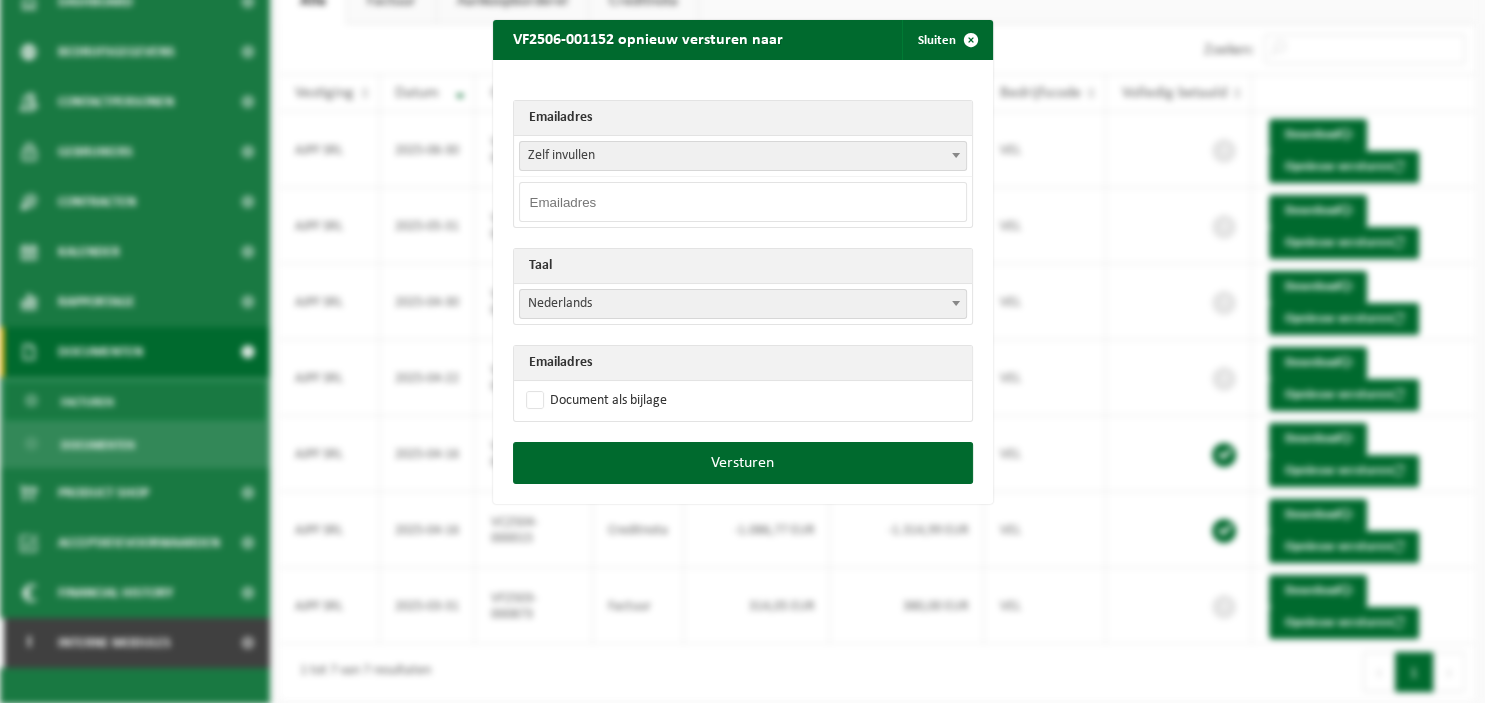 click at bounding box center [956, 155] 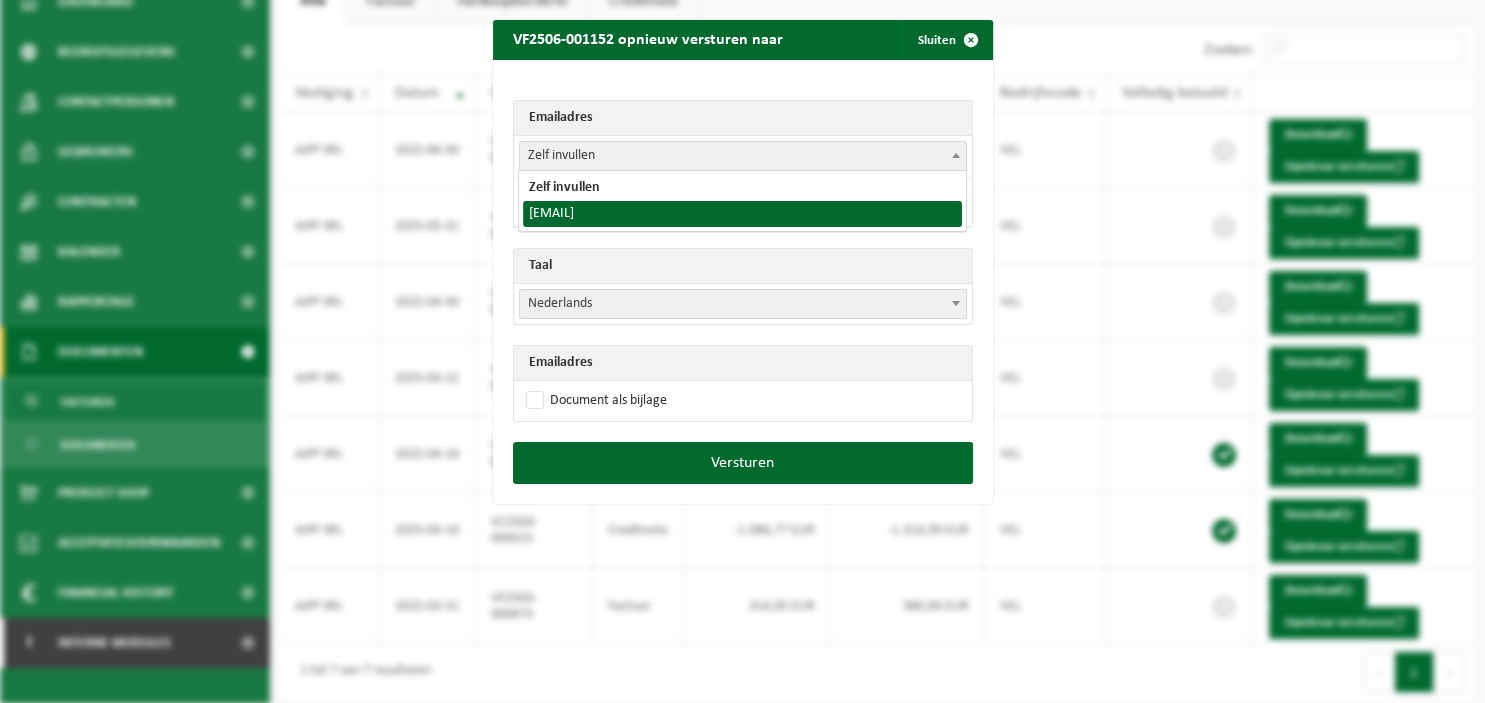 select on "[EMAIL]" 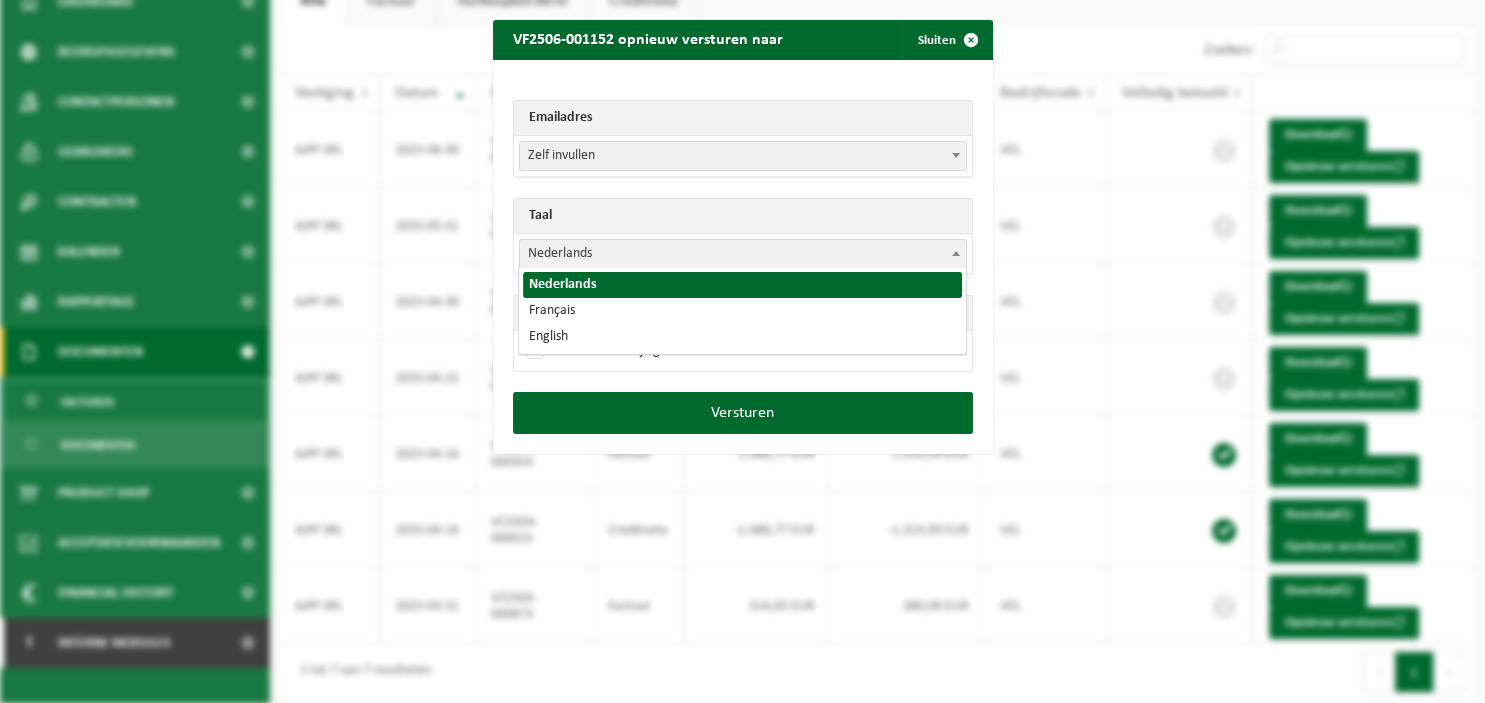 click at bounding box center [956, 253] 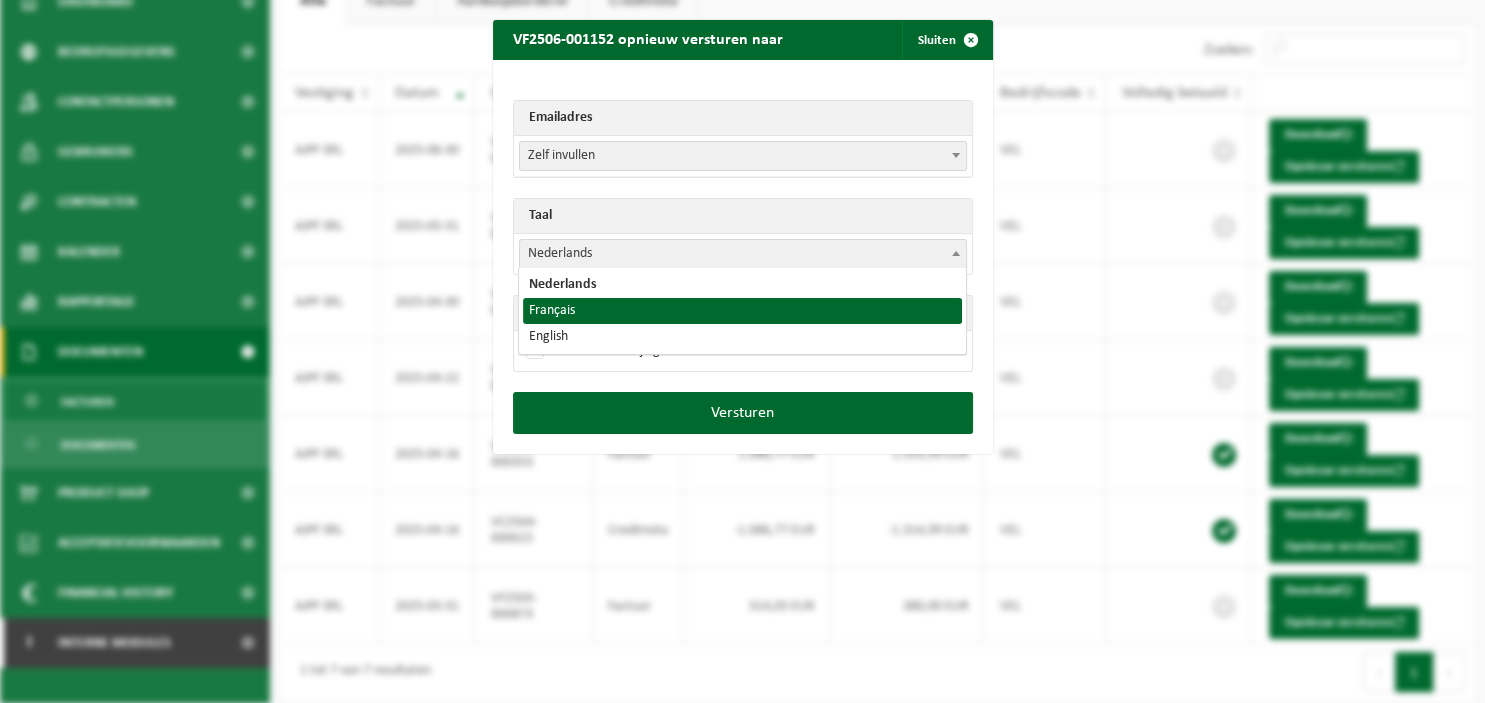 select on "fr" 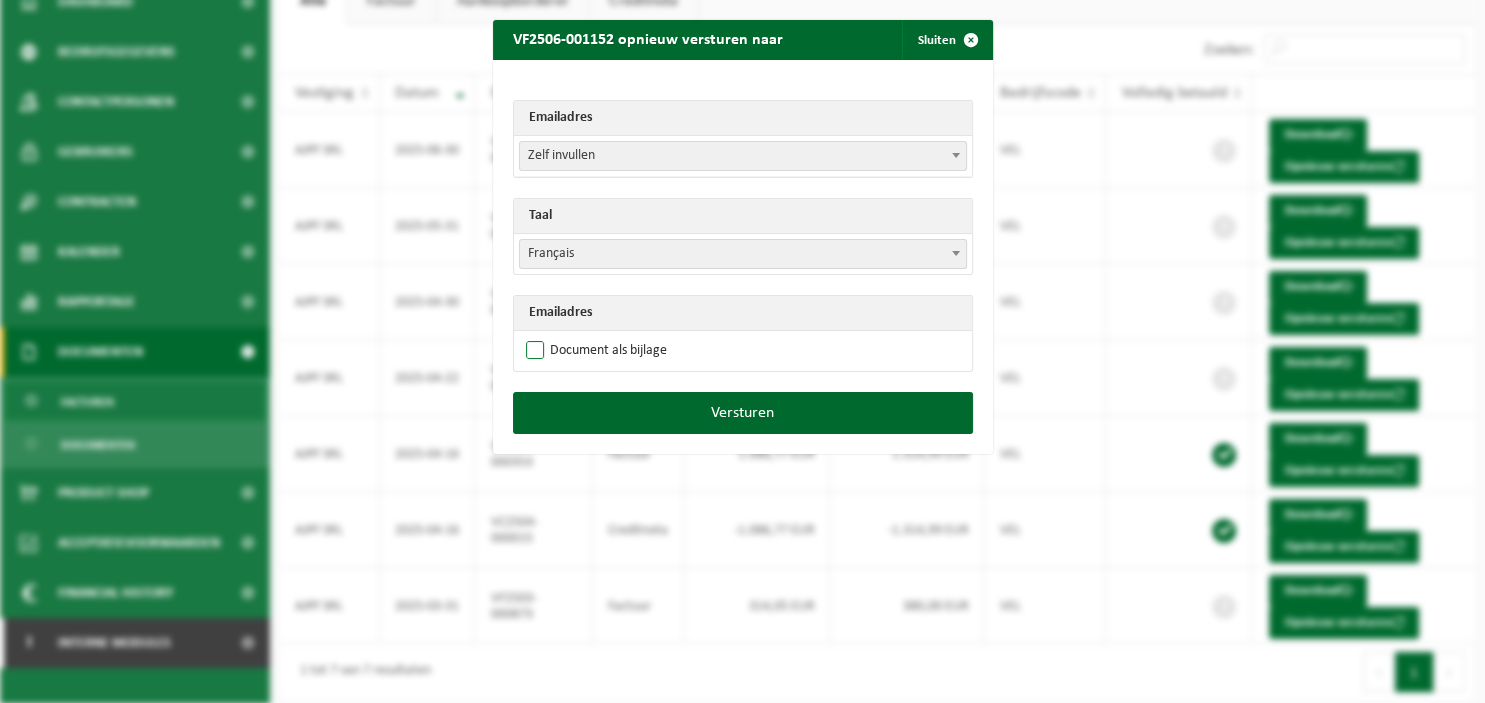 click on "Document als bijlage" at bounding box center (594, 351) 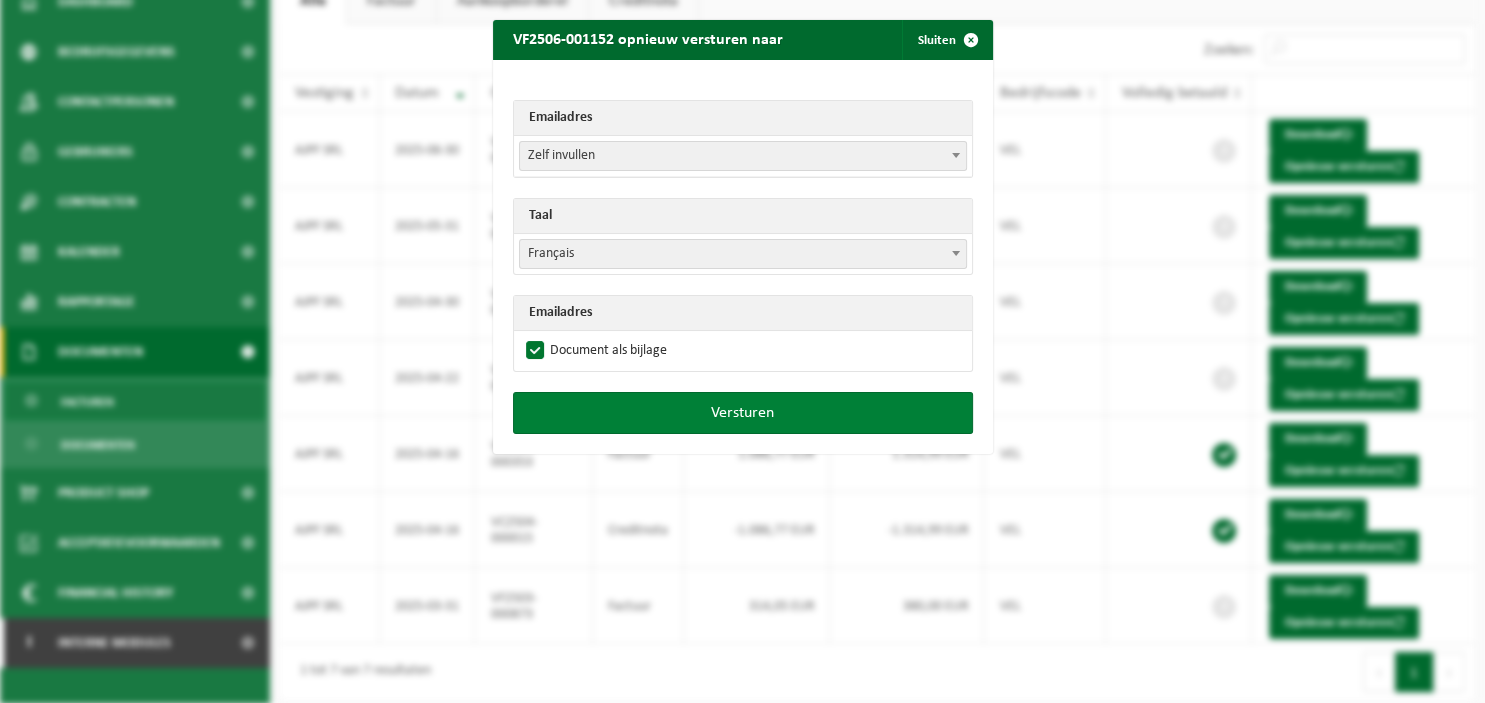 click on "Versturen" at bounding box center [743, 413] 